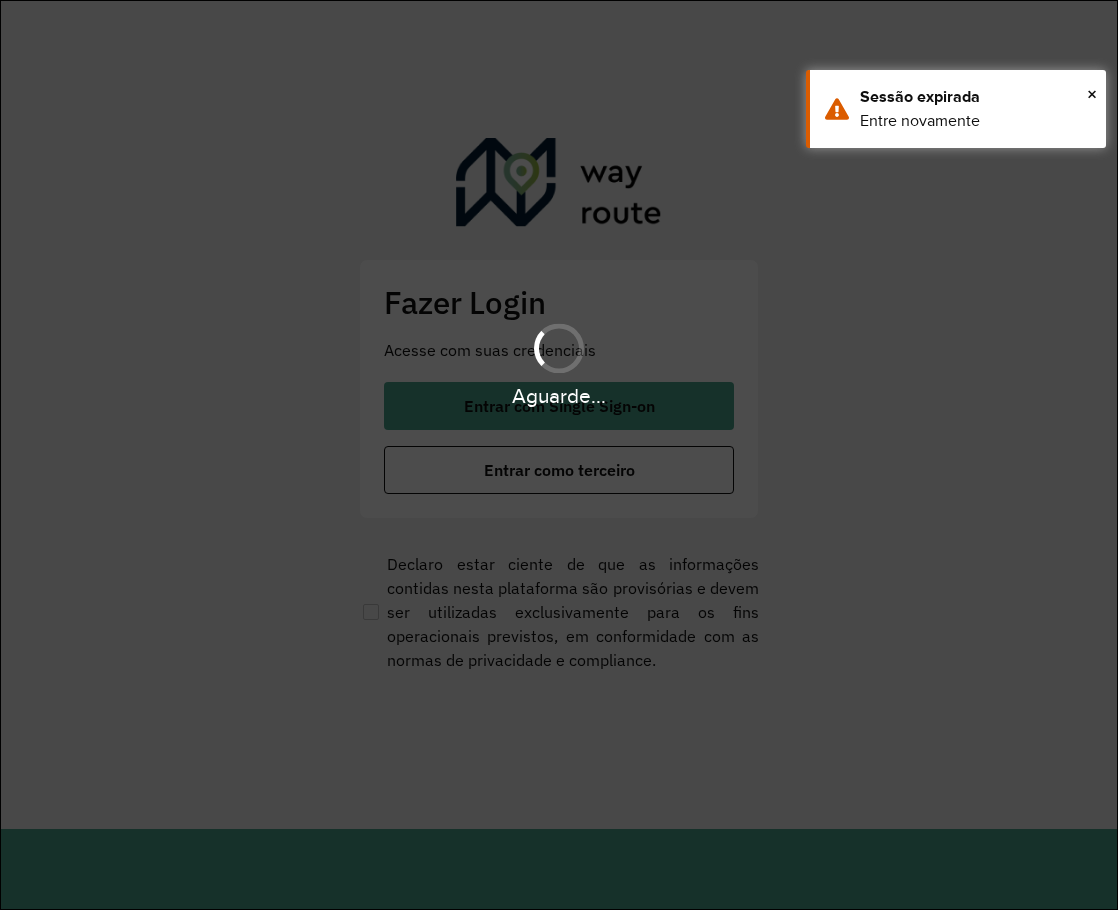 scroll, scrollTop: 0, scrollLeft: 0, axis: both 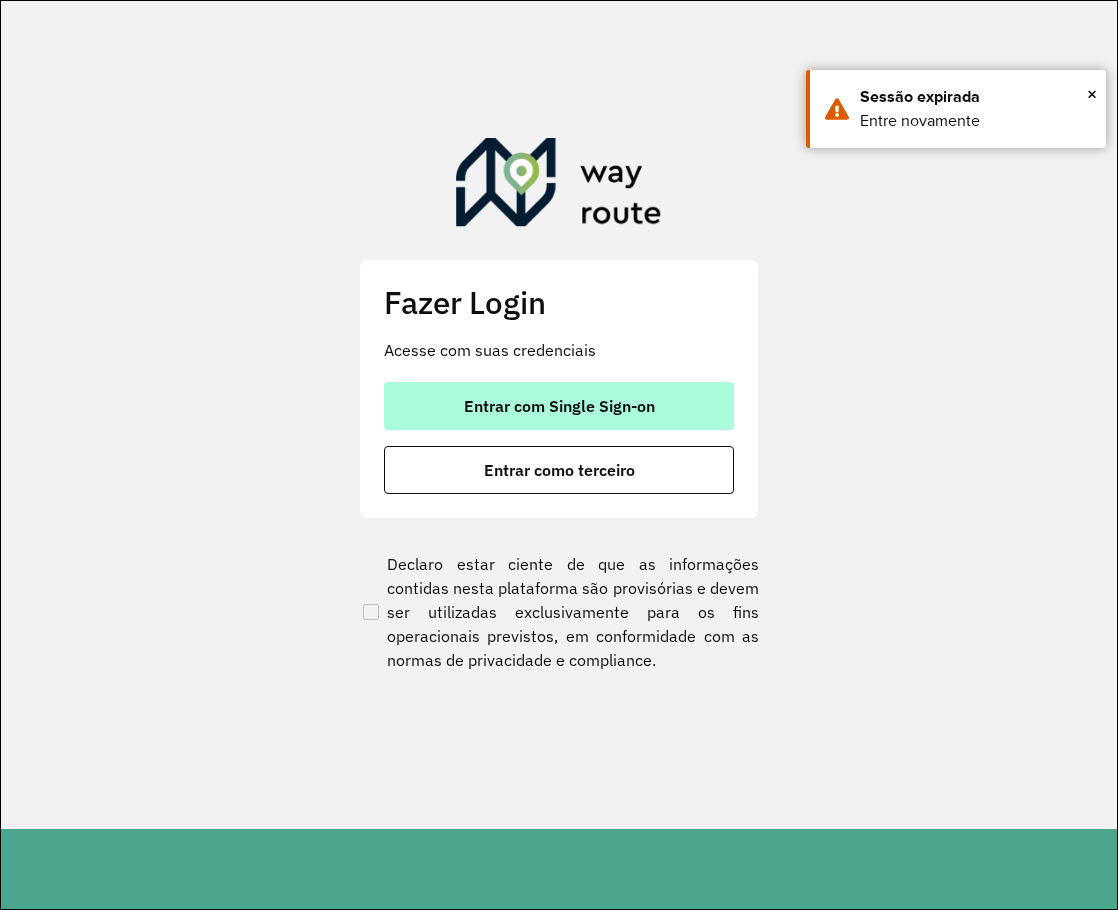 click on "Entrar com Single Sign-on" at bounding box center [559, 406] 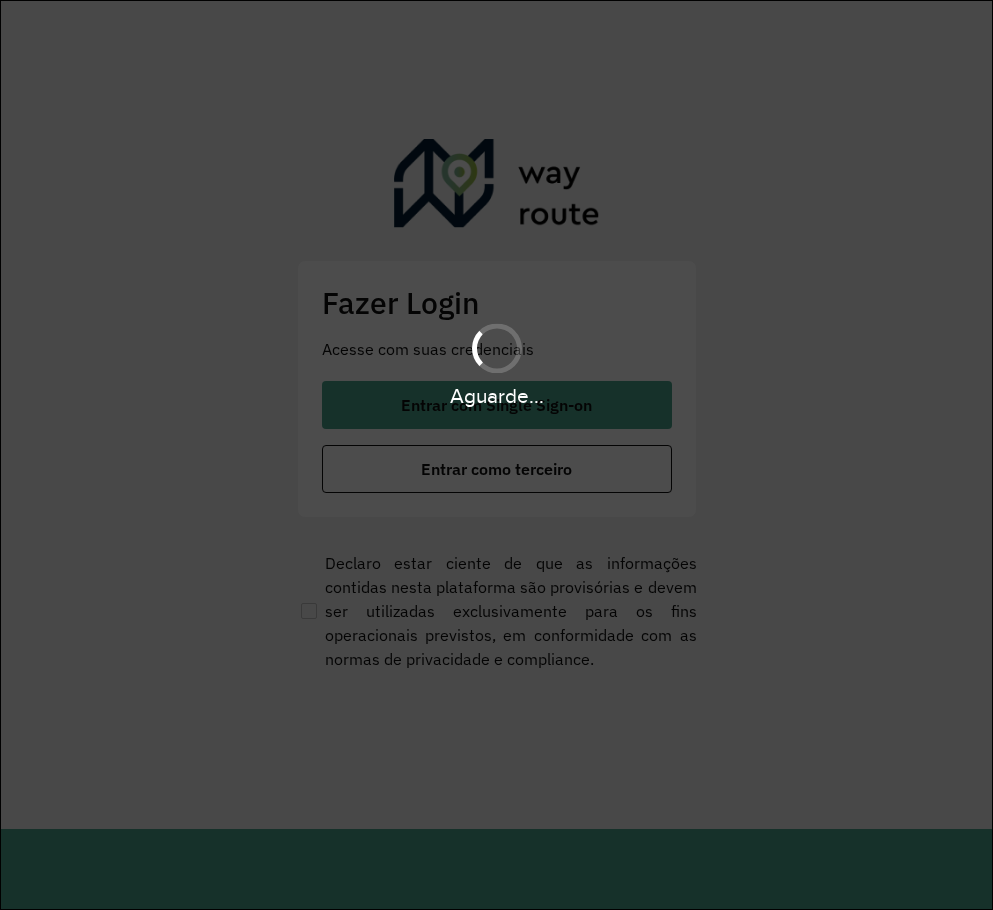 scroll, scrollTop: 0, scrollLeft: 0, axis: both 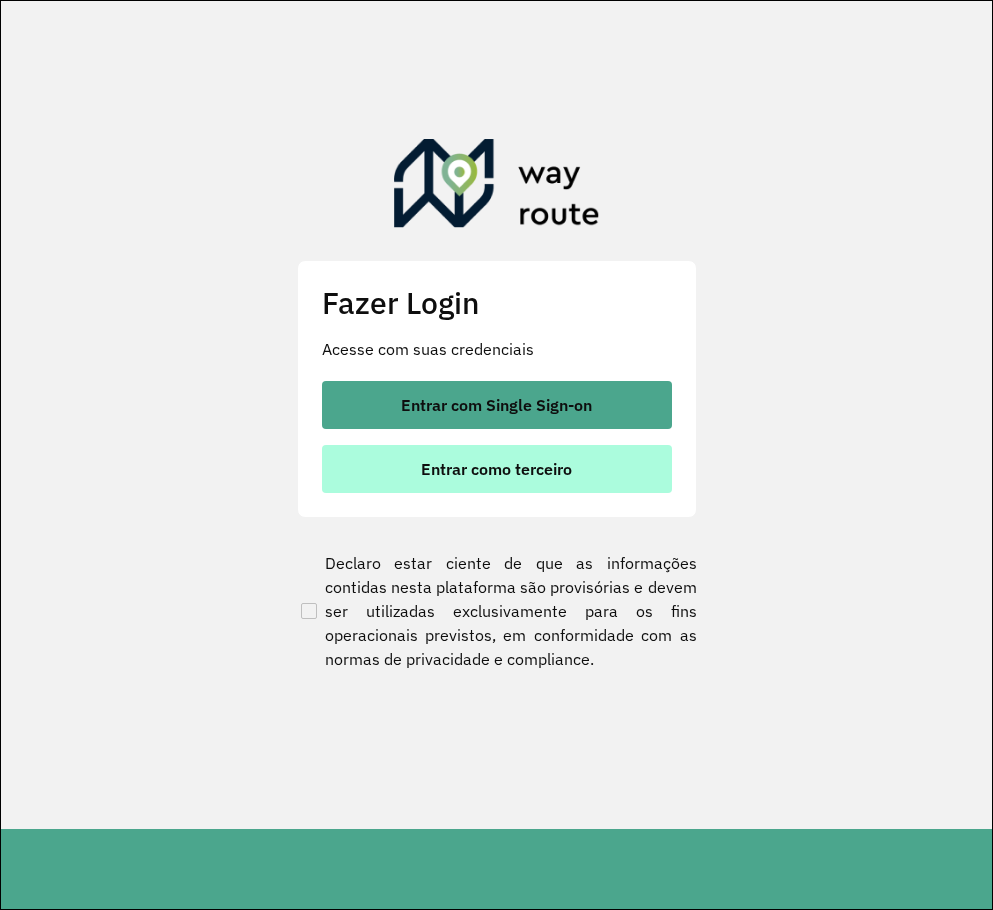 click on "Entrar como terceiro" at bounding box center [497, 469] 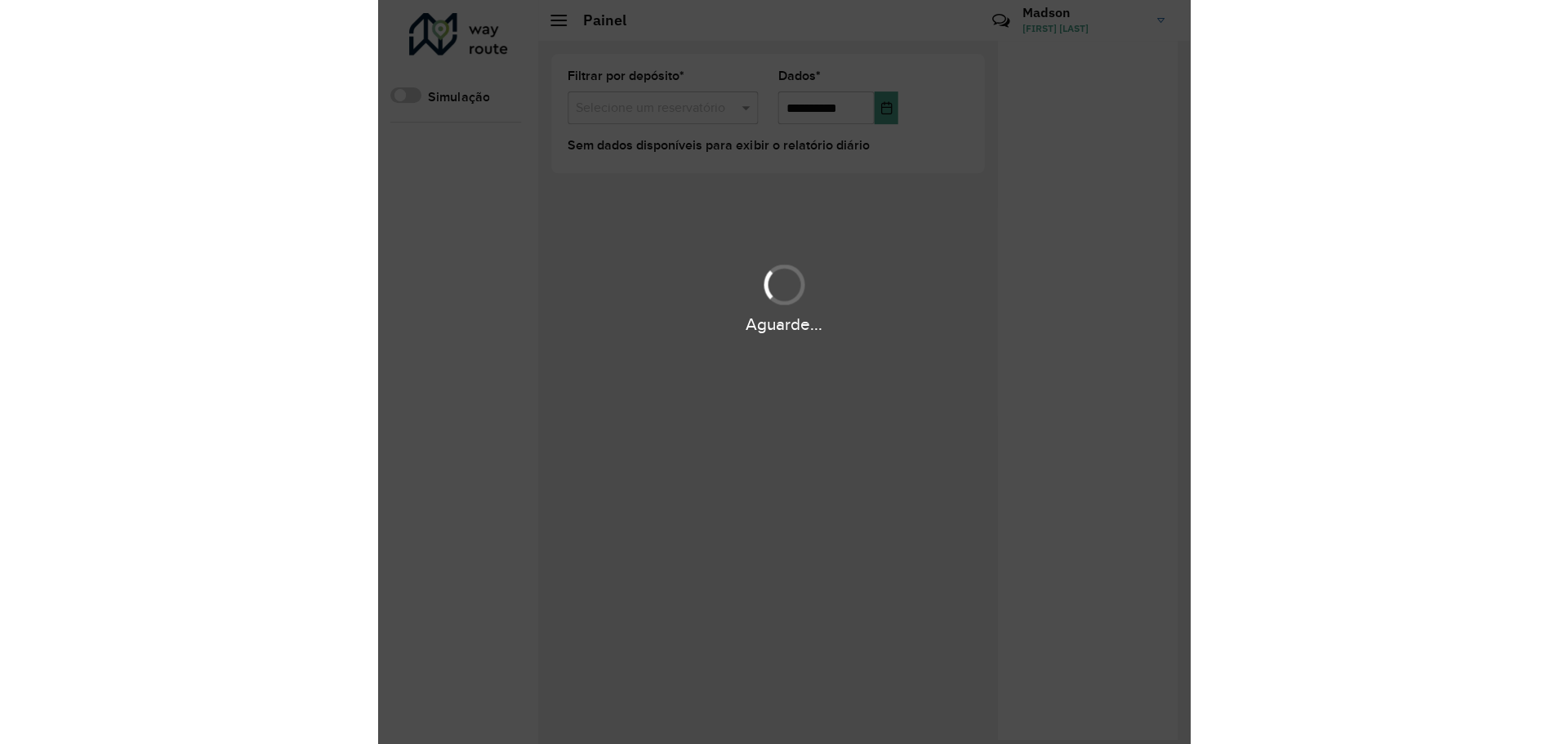 scroll, scrollTop: 0, scrollLeft: 0, axis: both 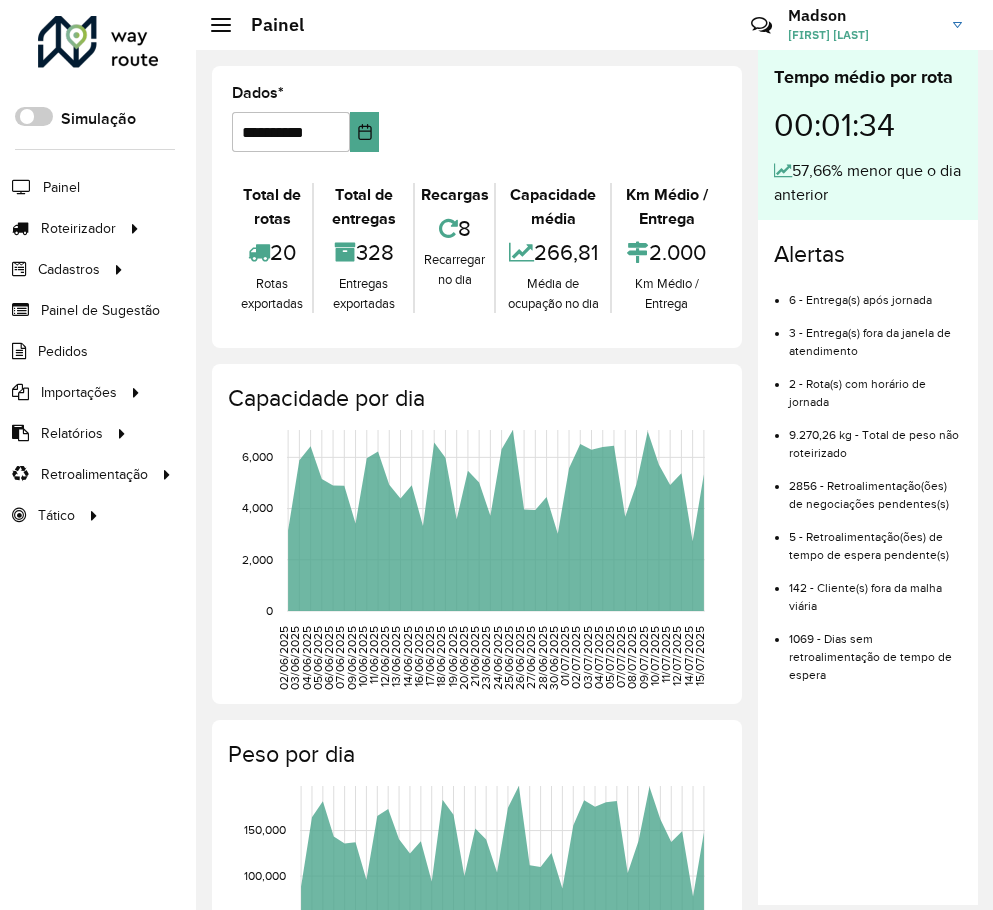 click on "**********" 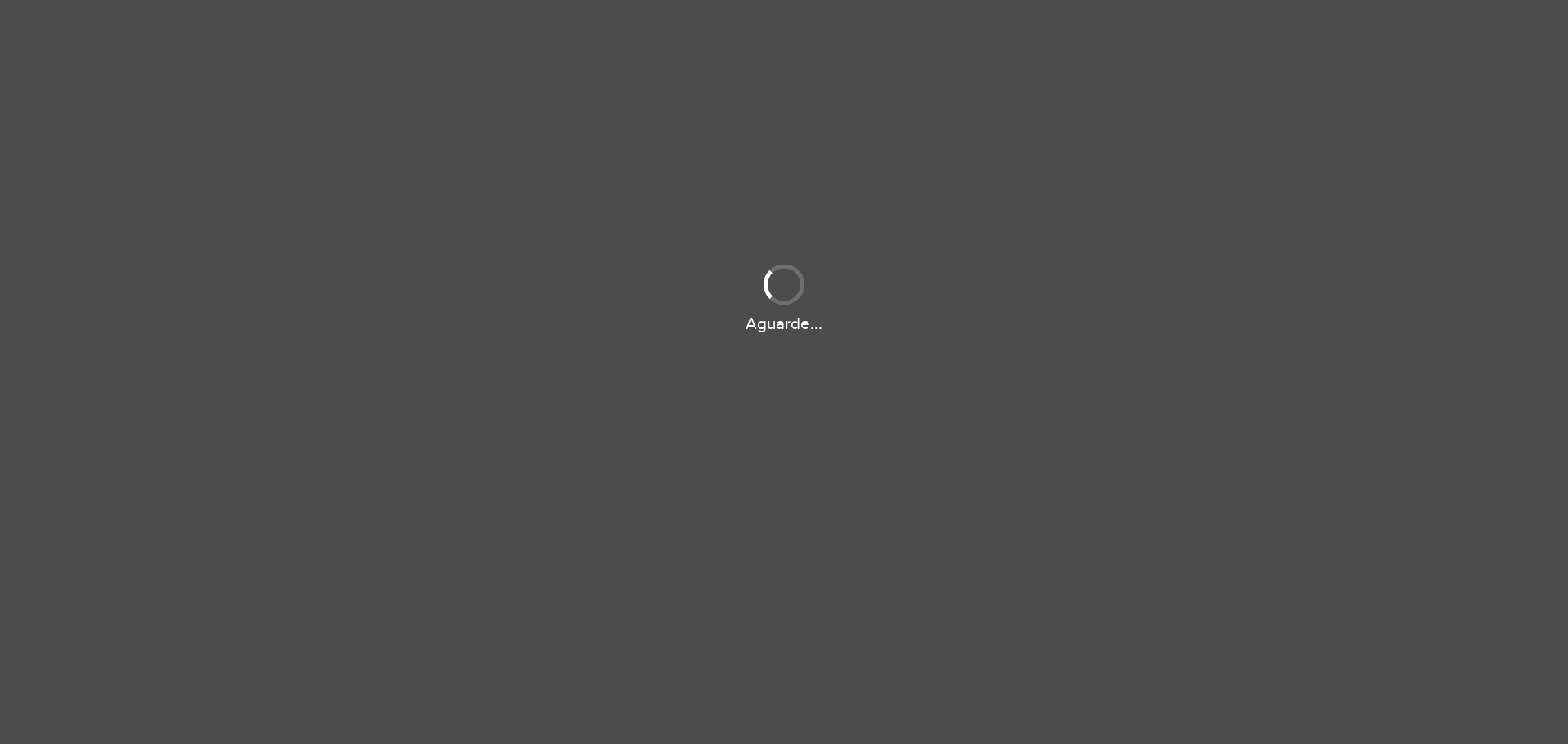 scroll, scrollTop: 0, scrollLeft: 0, axis: both 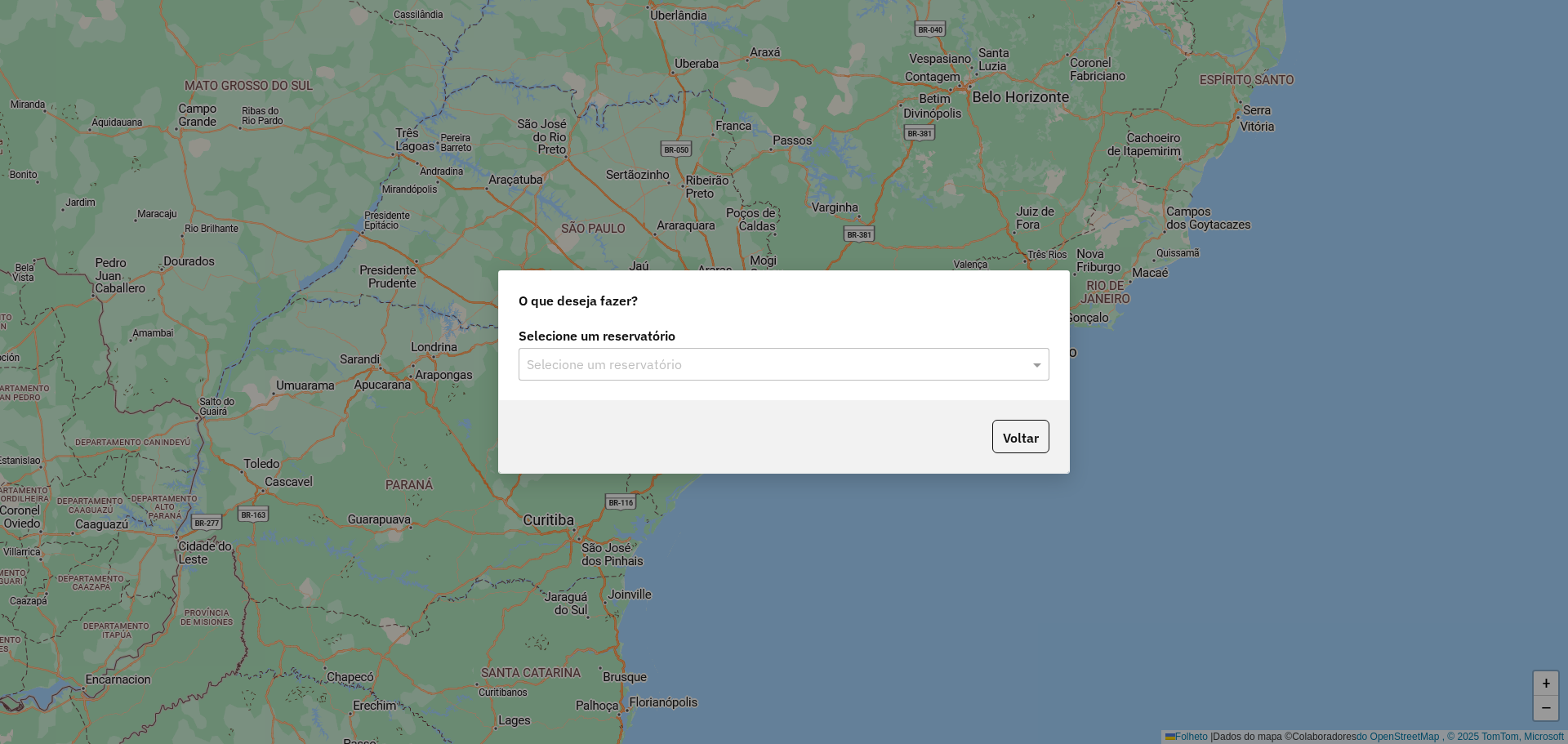 click on "O que deseja fazer?" 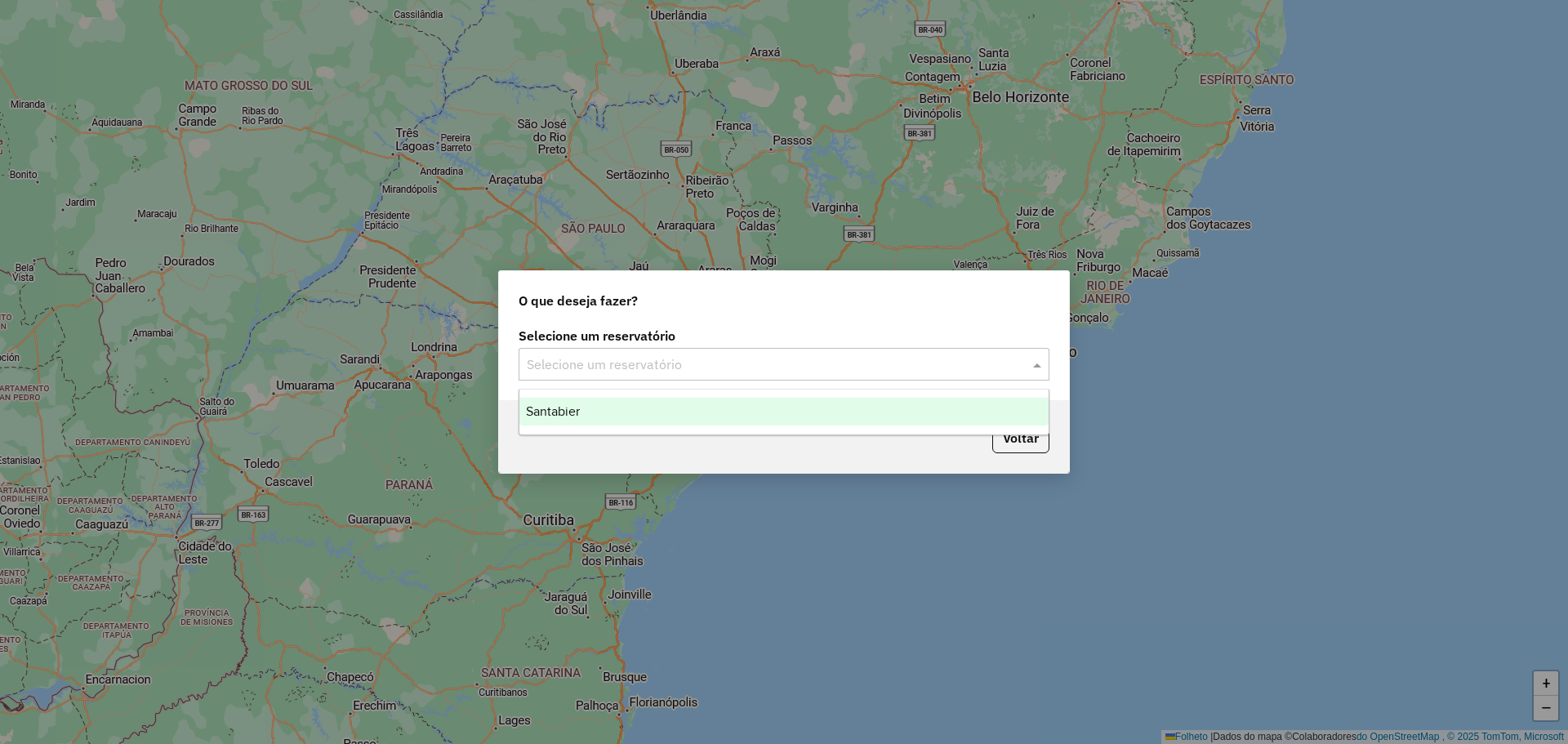 click on "Santabier" at bounding box center (784, 412) 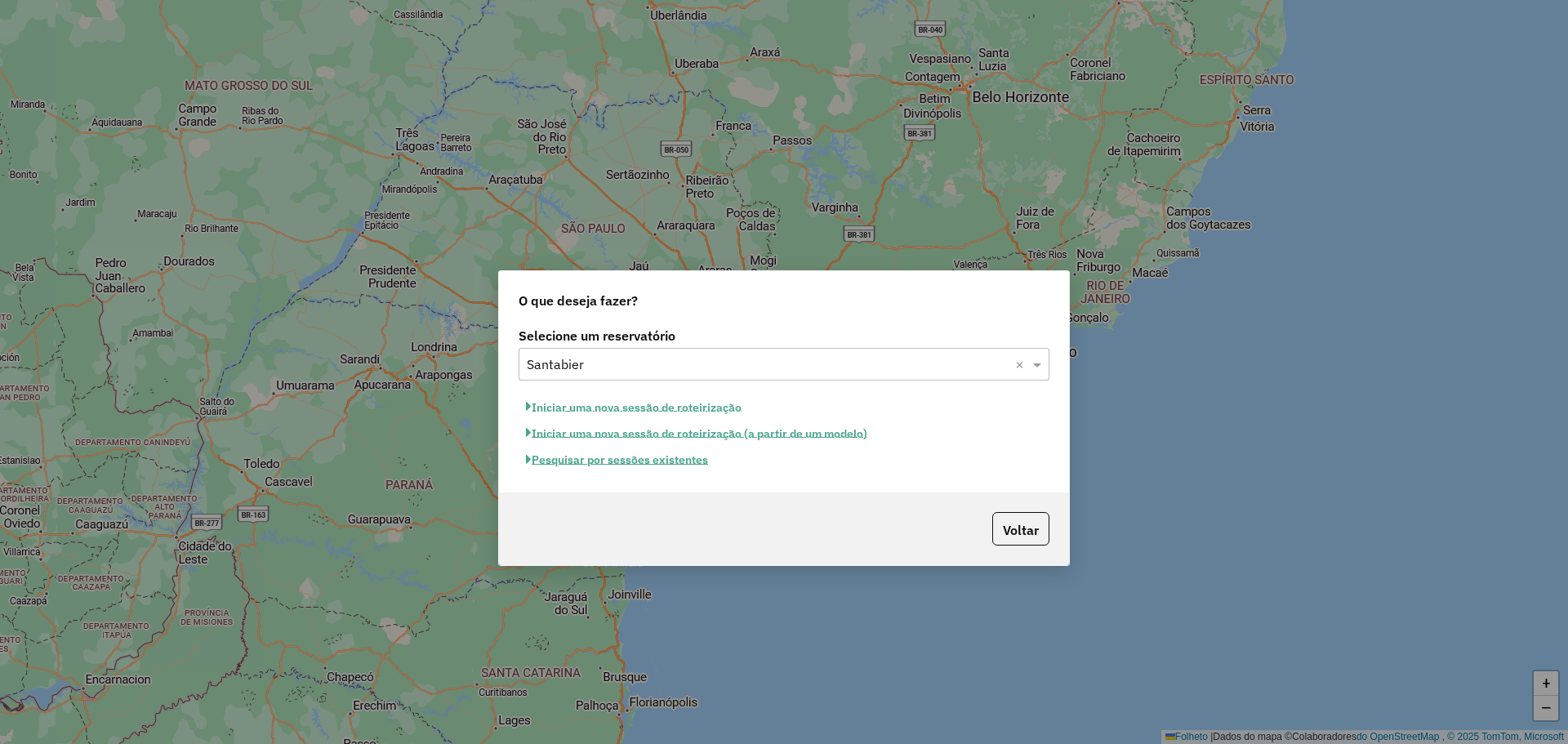 click on "Pesquisar por sessões existentes" 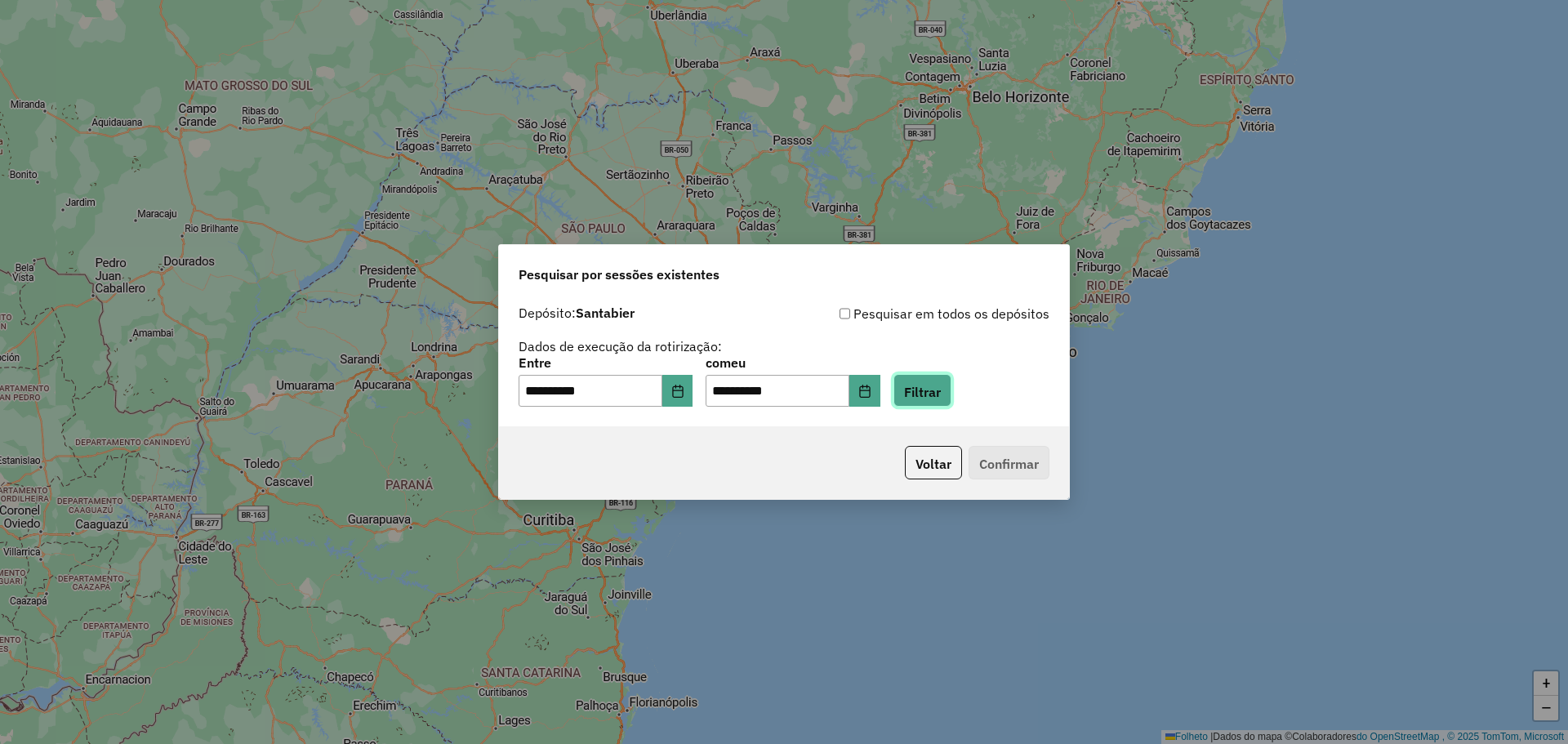 click on "Filtrar" 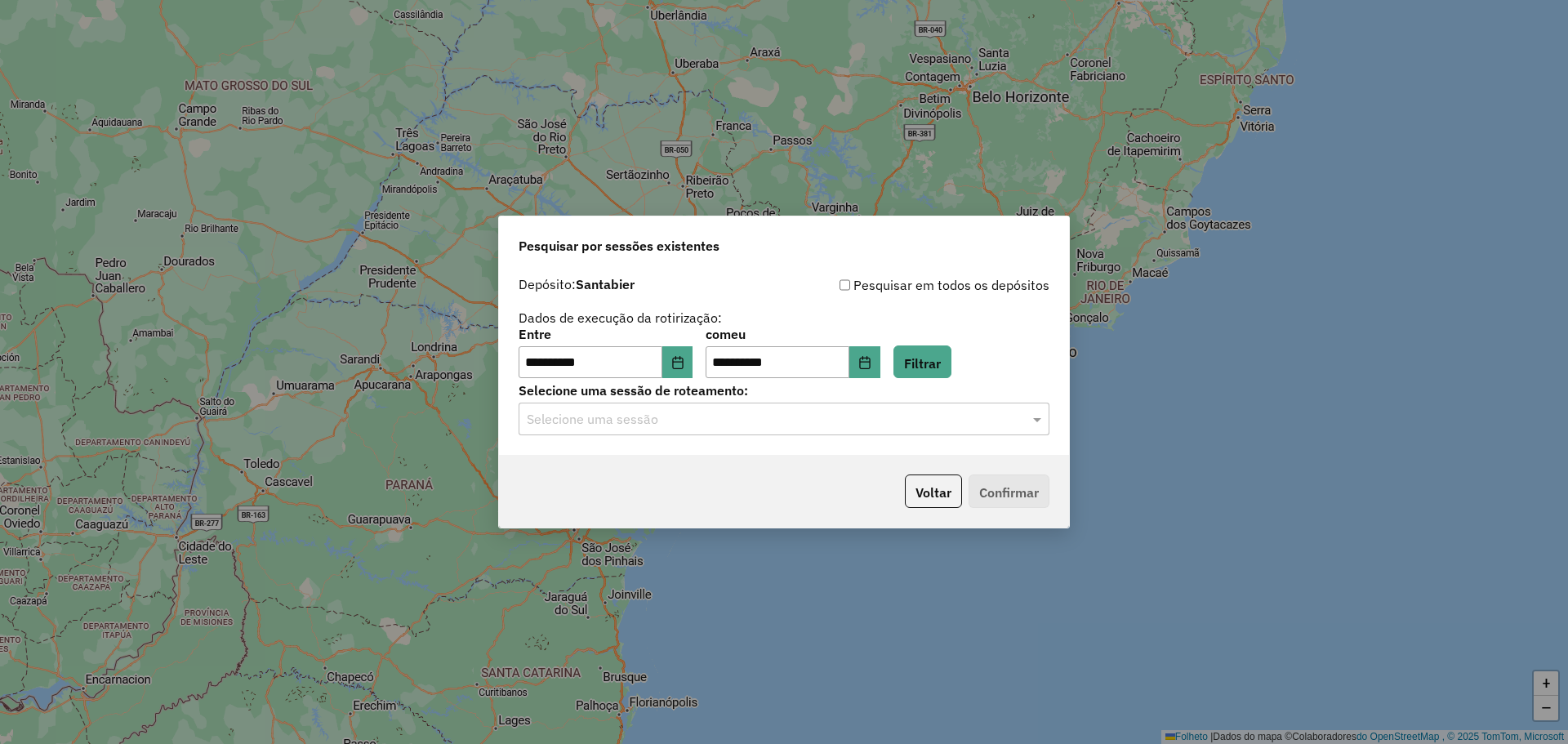 click 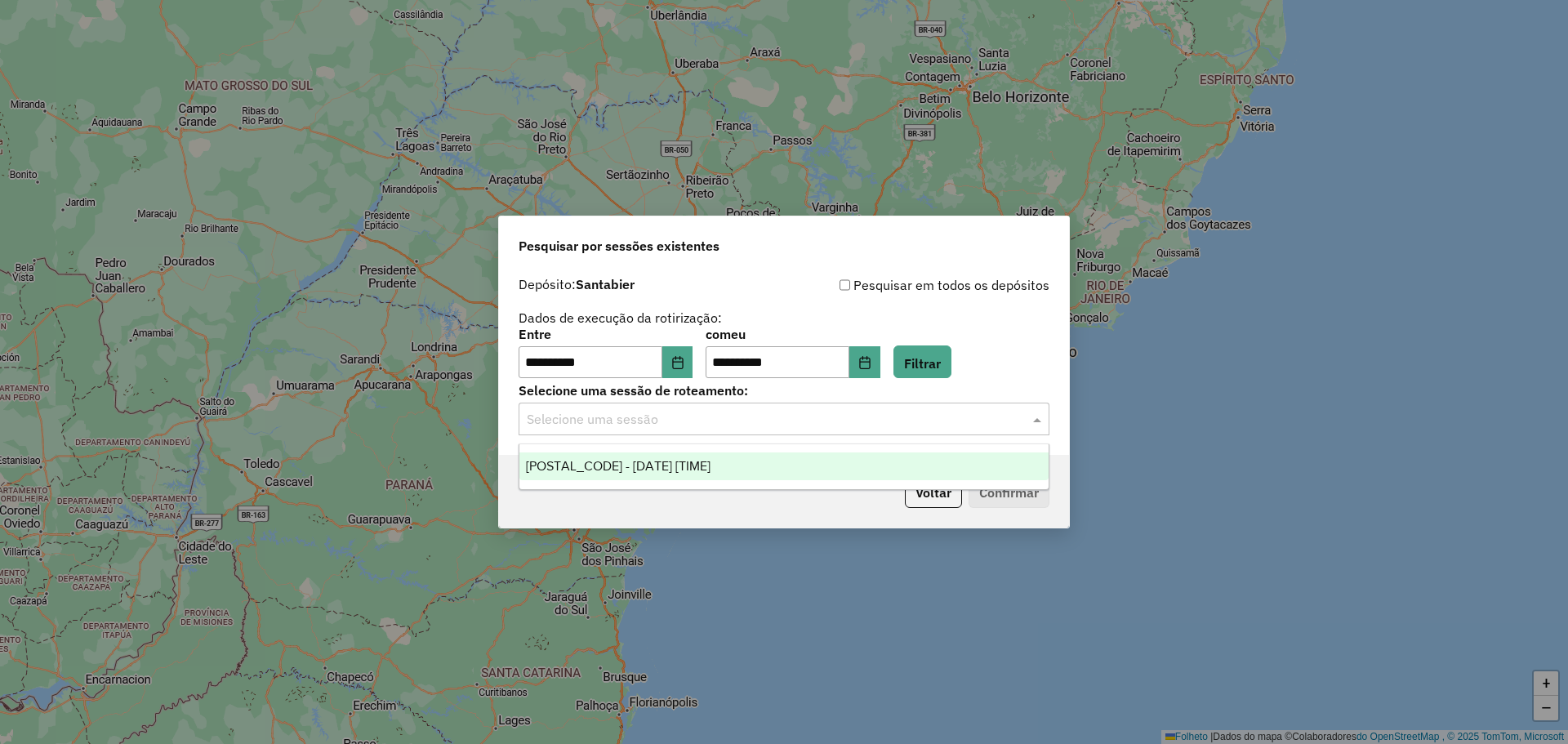 click on "965320 - 15/07/2025 18:46" at bounding box center [618, 466] 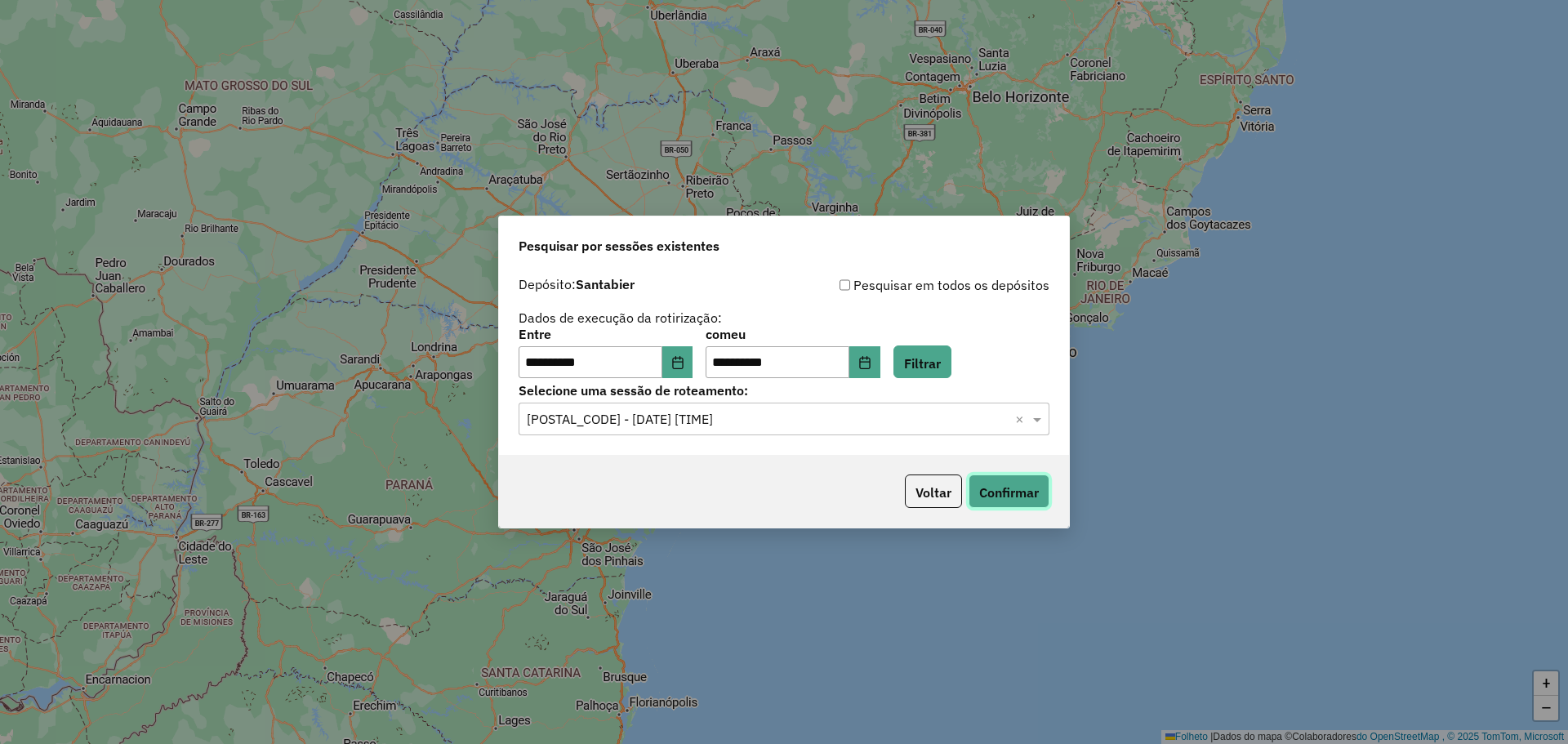 click on "Confirmar" 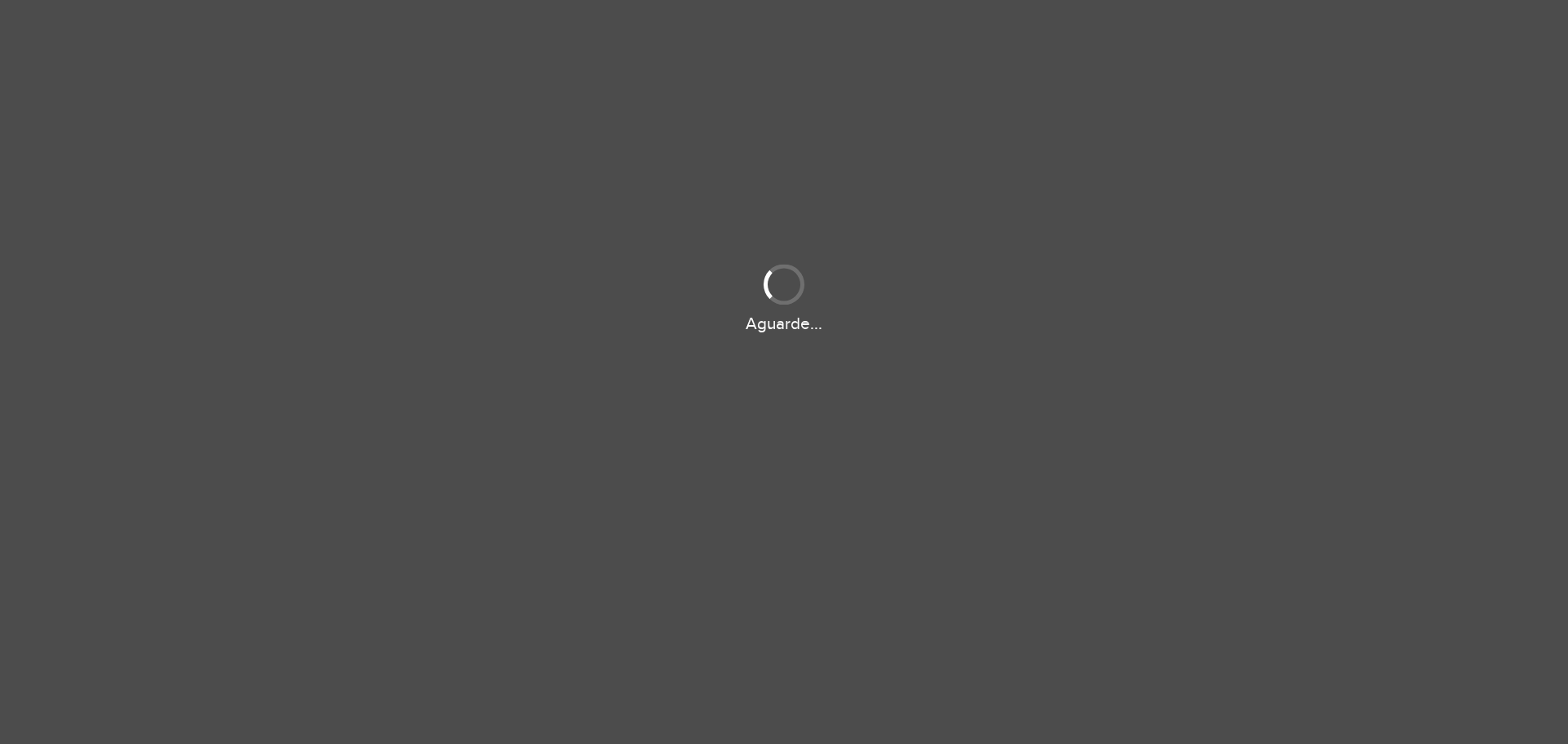 scroll, scrollTop: 0, scrollLeft: 0, axis: both 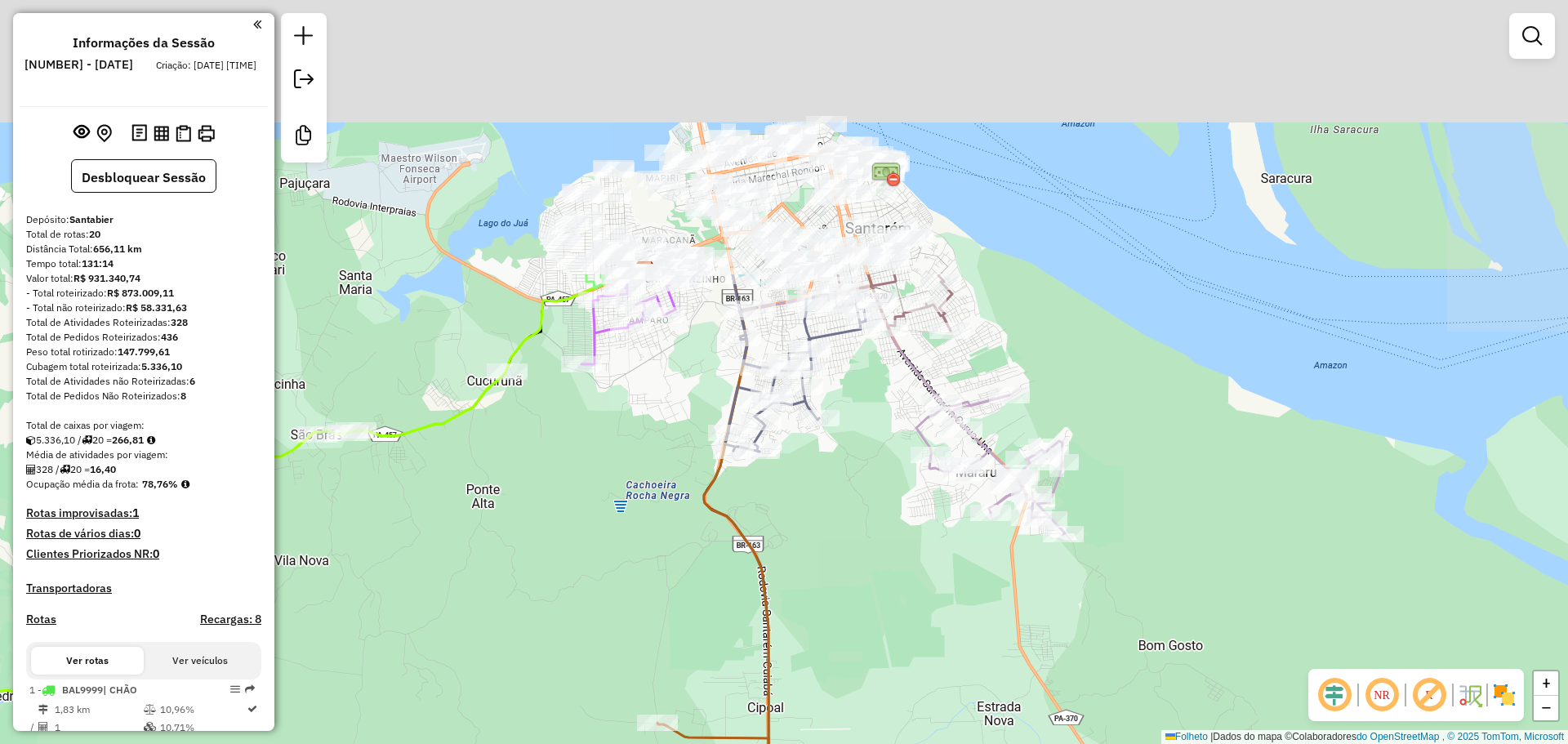 drag, startPoint x: 961, startPoint y: 320, endPoint x: 1013, endPoint y: 669, distance: 352.85266 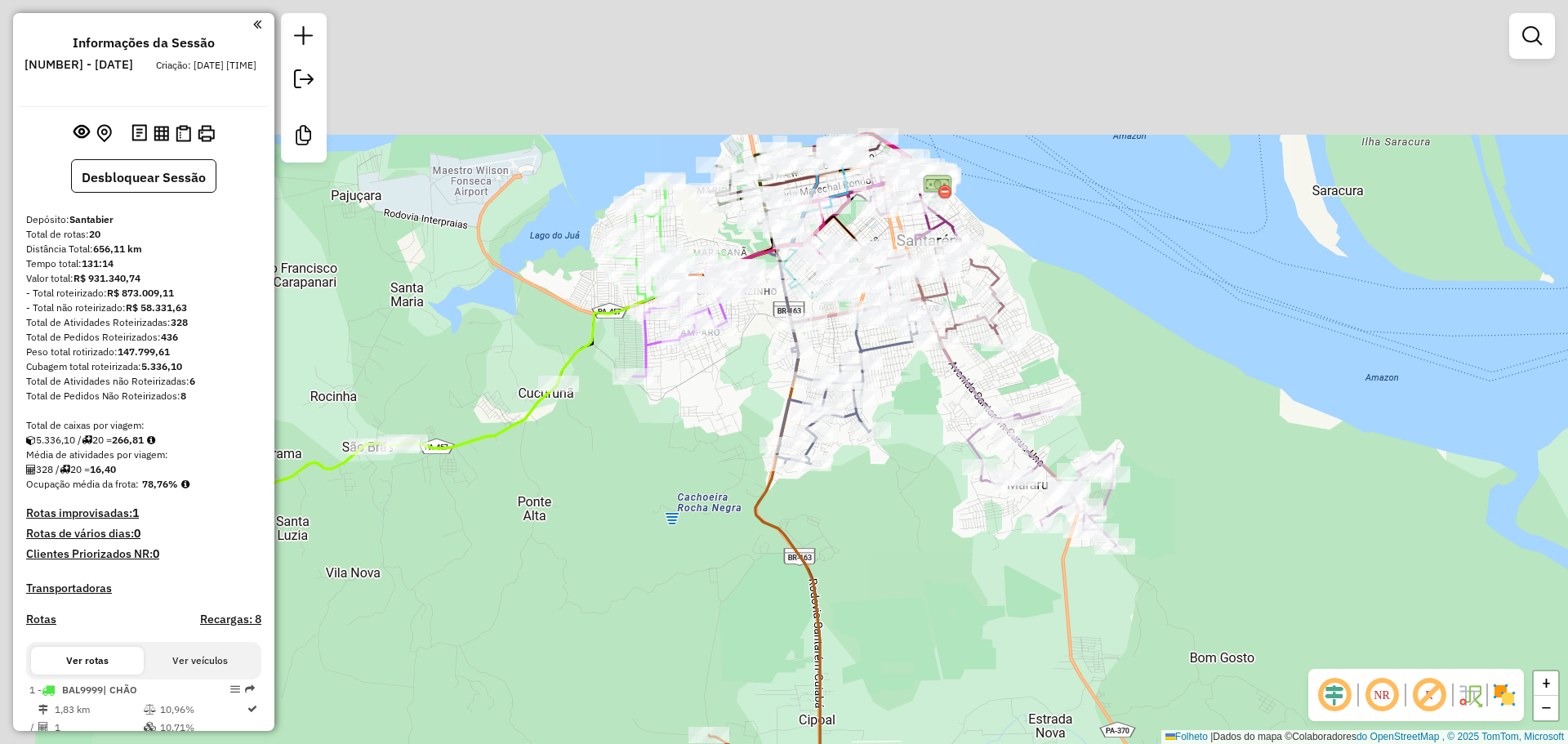 drag, startPoint x: 708, startPoint y: 321, endPoint x: 987, endPoint y: 553, distance: 362.8567 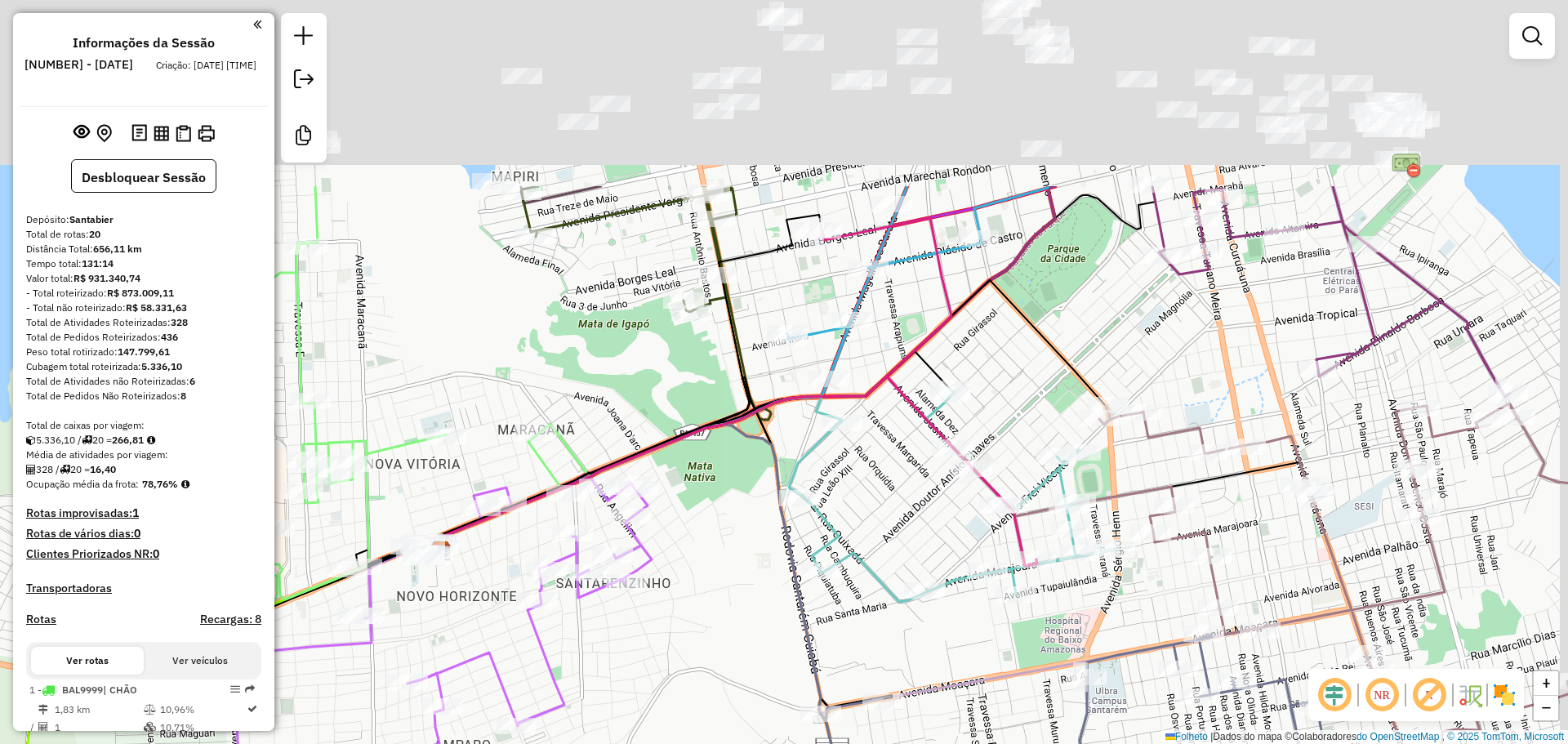 drag, startPoint x: 892, startPoint y: 136, endPoint x: 817, endPoint y: 448, distance: 320.8878 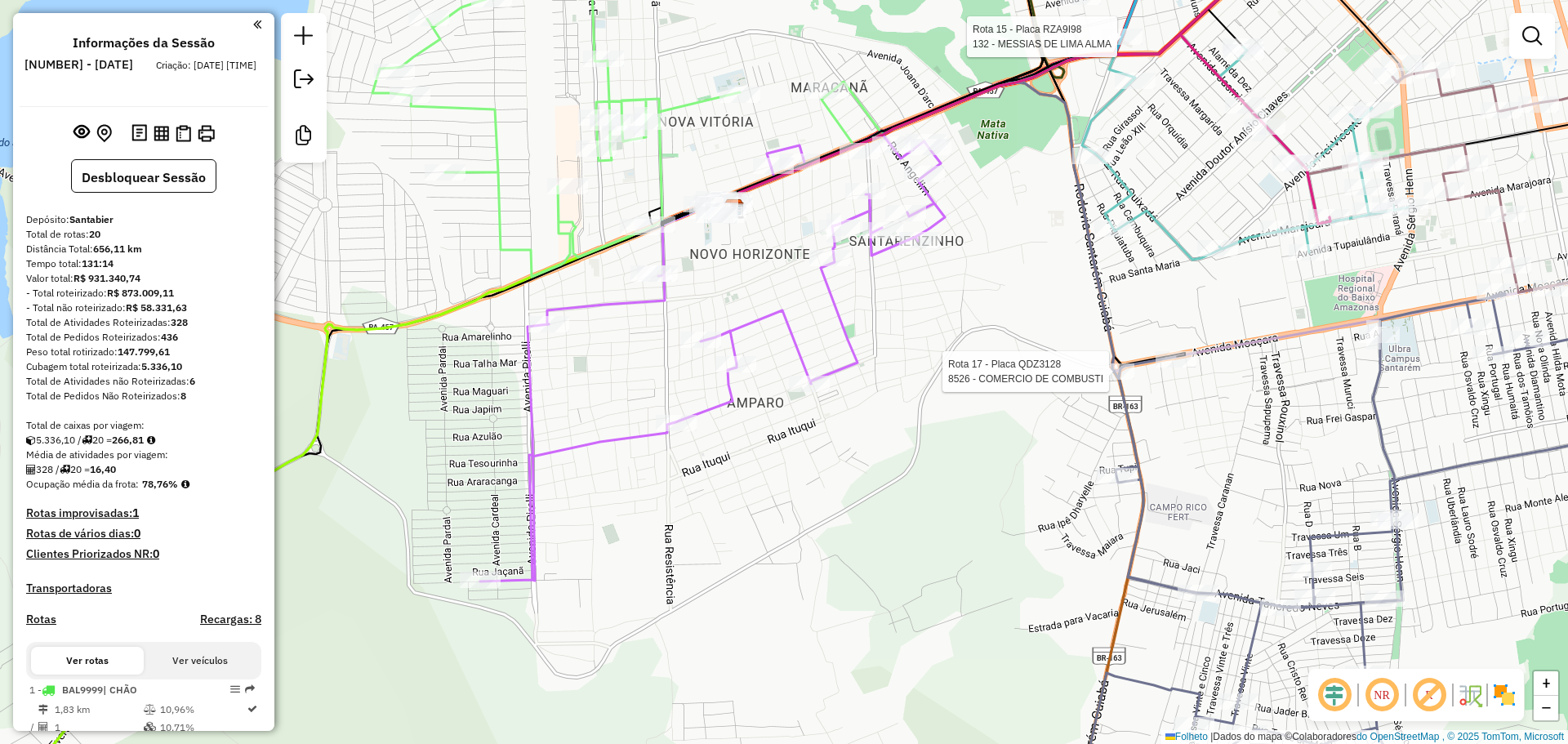 click on "Rota 15 - Placa RZA9I98  132 - MESSIAS DE LIMA ALMA Rota 17 - Placa QDZ3128  8526 - COMERCIO DE COMBUSTI Janela de atendimento Grade de atendimento Capacidade Transportadoras Veículos Cliente Pedidos  Rotas Selecione os dias de semana para filtrar as janelas de atendimento  Seg   Ter   Qua   Qui   Sex   Sáb   Dom  Informe o período da janela de atendimento: De: Até:  Filtrar exatamente a janela do cliente  Considerar janela de atendimento padrão  Selecione os dias de semana para filtrar as grades de atendimento  Seg   Ter   Qua   Qui   Sex   Sáb   Dom   Considerar clientes sem dia de atendimento cadastrado  Clientes fora do dia de atendimento selecionado Filtrar as atividades entre os valores definidos abaixo:  Peso mínimo:   Peso máximo:   Cubagem mínima:   Cubagem máxima:   De:   Até:  Filtrar as atividades entre o tempo de atendimento definido abaixo:  De:   Até:   Considerar capacidade total dos clientes não roteirizados Transportadora: Selecione um ou mais itens Tipo de veículo: Veículo: +" 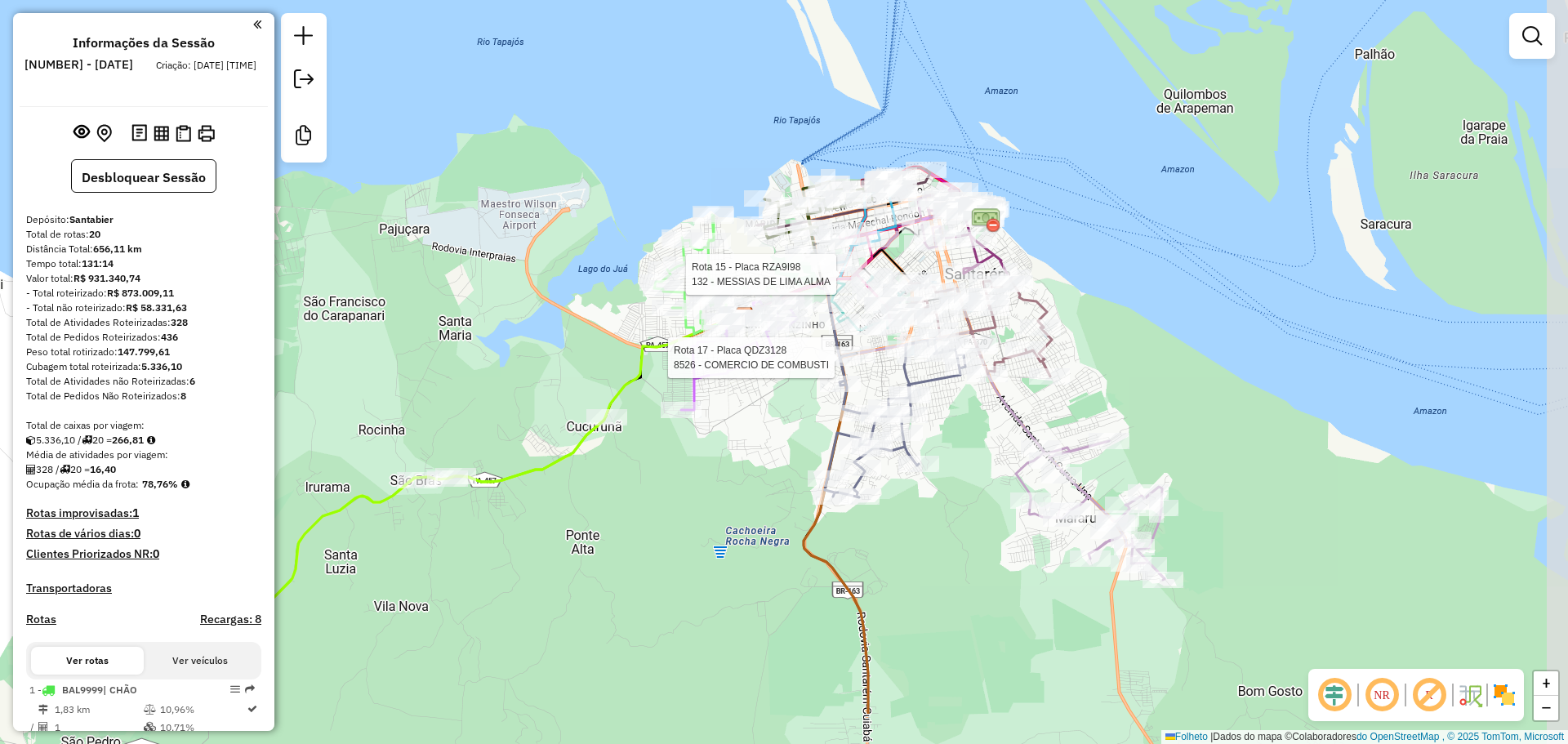 drag, startPoint x: 898, startPoint y: 541, endPoint x: 797, endPoint y: 435, distance: 146.4138 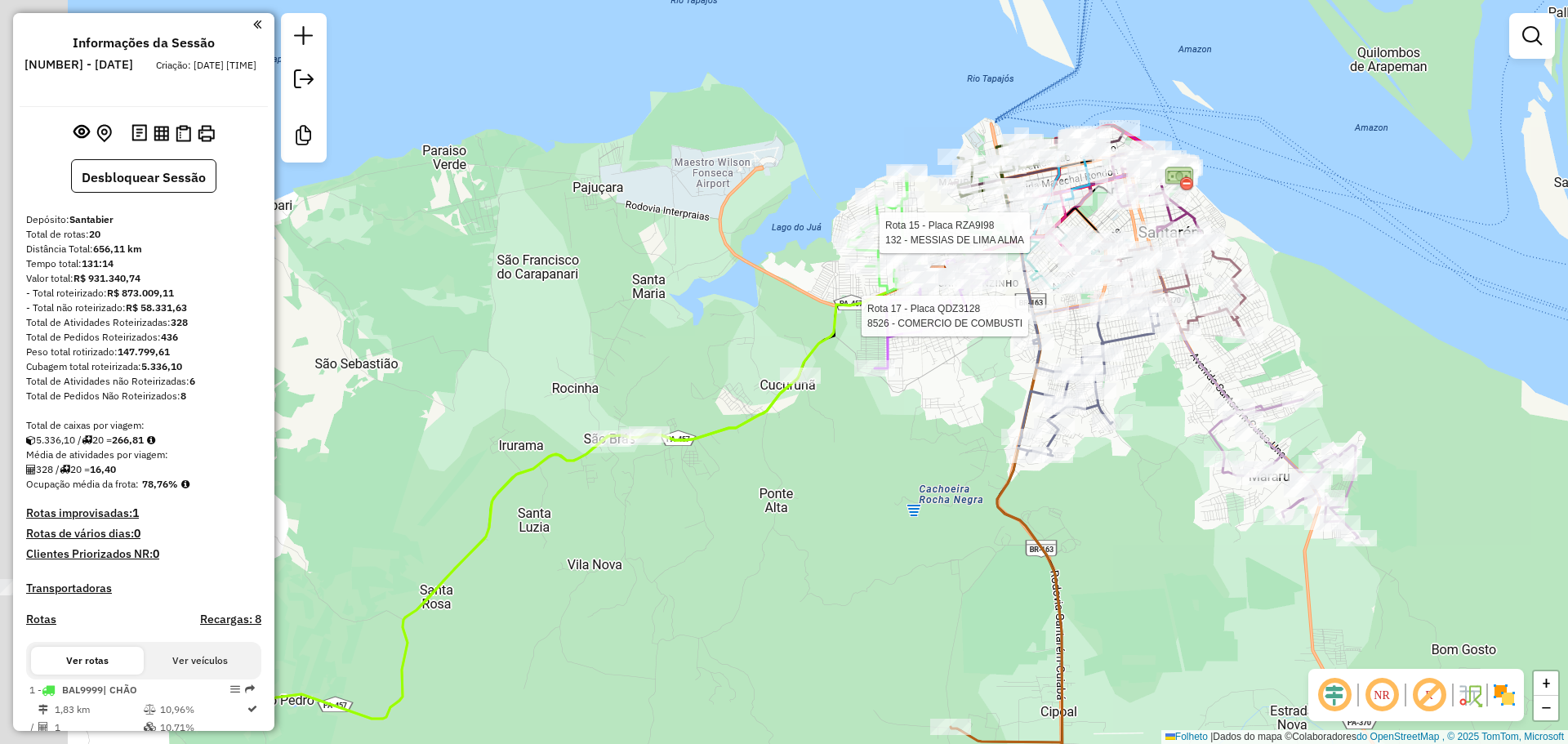 drag, startPoint x: 773, startPoint y: 498, endPoint x: 895, endPoint y: 466, distance: 126.12692 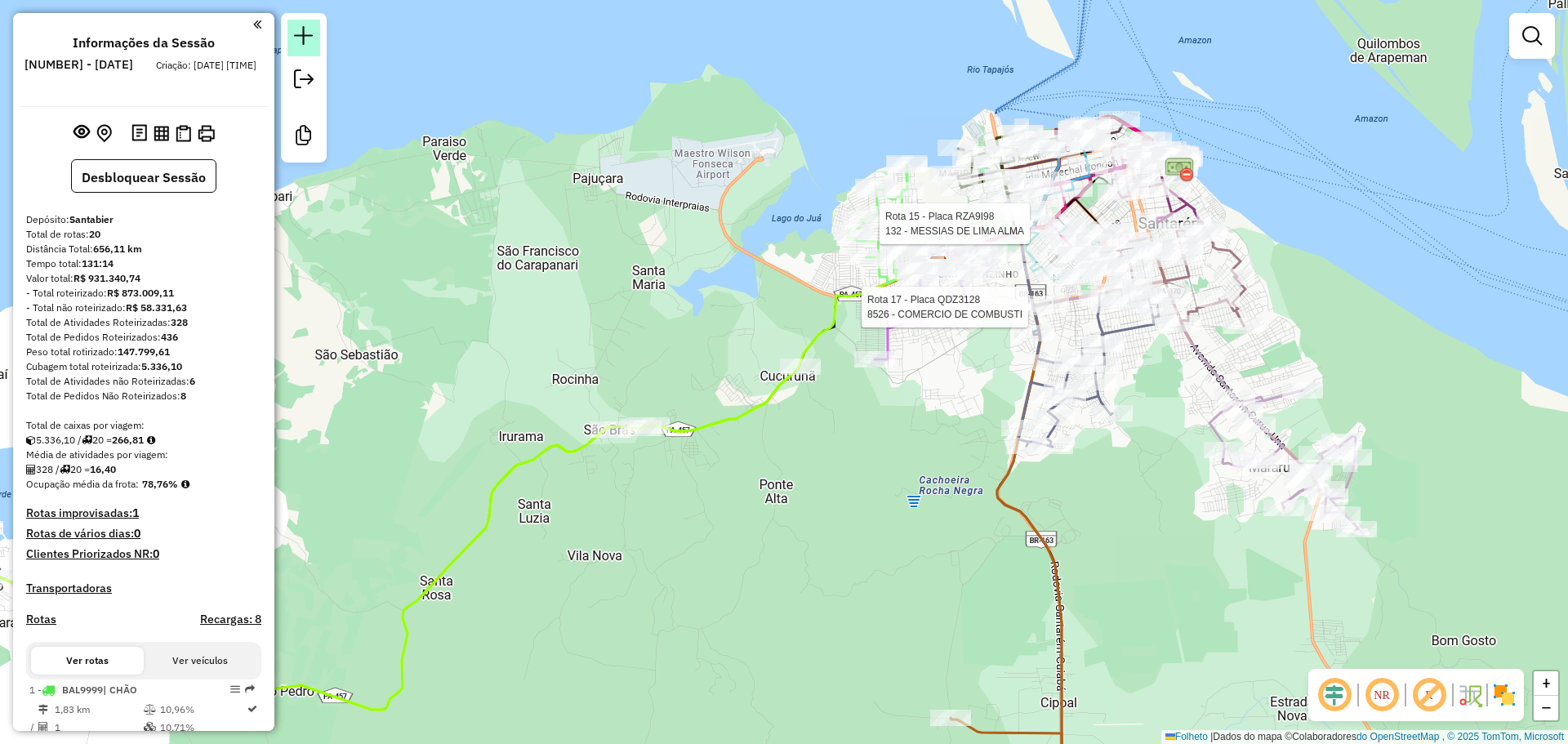 click 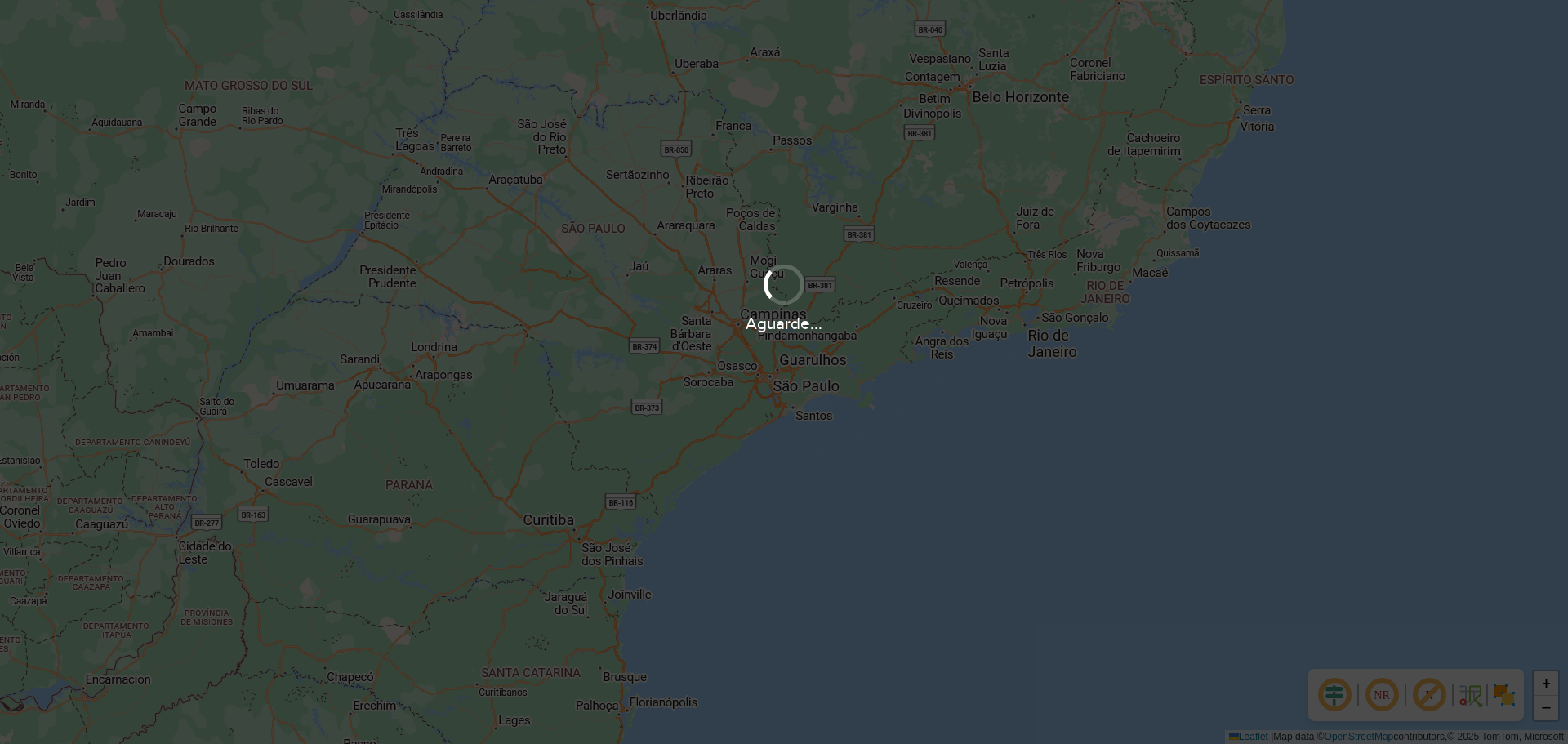 scroll, scrollTop: 0, scrollLeft: 0, axis: both 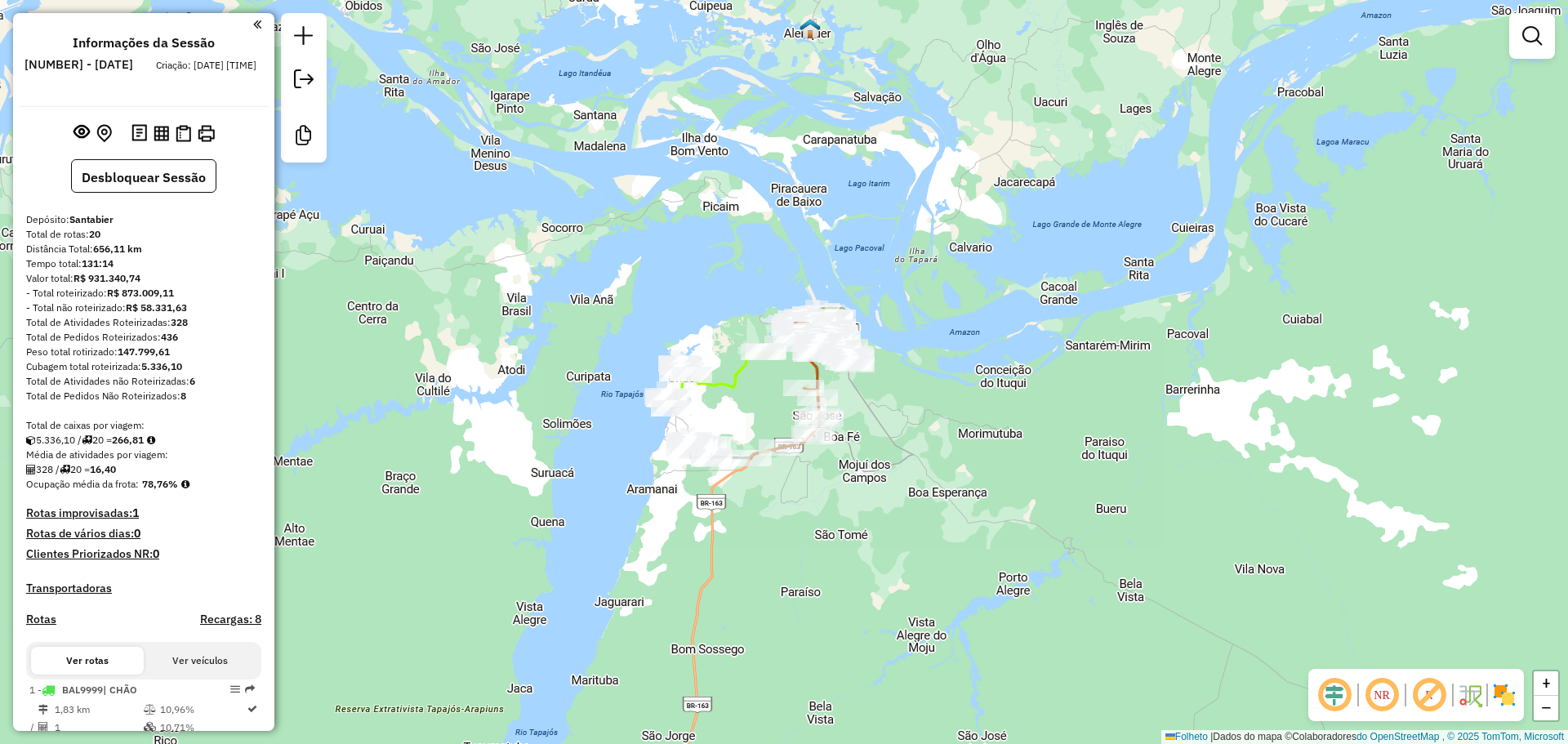 drag, startPoint x: 730, startPoint y: 447, endPoint x: 799, endPoint y: 294, distance: 168 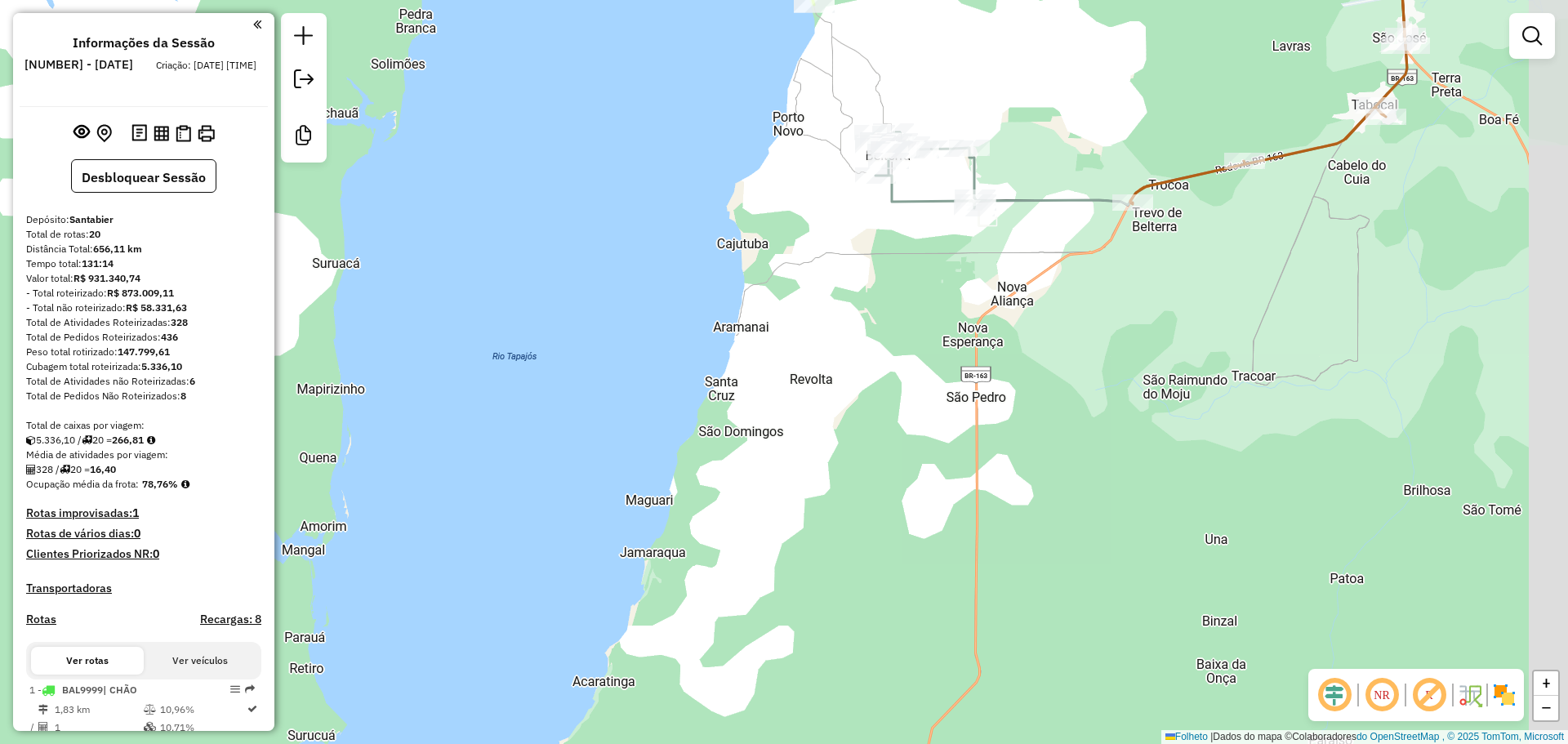 drag, startPoint x: 699, startPoint y: 225, endPoint x: 635, endPoint y: 282, distance: 85.70298 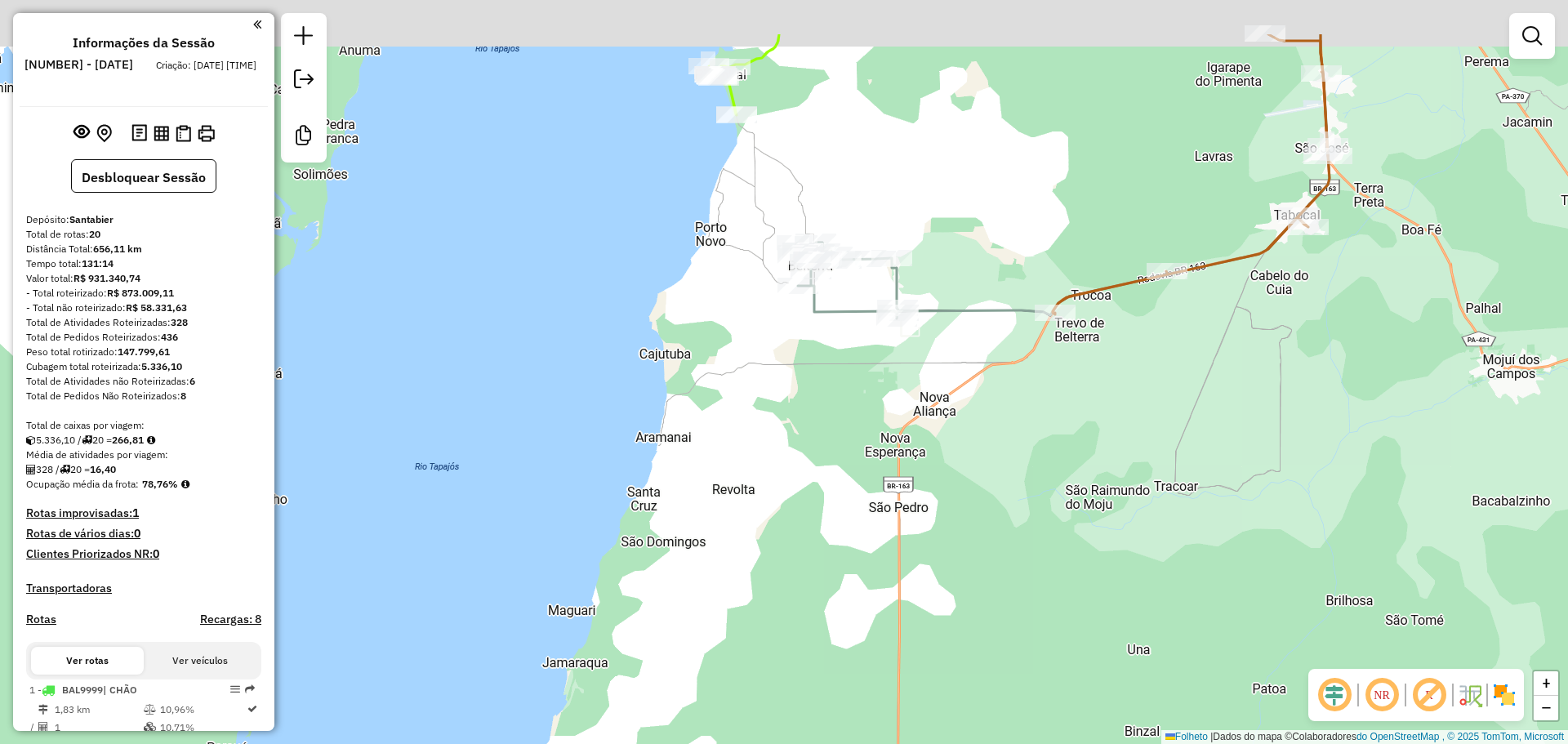 drag, startPoint x: 660, startPoint y: 307, endPoint x: 519, endPoint y: 523, distance: 257.94767 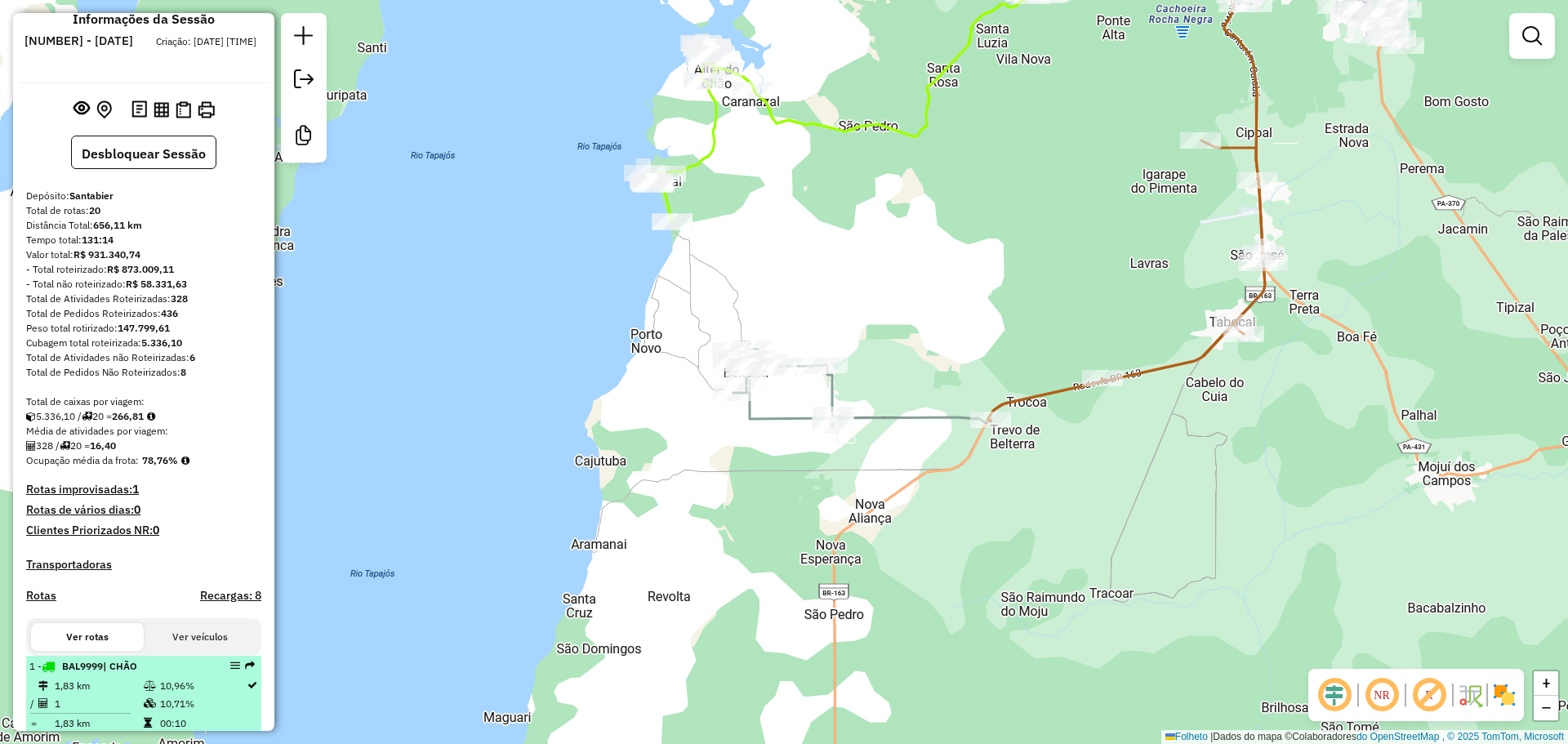 scroll, scrollTop: 0, scrollLeft: 0, axis: both 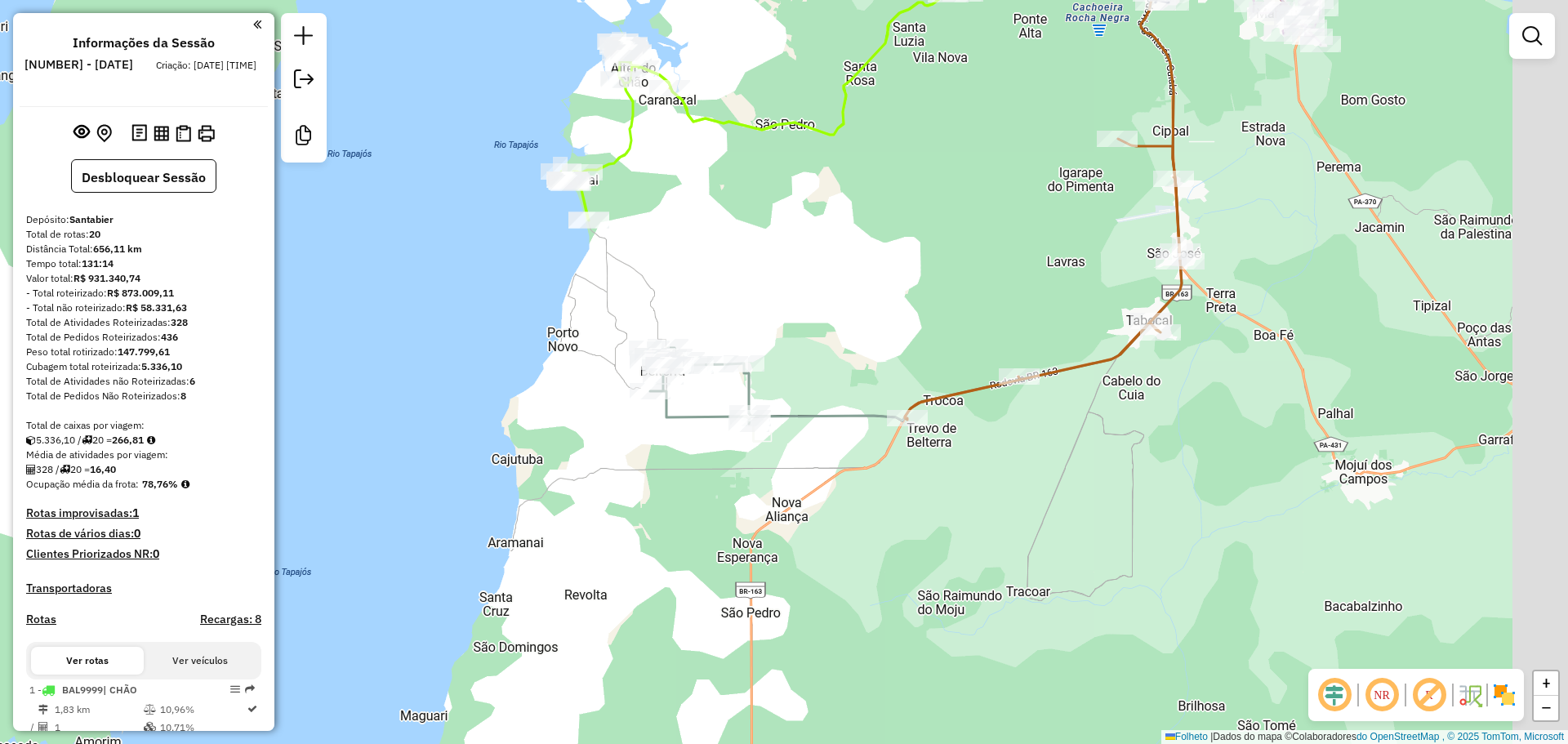 drag, startPoint x: 889, startPoint y: 455, endPoint x: 805, endPoint y: 453, distance: 84.02381 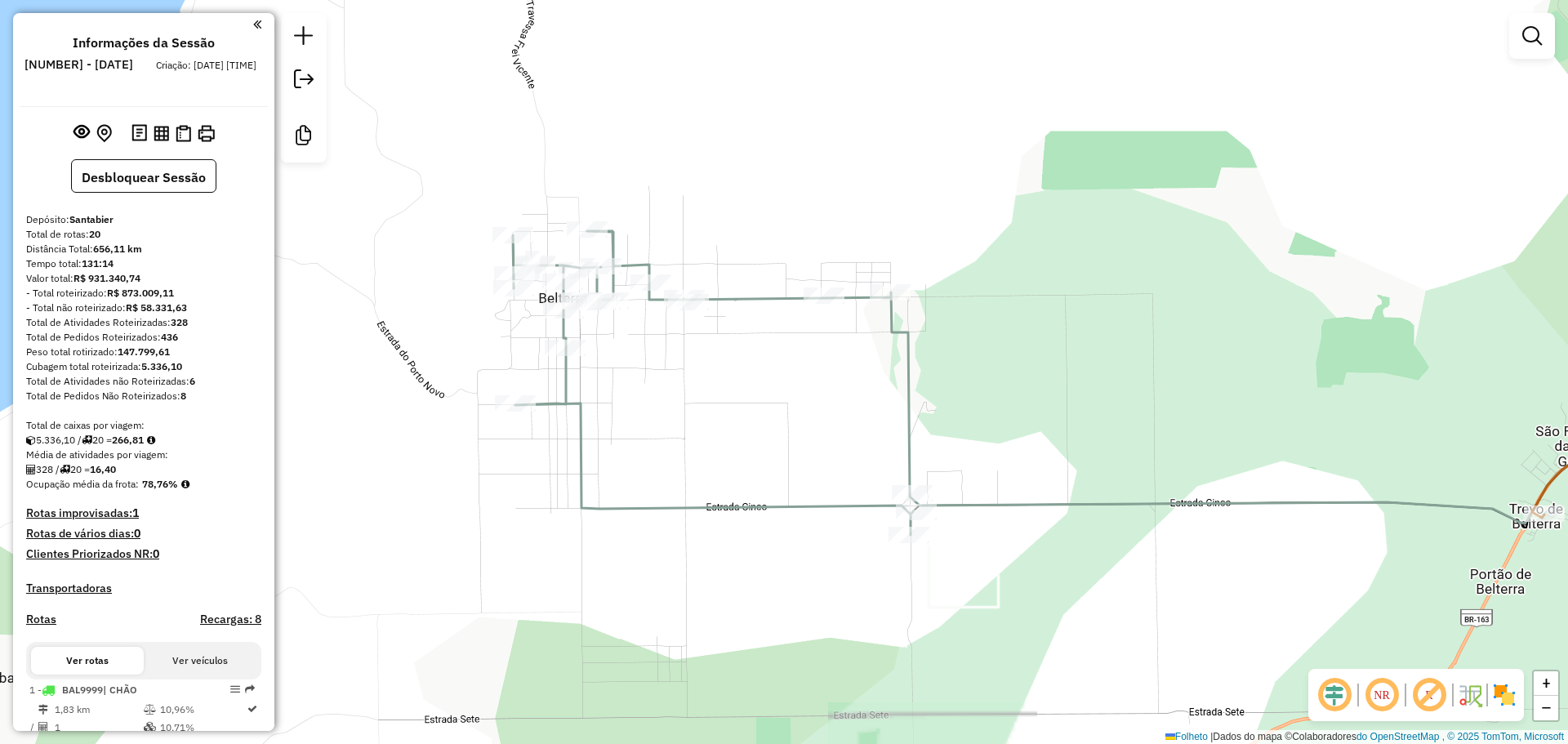 drag, startPoint x: 680, startPoint y: 399, endPoint x: 697, endPoint y: 394, distance: 17.720045 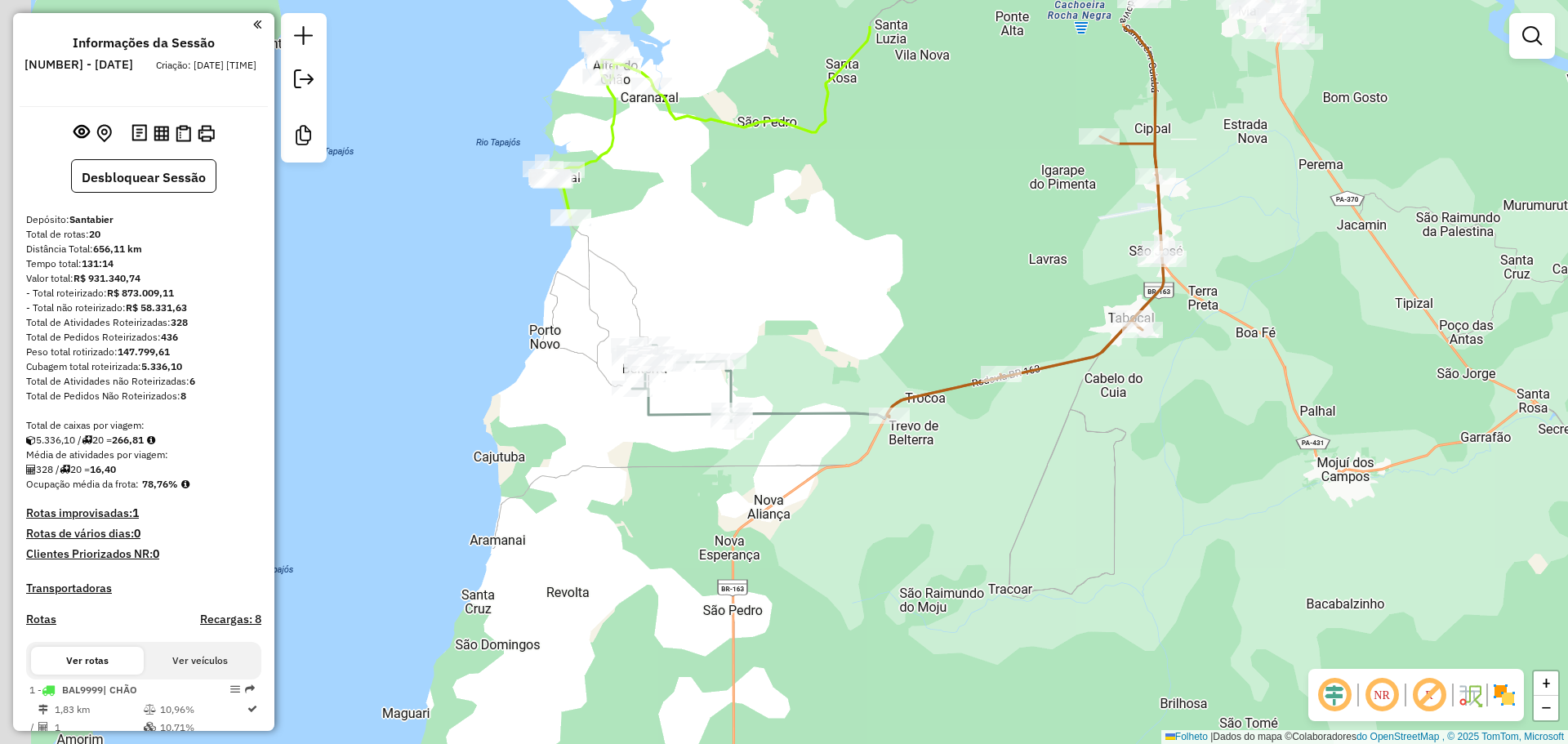 drag, startPoint x: 576, startPoint y: 307, endPoint x: 657, endPoint y: 408, distance: 129.46814 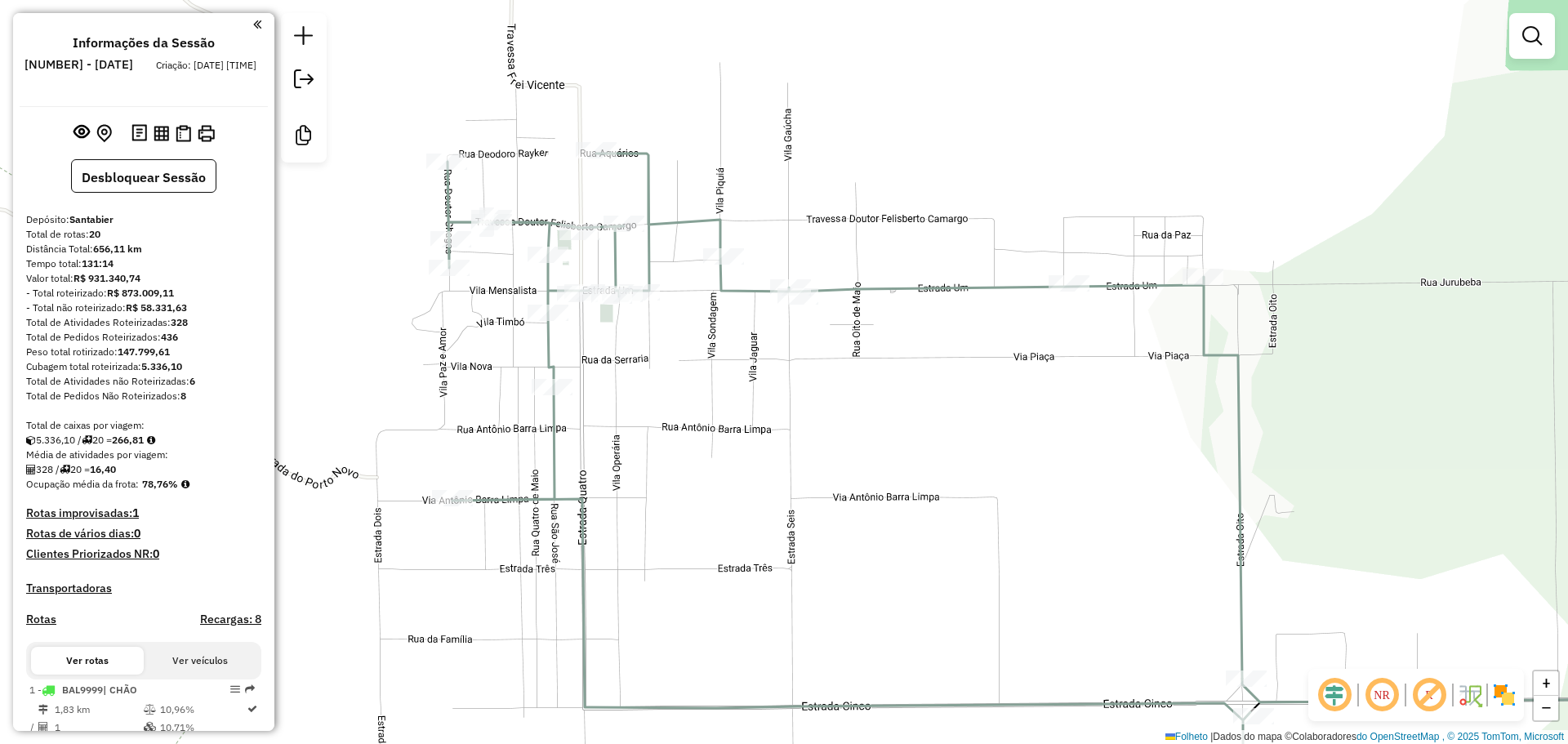 drag, startPoint x: 724, startPoint y: 316, endPoint x: 773, endPoint y: 358, distance: 64.53681 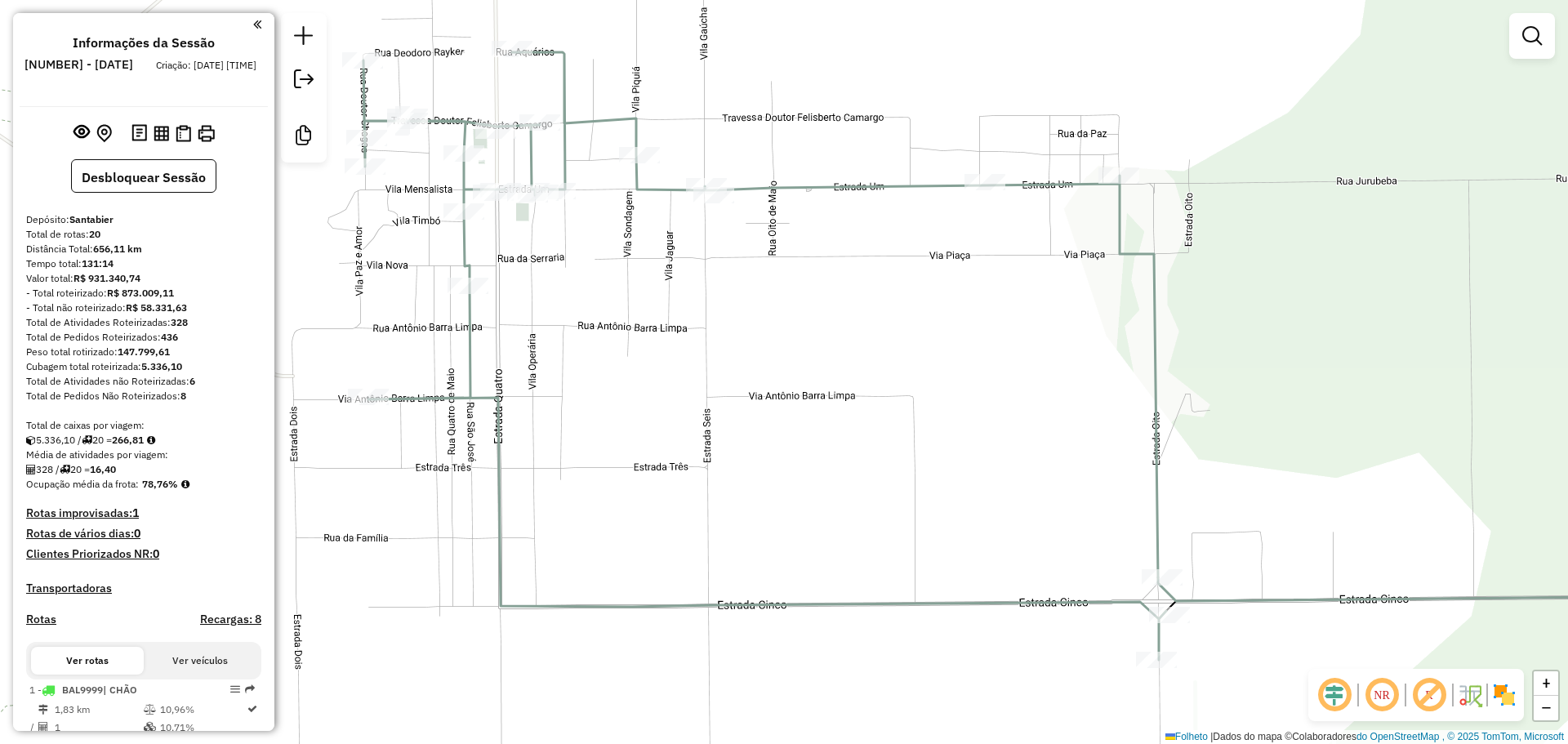 drag, startPoint x: 1166, startPoint y: 445, endPoint x: 1047, endPoint y: 328, distance: 166.88319 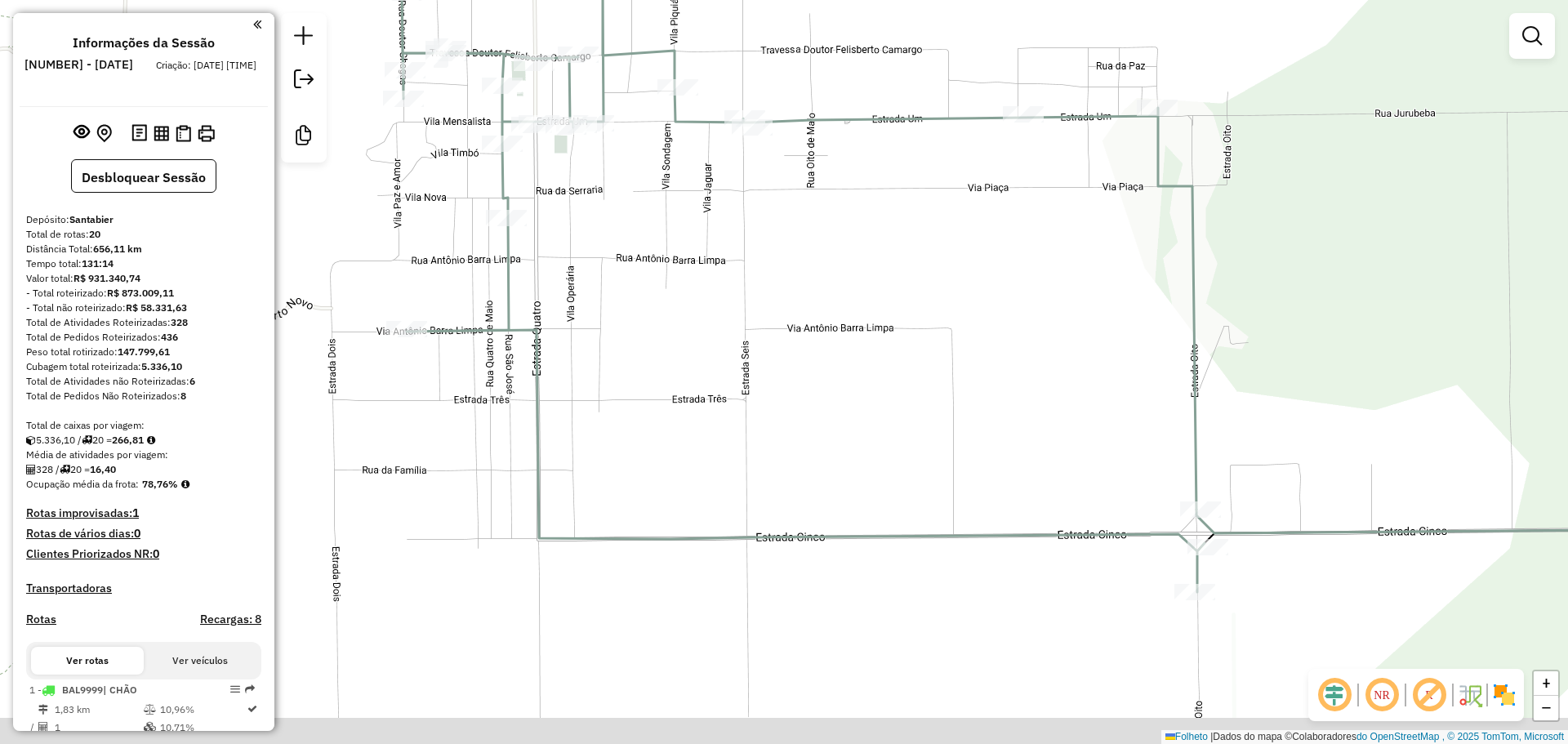 drag, startPoint x: 762, startPoint y: 508, endPoint x: 647, endPoint y: 345, distance: 199.48434 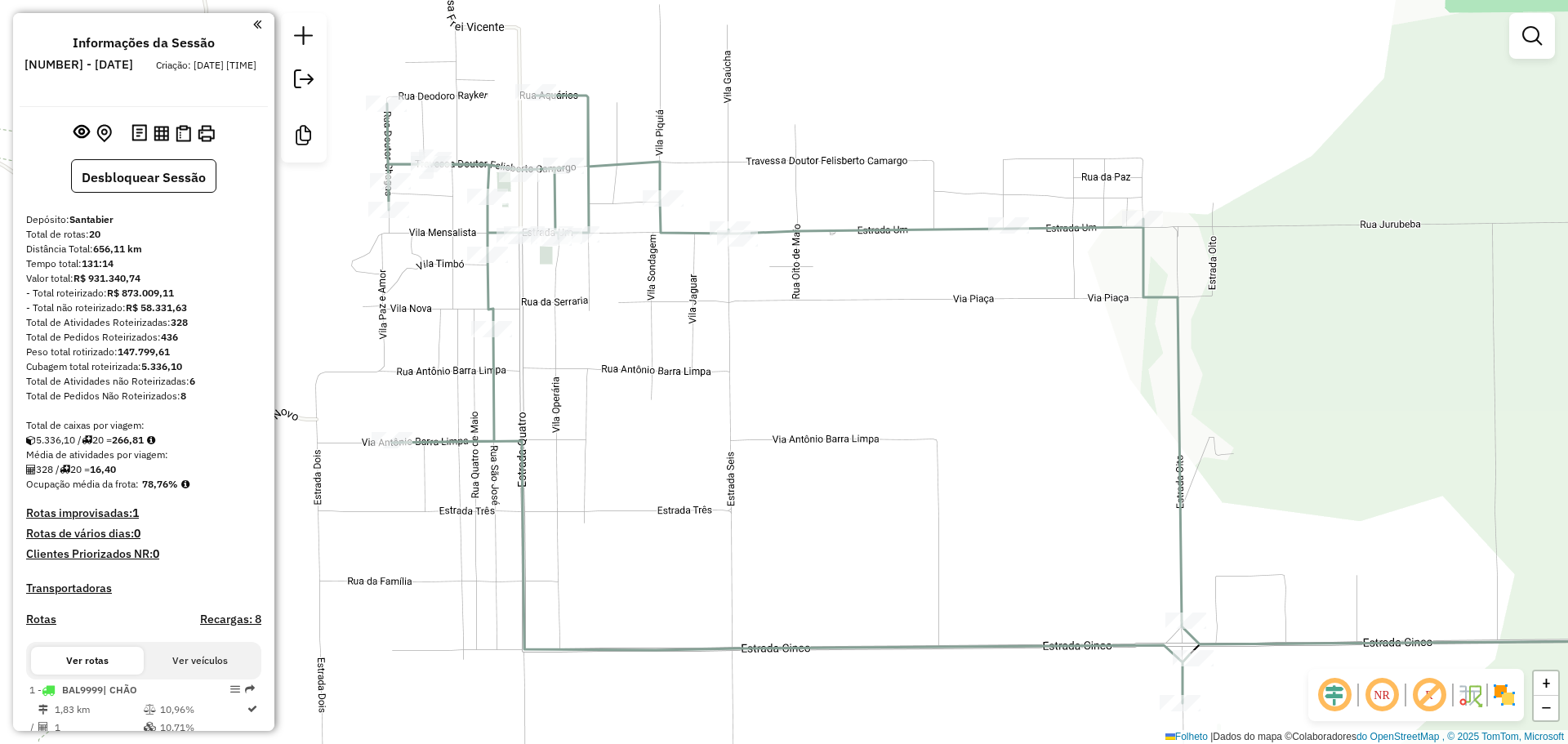 drag, startPoint x: 782, startPoint y: 292, endPoint x: 781, endPoint y: 372, distance: 80.00625 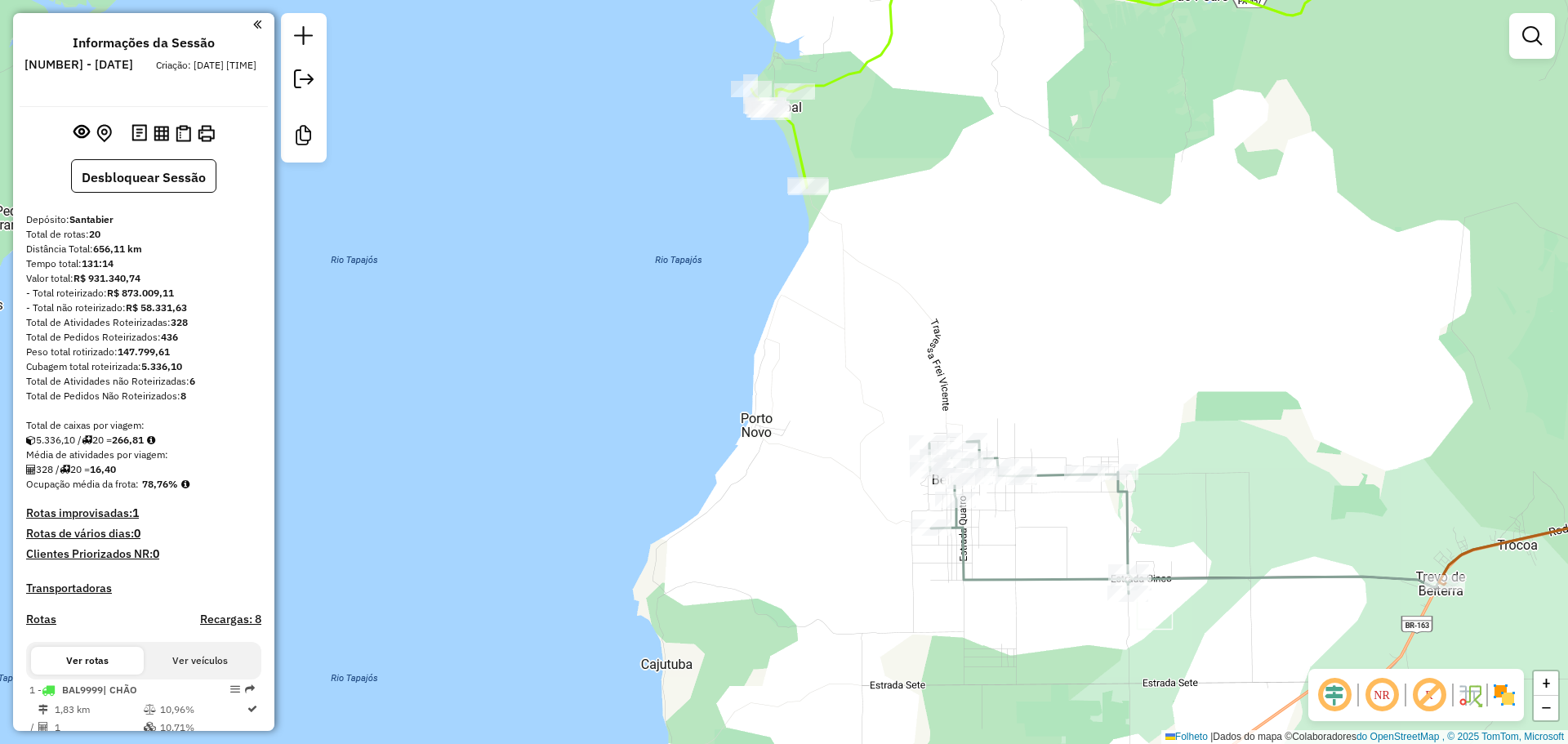 drag, startPoint x: 1254, startPoint y: 394, endPoint x: 1205, endPoint y: 374, distance: 52.92447 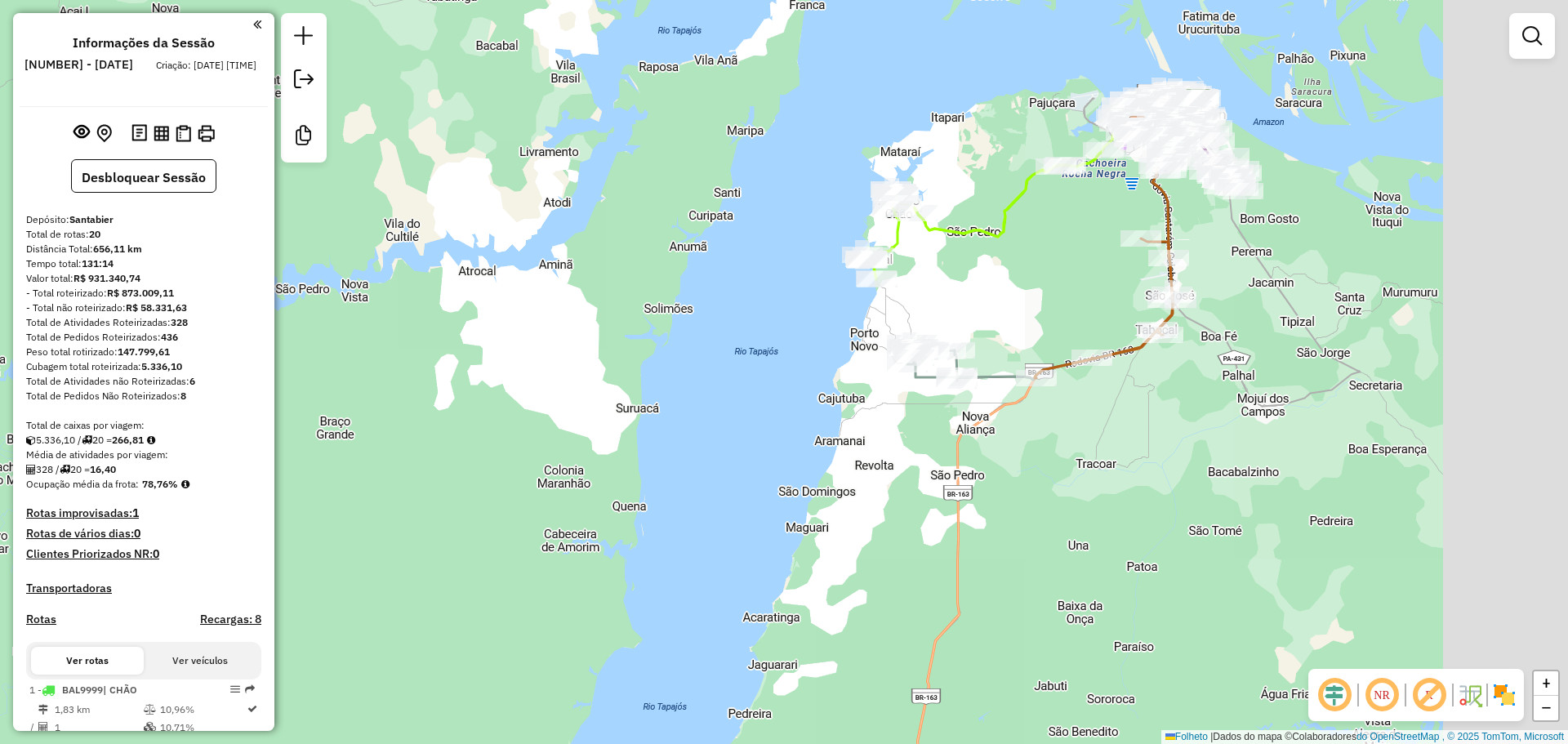 drag, startPoint x: 1187, startPoint y: 323, endPoint x: 1021, endPoint y: 295, distance: 168.34488 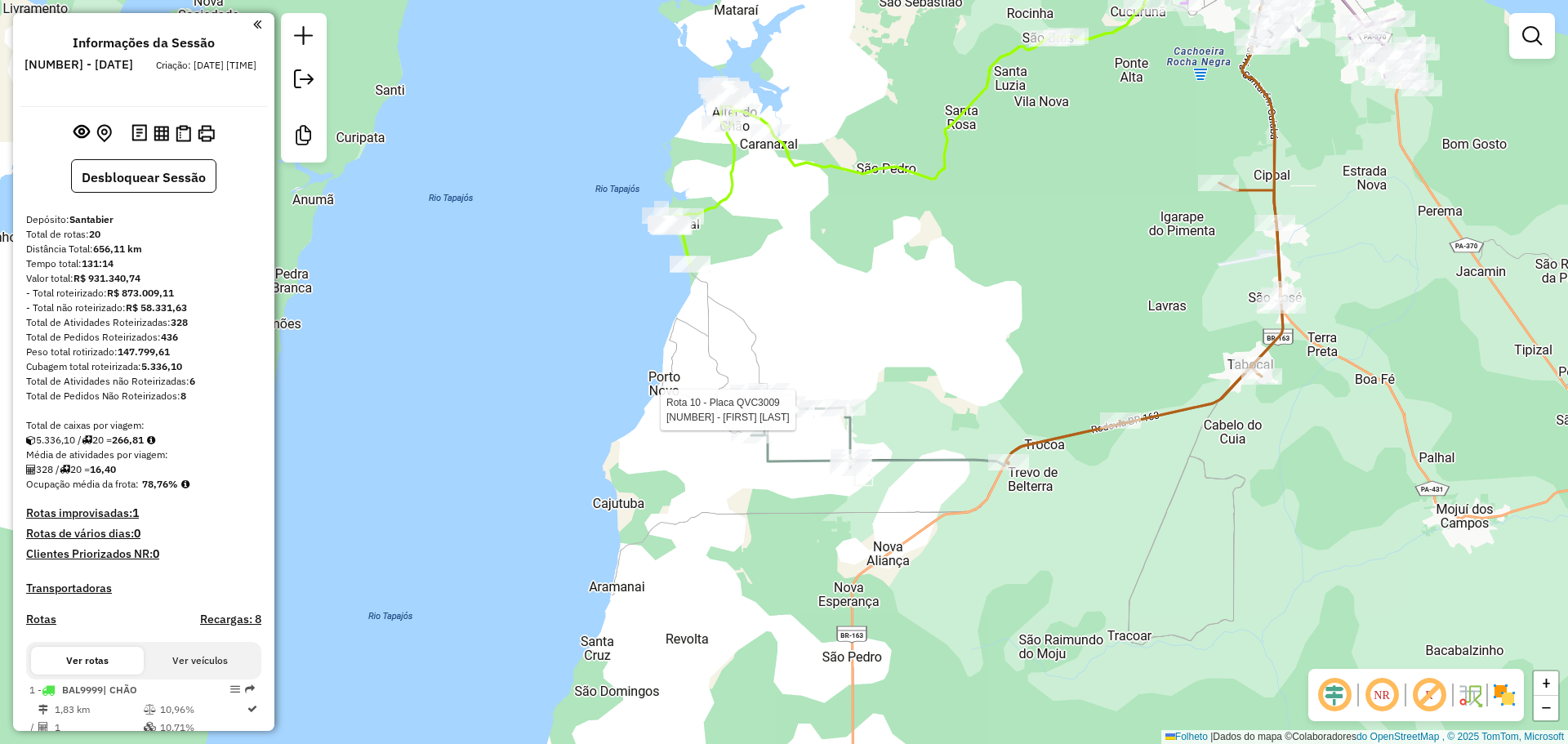 select on "**********" 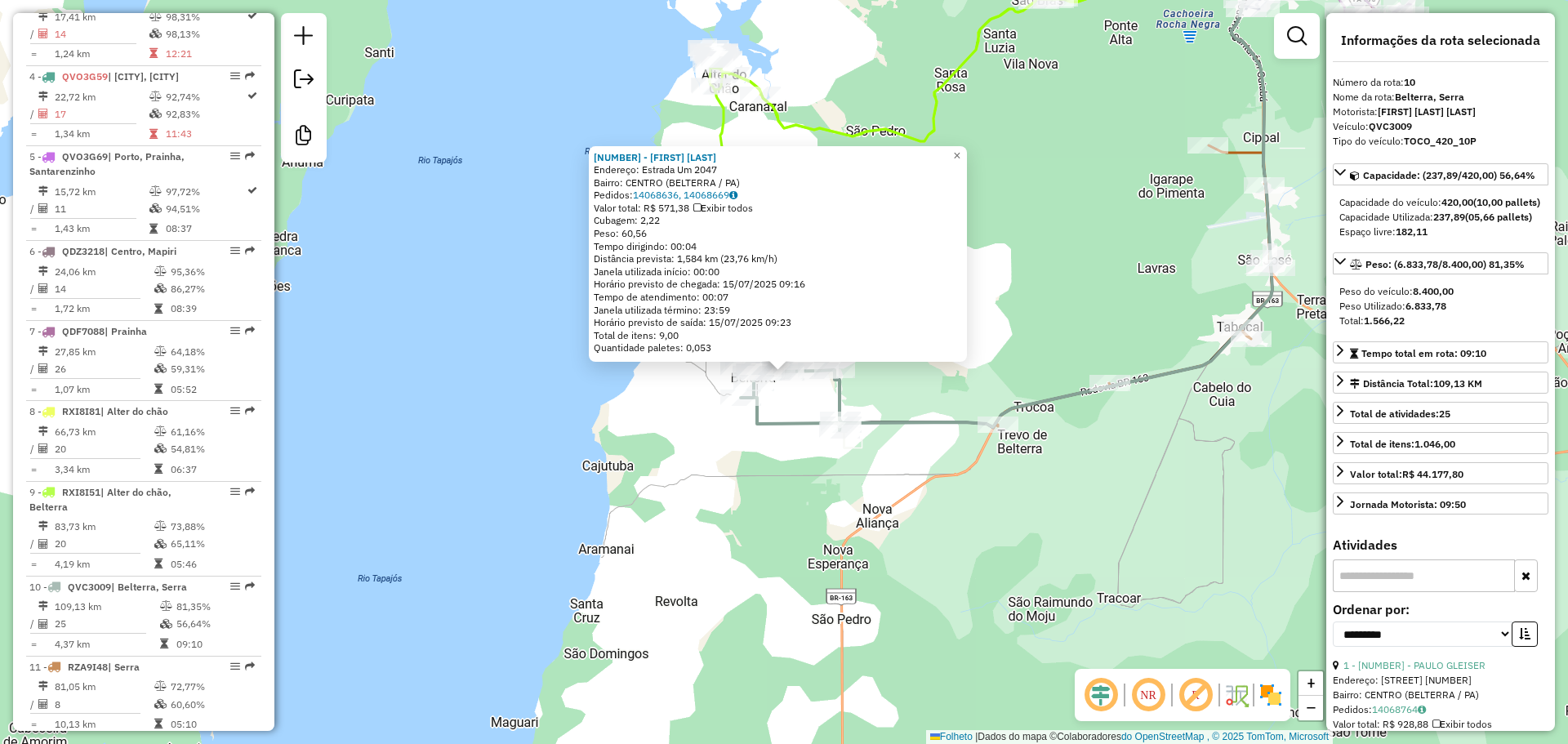 scroll, scrollTop: 1446, scrollLeft: 0, axis: vertical 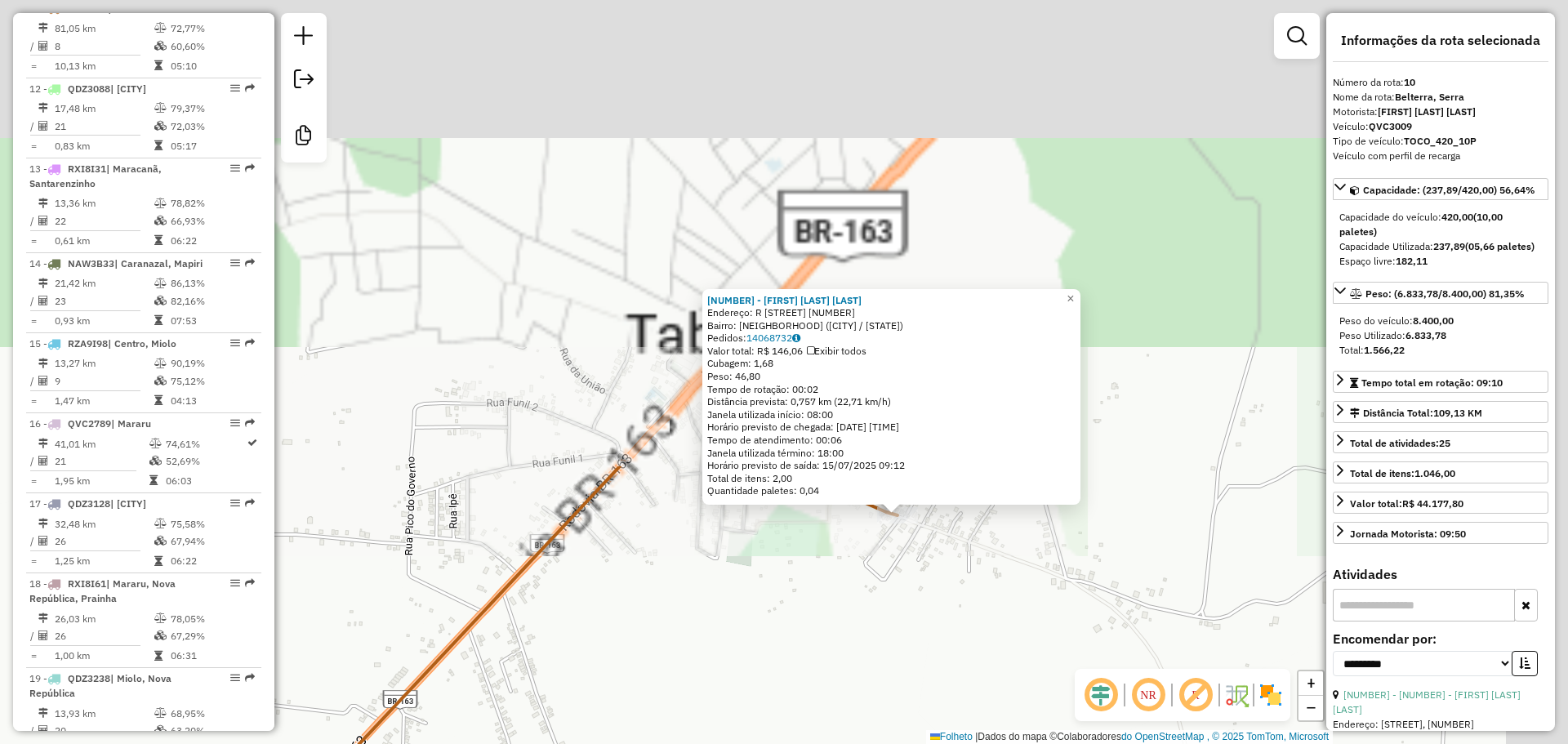 drag, startPoint x: 608, startPoint y: 315, endPoint x: 436, endPoint y: 769, distance: 485.4894 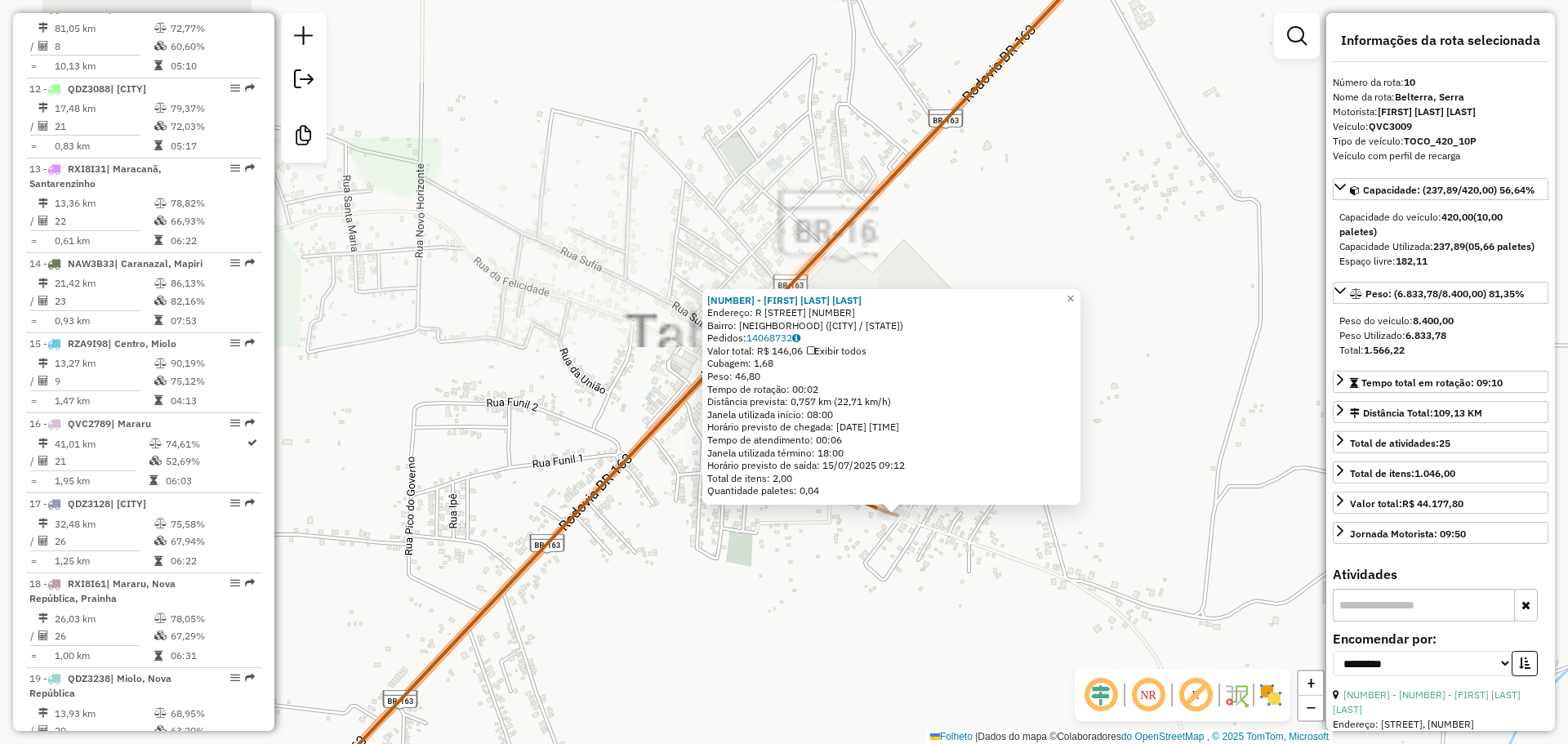 click on "5615 - Nilberto Da Silva Co Endereço: R Rua Das Mangueiras 25 Bairro: TABOCAL (SANTAREM/PA) Pedidos:  14068732 Valor total: R$ 146,06 Exibir todos Cubagem: 1,68 Peso: 46,80 Tempo de rotação: 00:02 Distância prevista: 0,757 km (22,71 km/h) Janela utilizada início: 08:00 Horário previsto de chegada: 15/07/2025 09h06 Tempo de atendimento: 00:06 Janela utilizada término: 18:00 Horário previsto de saída: 15/07/2025 09:12 Total de itens: 2,00 Quantidade paletes: 0,04 × Janela de atendimento Grade de atendimento Capacidade Transportadoras Veículos Cliente Pedidos  Rotas Selecione os dias de semana para filtrar as janelas de atendimento  Seg   Ter   Qua   Qui   Sex   Sáb   Dom  Informe o período da janela de atendimento: De: Até:  Filtrar exatamente a janela do cliente  Considerar janela de atendimento padrão  Selecione os dias de semana para filtrar as grades de atendimento  Seg   Ter   Qua   Qui   Sex   Sáb   Dom   Considerar clientes sem dia de atendimento cadastrado  Peso mínimo:   Peso máximo:" 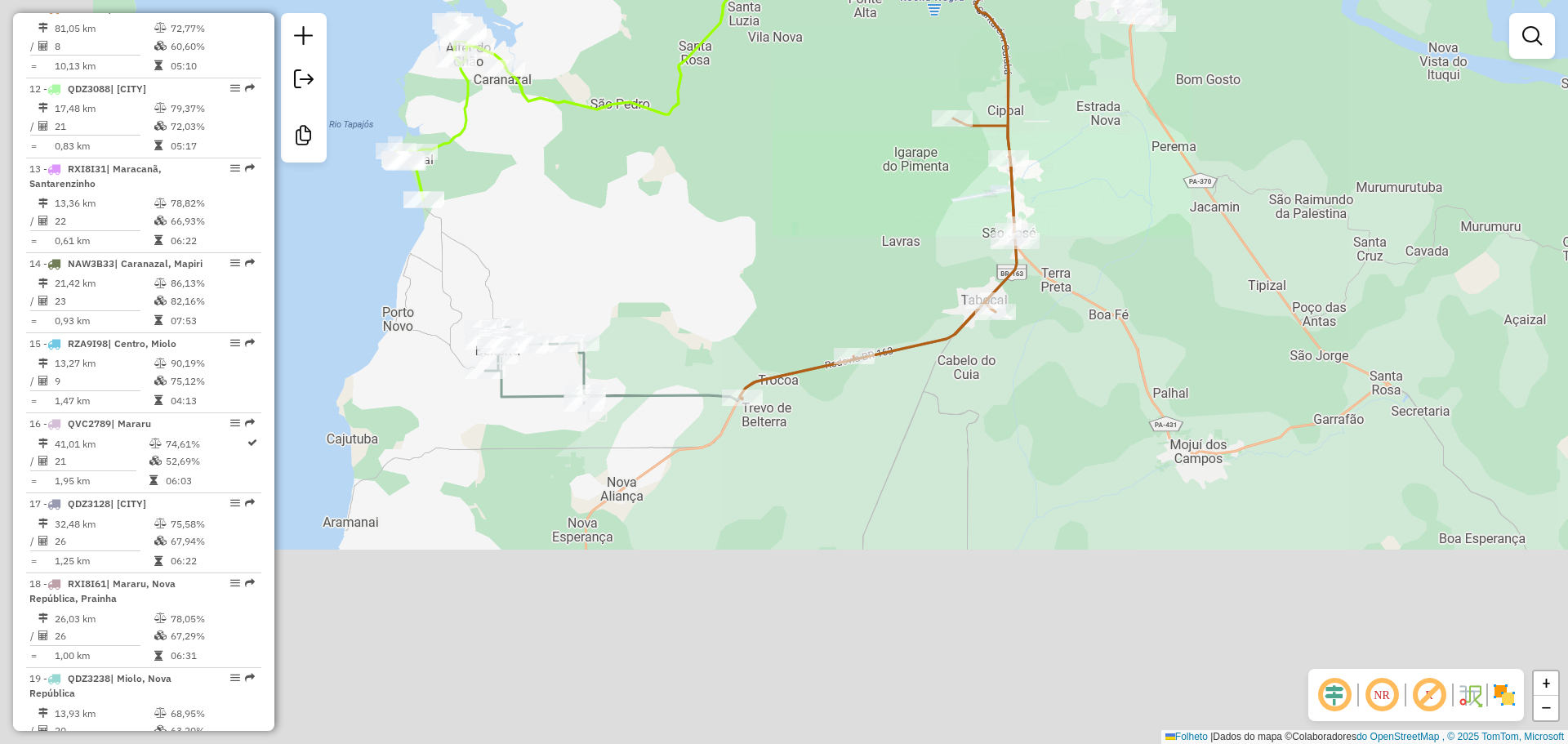 drag, startPoint x: 797, startPoint y: 657, endPoint x: 1049, endPoint y: 280, distance: 453.4677 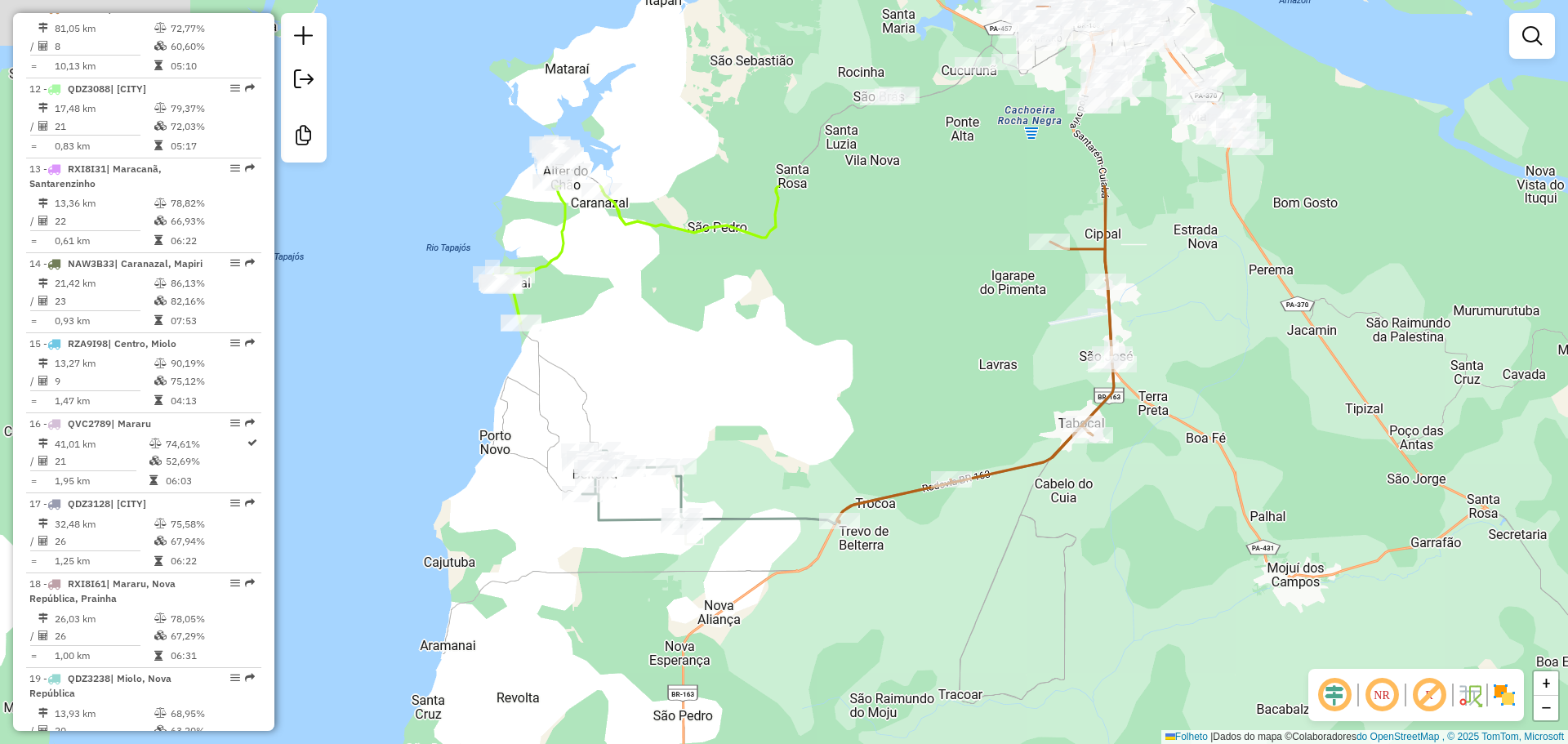 drag, startPoint x: 701, startPoint y: 327, endPoint x: 733, endPoint y: 545, distance: 220.3361 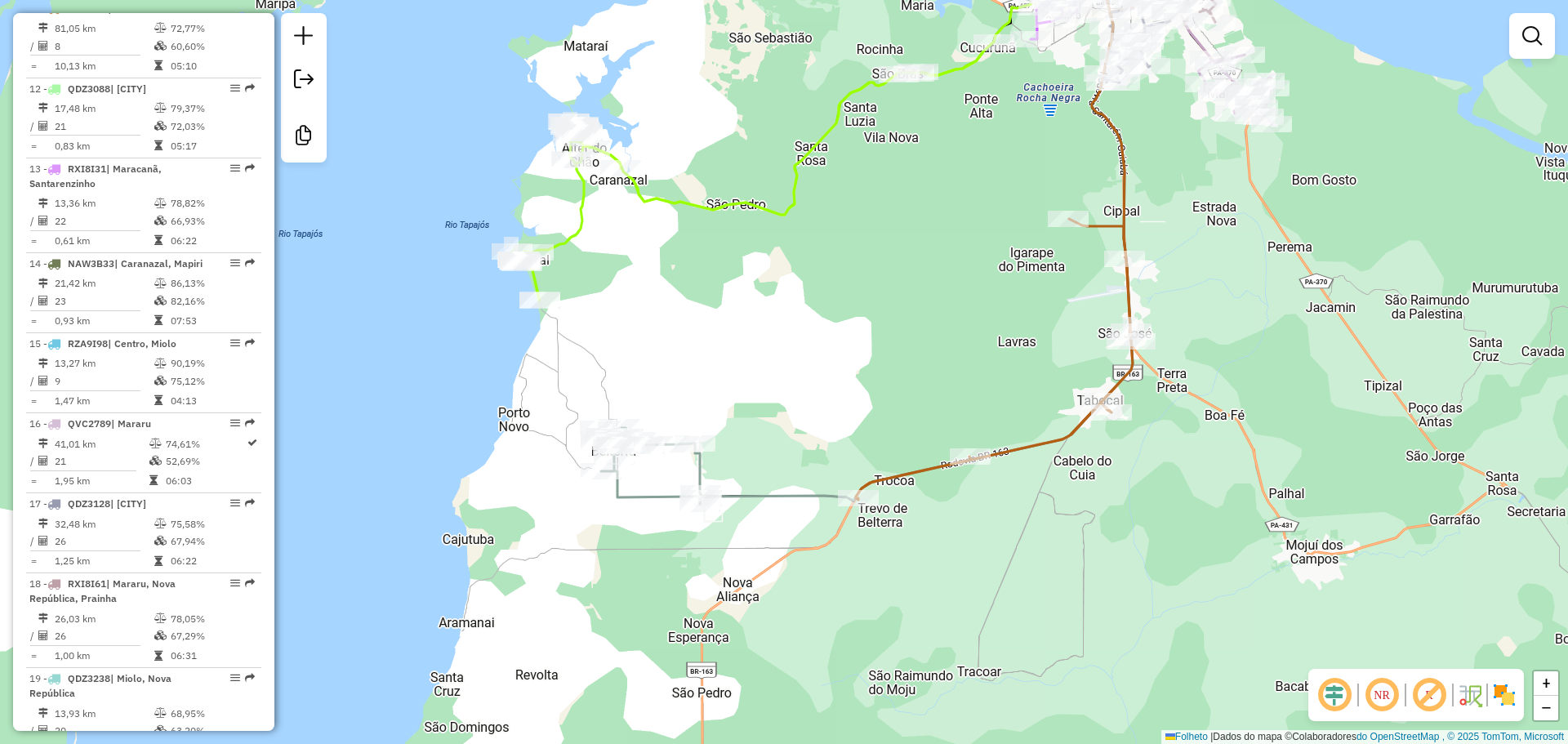 drag, startPoint x: 746, startPoint y: 461, endPoint x: 810, endPoint y: 366, distance: 114.54693 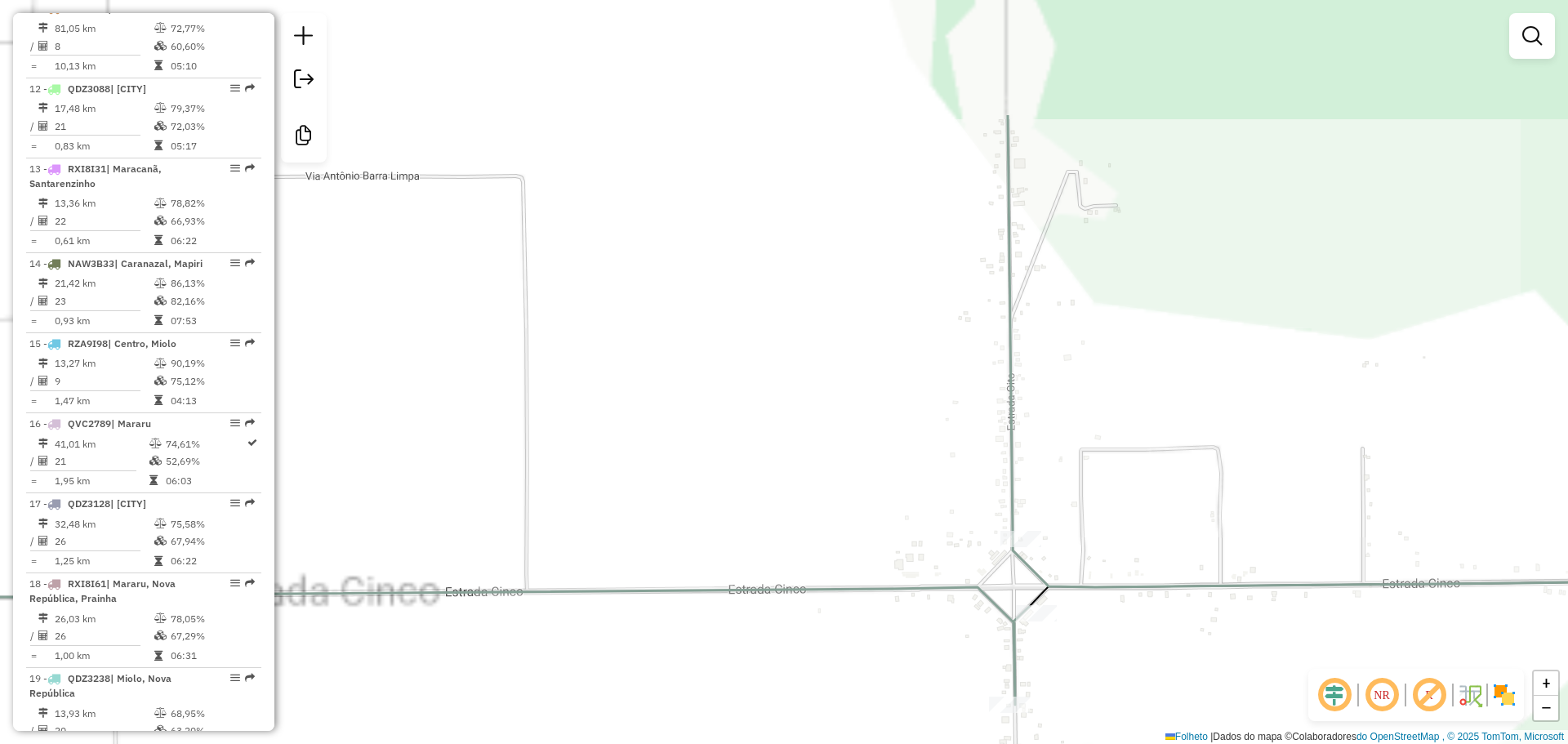 drag, startPoint x: 1080, startPoint y: 197, endPoint x: 1177, endPoint y: 403, distance: 227.69497 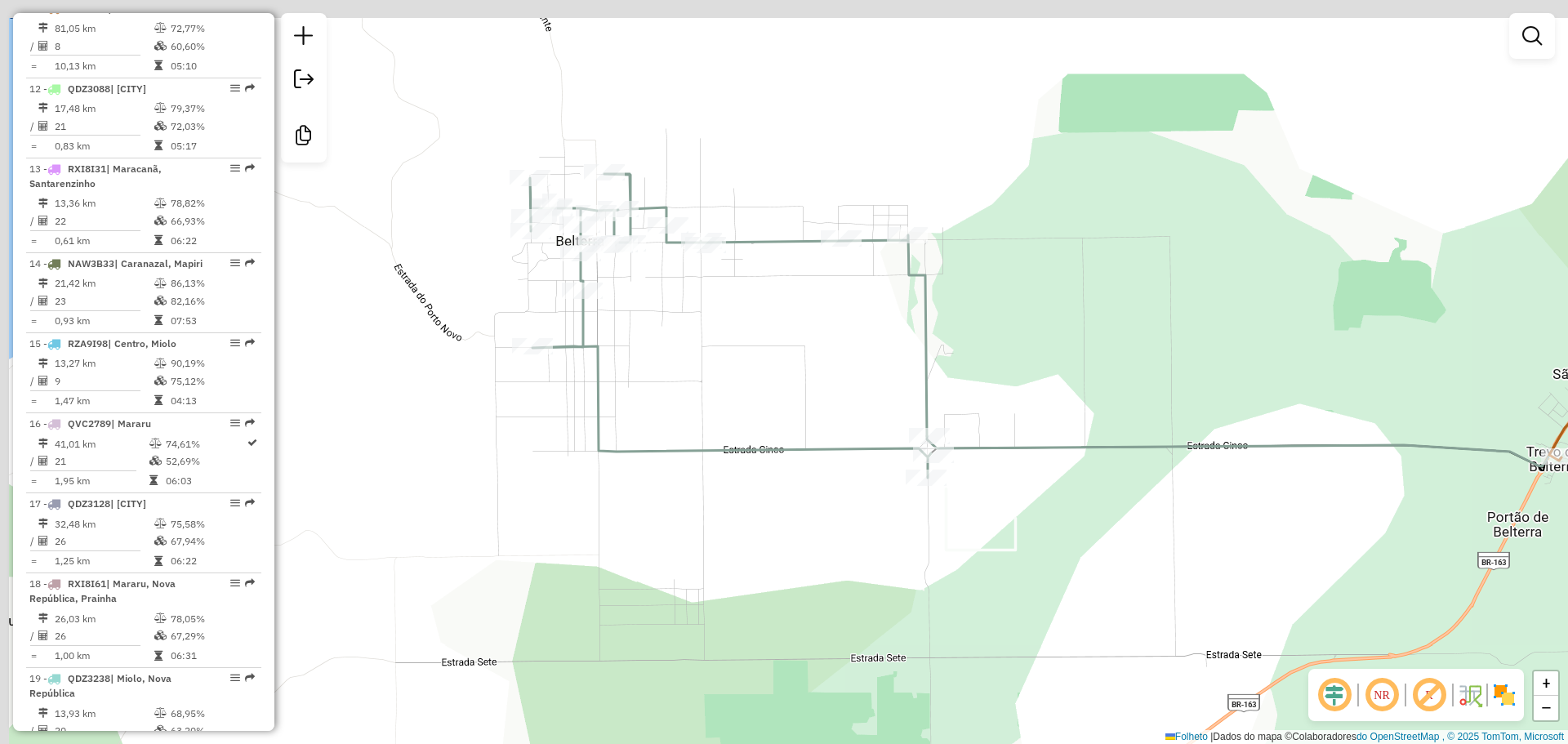 drag, startPoint x: 749, startPoint y: 377, endPoint x: 822, endPoint y: 441, distance: 97.08244 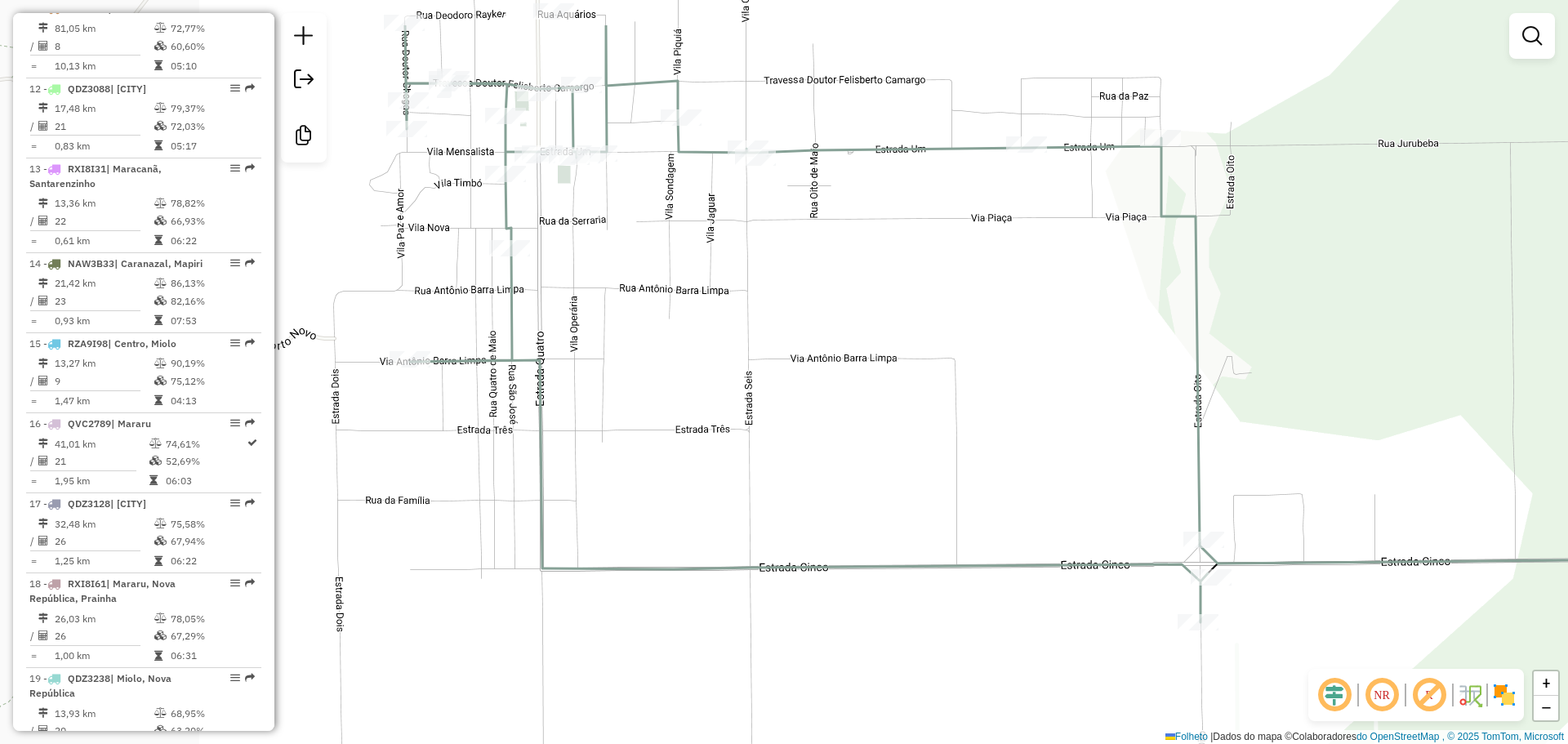 drag, startPoint x: 806, startPoint y: 421, endPoint x: 946, endPoint y: 394, distance: 142.5798 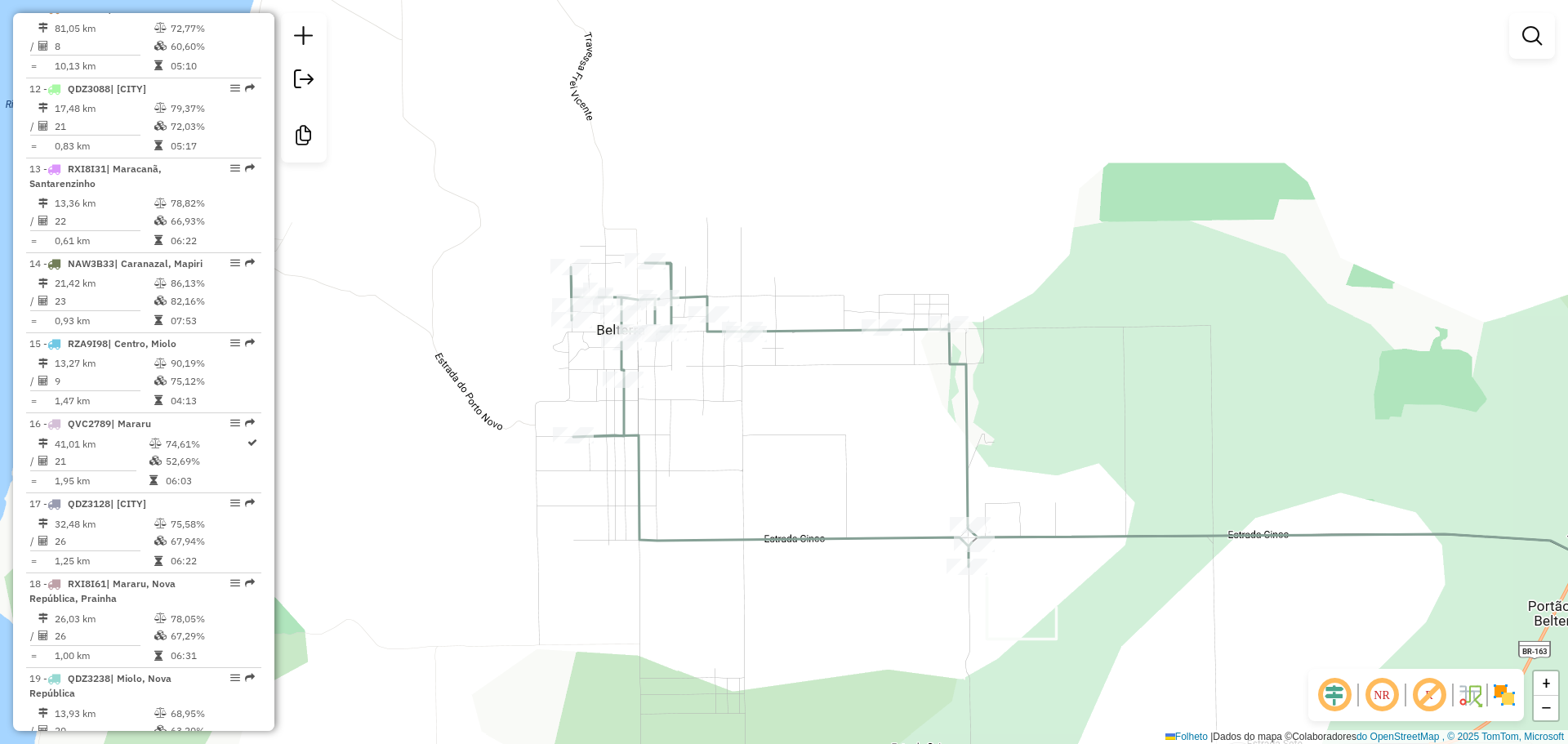 click on "Janela de atendimento Grade de atendimento Capacidade Transportadoras Veículos Cliente Pedidos  Rotas Selecione os dias de semana para filtrar as janelas de atendimento  Seg   Ter   Qua   Qui   Sex   Sáb   Dom  Informe o período da janela de atendimento: De: Até:  Filtrar exatamente a janela do cliente  Considerar janela de atendimento padrão  Selecione os dias de semana para filtrar as grades de atendimento  Seg   Ter   Qua   Qui   Sex   Sáb   Dom   Considerar clientes sem dia de atendimento cadastrado  Clientes fora do dia de atendimento selecionado Filtrar as atividades entre os valores definidos abaixo:  Peso mínimo:   Peso máximo:   Cubagem mínima:   Cubagem máxima:   De:   Até:  Filtrar as atividades entre o tempo de atendimento definido abaixo:  De:   Até:   Considerar capacidade total dos clientes não roteirizados Transportadora: Selecione um ou mais itens Tipo de veículo: Selecione um ou mais itens Veículo: Selecione um ou mais itens Motorista: Selecione um ou mais itens Nome: Rótulo:" 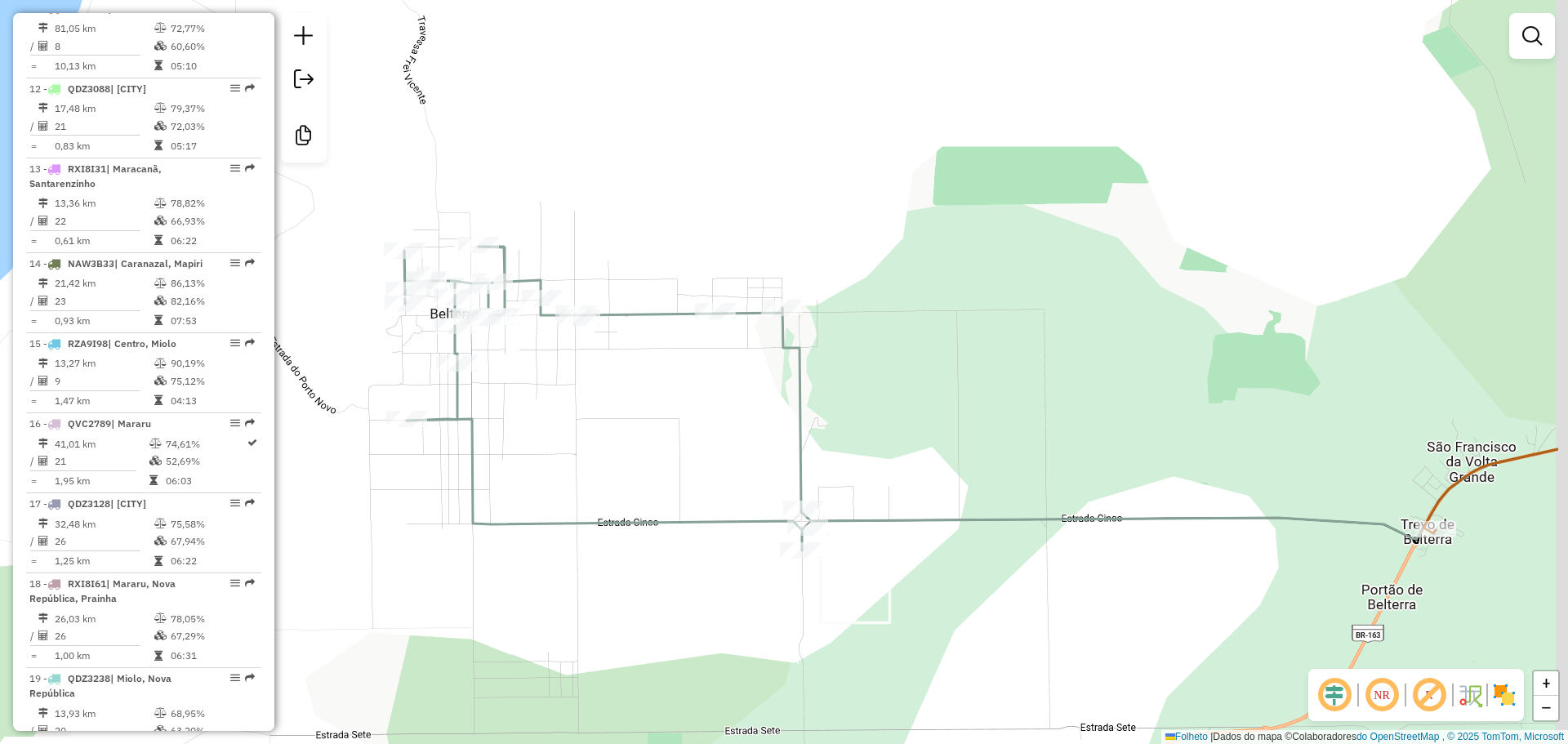 drag, startPoint x: 869, startPoint y: 400, endPoint x: 710, endPoint y: 378, distance: 160.5148 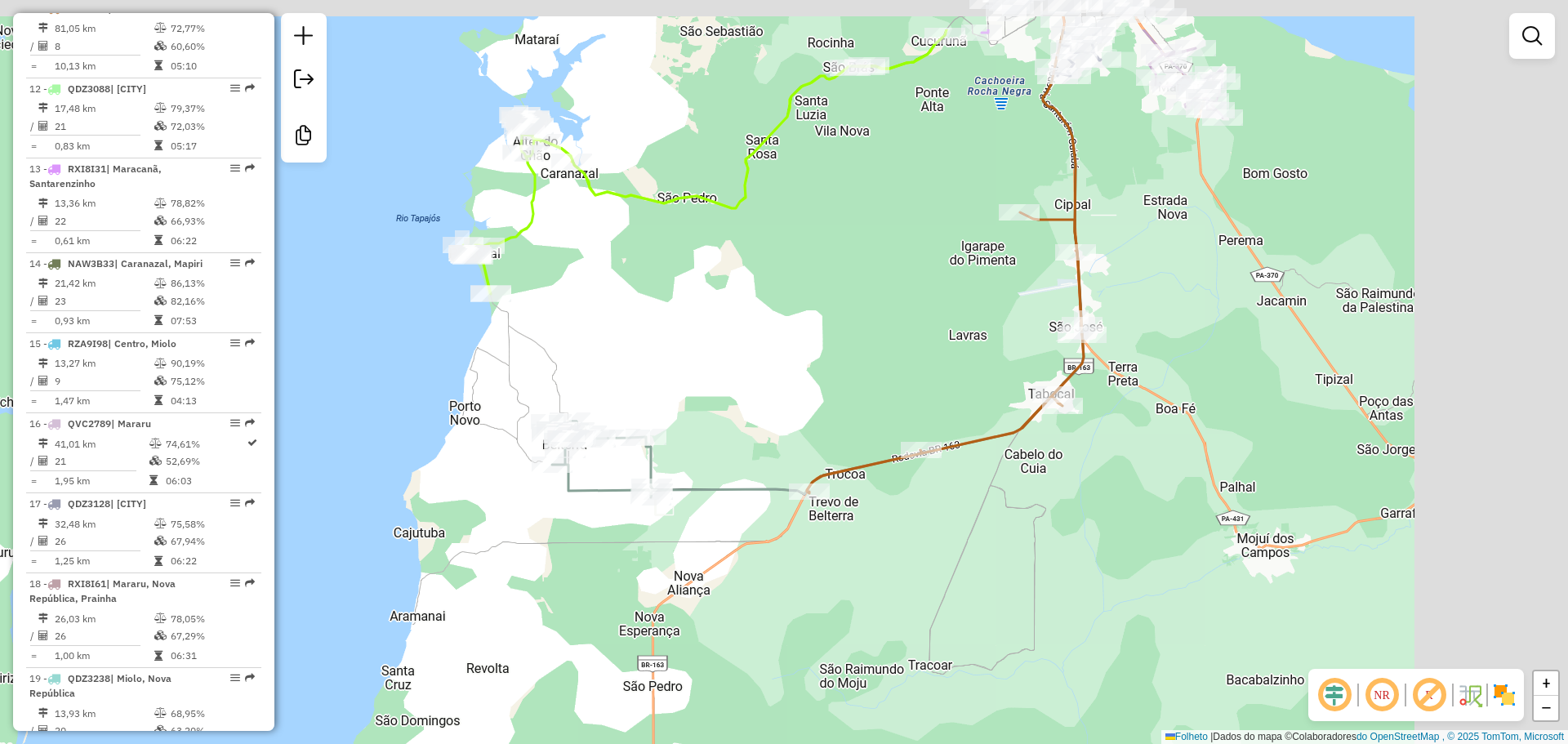 drag, startPoint x: 1051, startPoint y: 351, endPoint x: 818, endPoint y: 443, distance: 250.5055 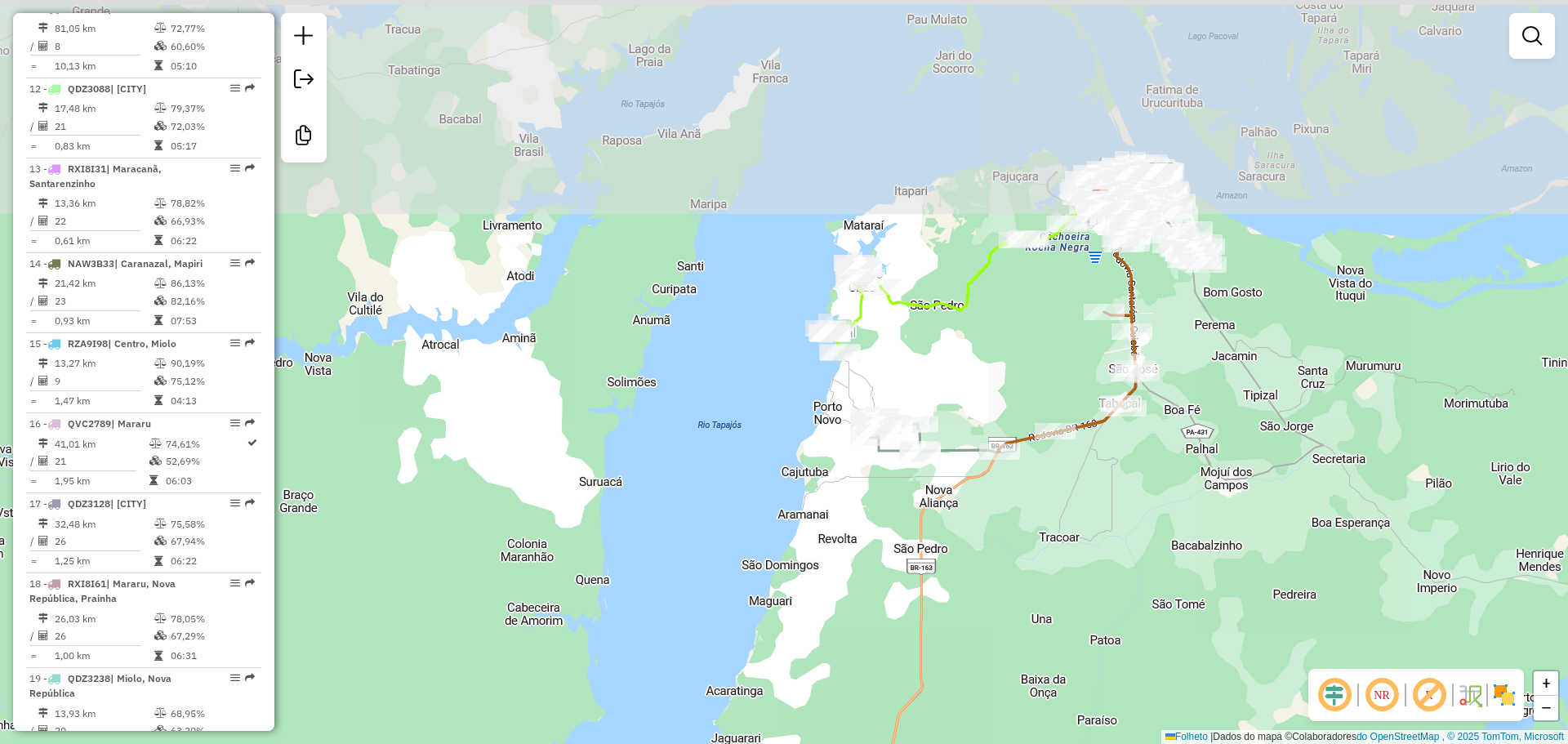 drag, startPoint x: 893, startPoint y: 126, endPoint x: 940, endPoint y: 345, distance: 223.98661 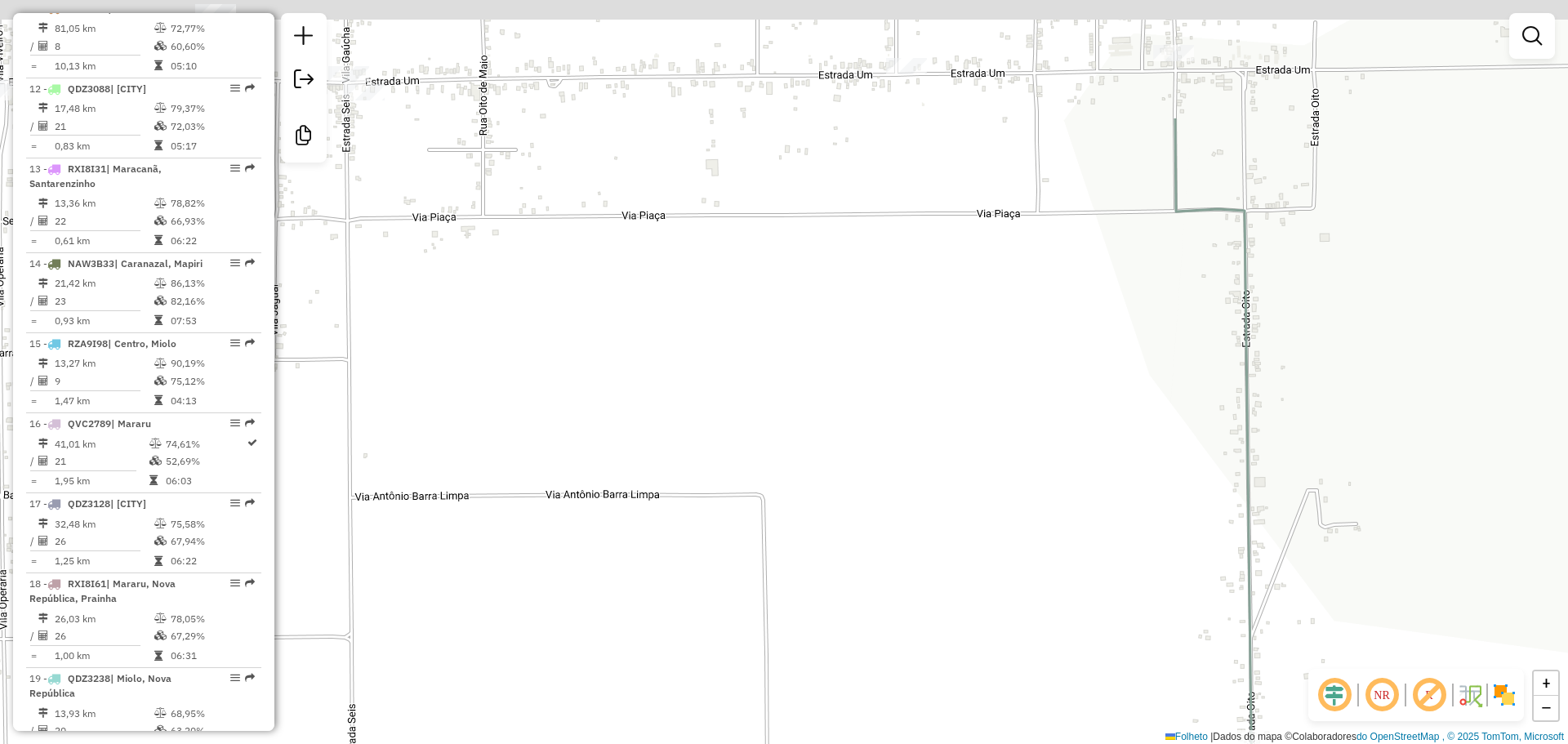 drag, startPoint x: 1134, startPoint y: 243, endPoint x: 1188, endPoint y: 435, distance: 199.4492 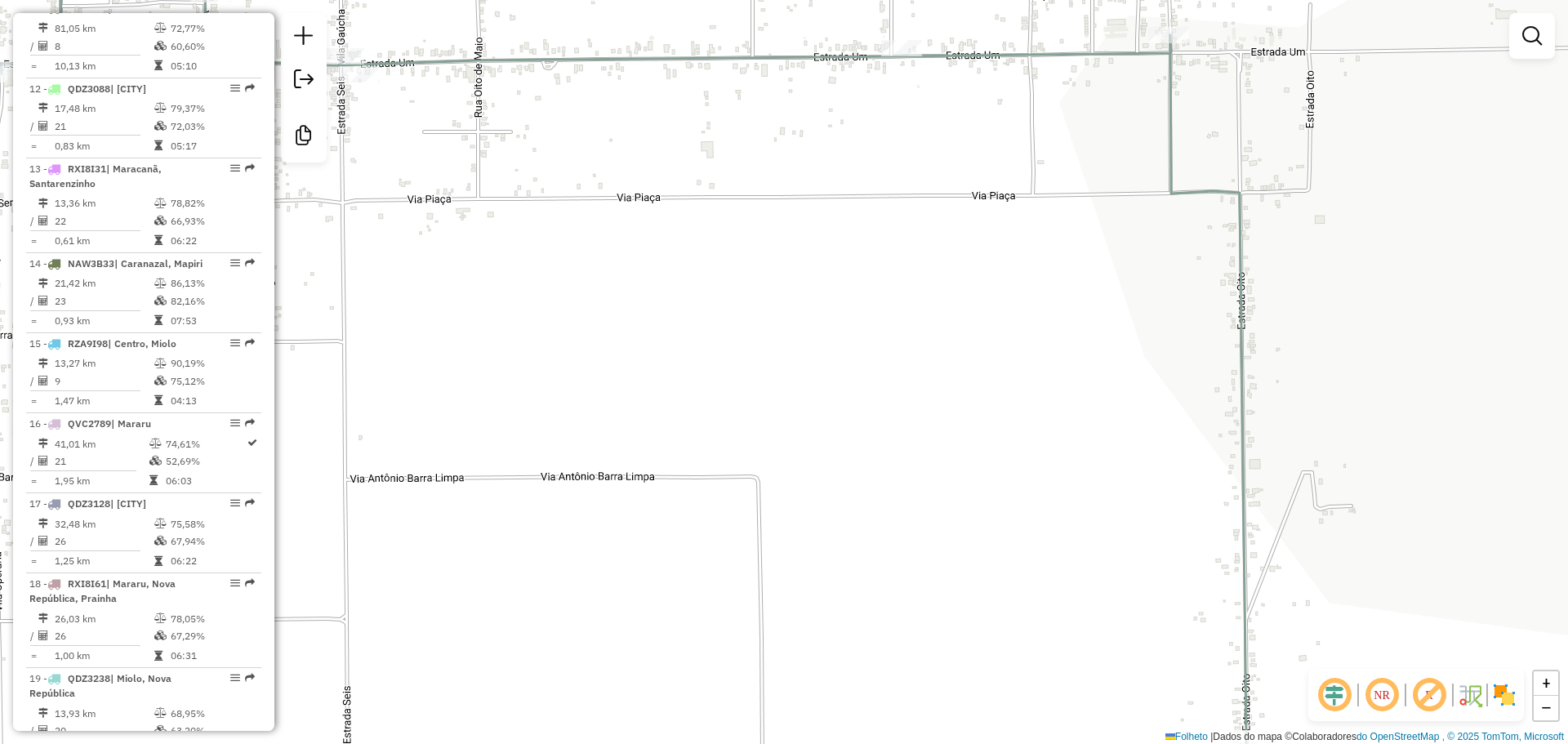 drag, startPoint x: 1396, startPoint y: 434, endPoint x: 1183, endPoint y: 115, distance: 383.57529 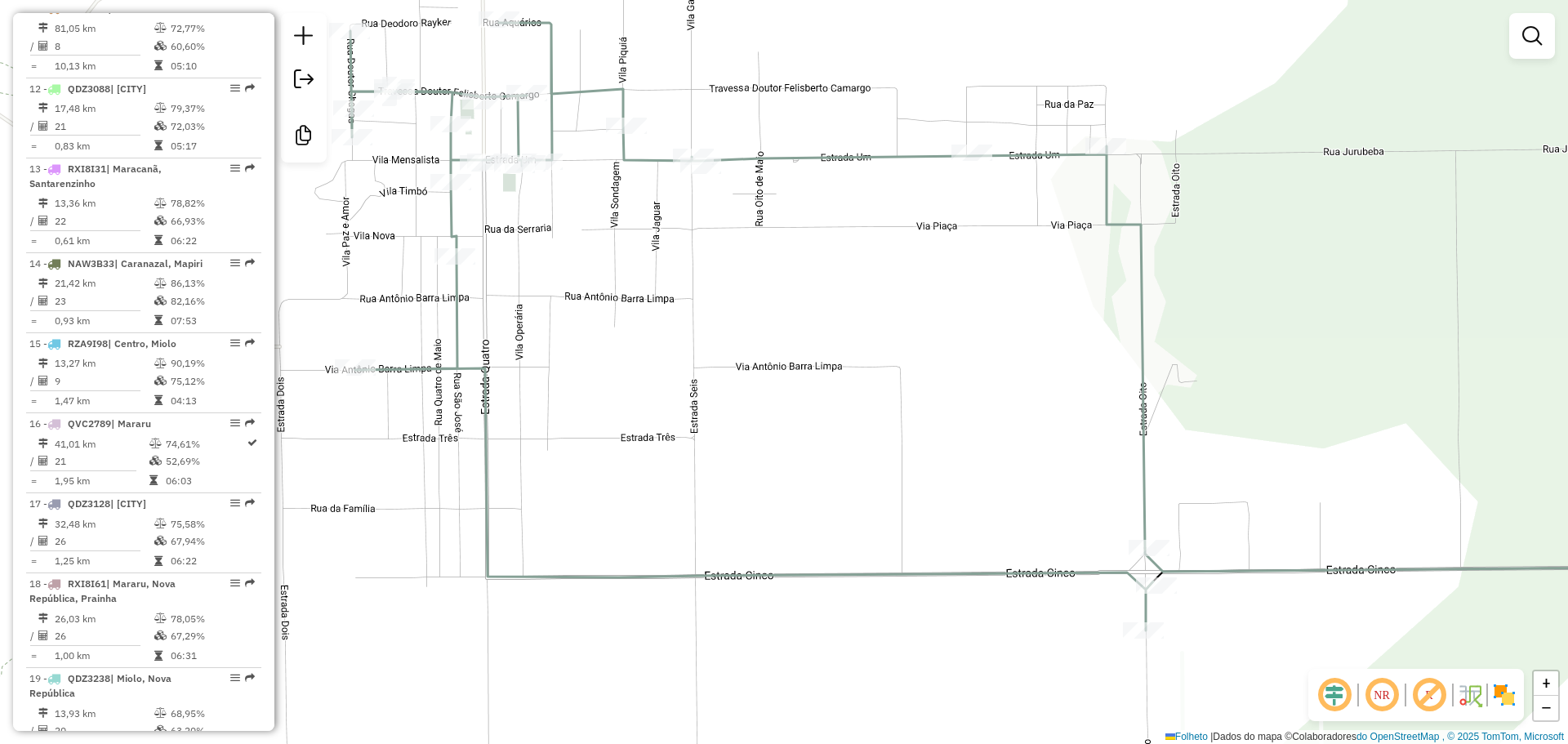 drag, startPoint x: 1103, startPoint y: 432, endPoint x: 1292, endPoint y: 427, distance: 189.06613 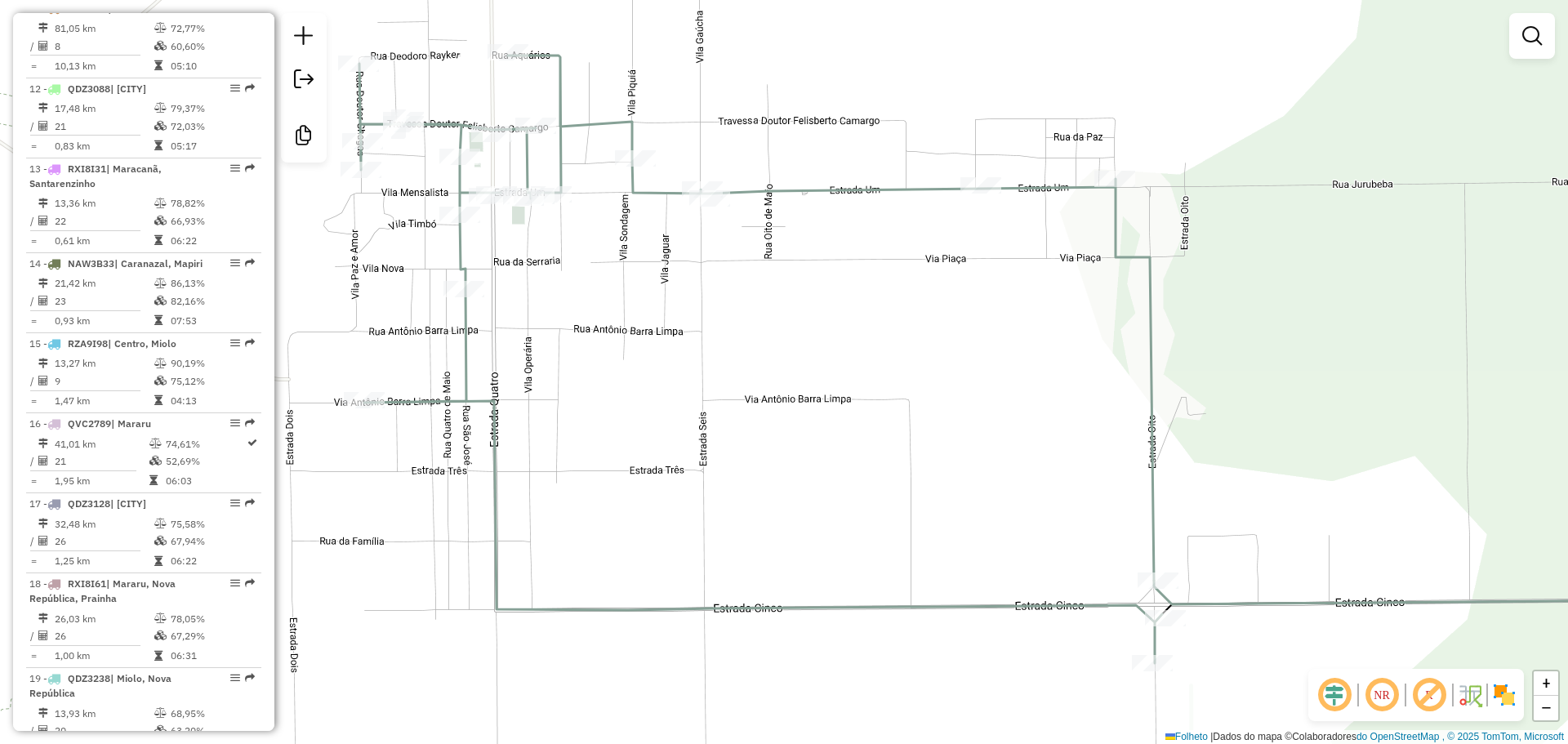 drag, startPoint x: 1402, startPoint y: 486, endPoint x: 1134, endPoint y: 482, distance: 268.03 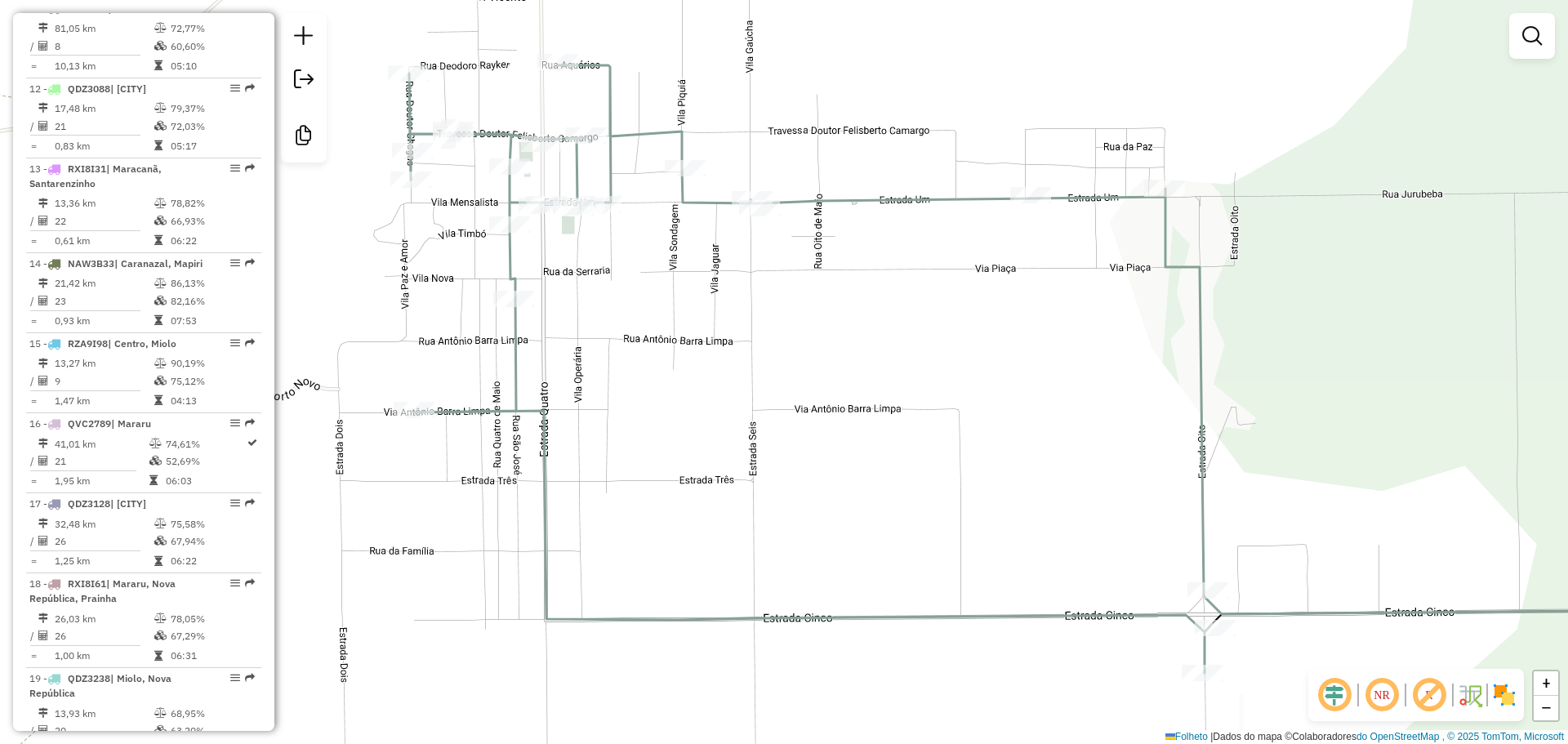 drag, startPoint x: 735, startPoint y: 427, endPoint x: 973, endPoint y: 447, distance: 238.839 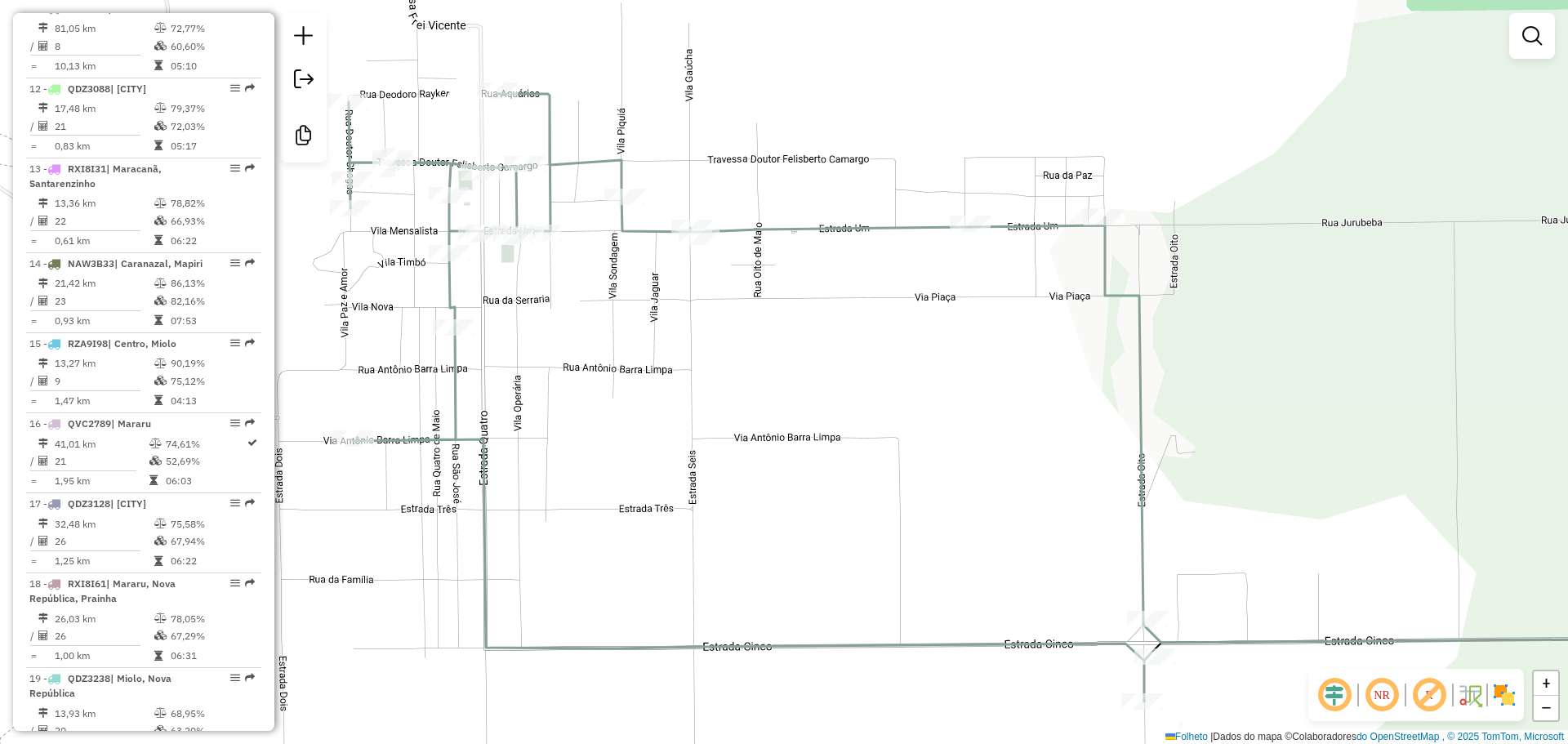 drag, startPoint x: 1074, startPoint y: 376, endPoint x: 1013, endPoint y: 404, distance: 67.119297 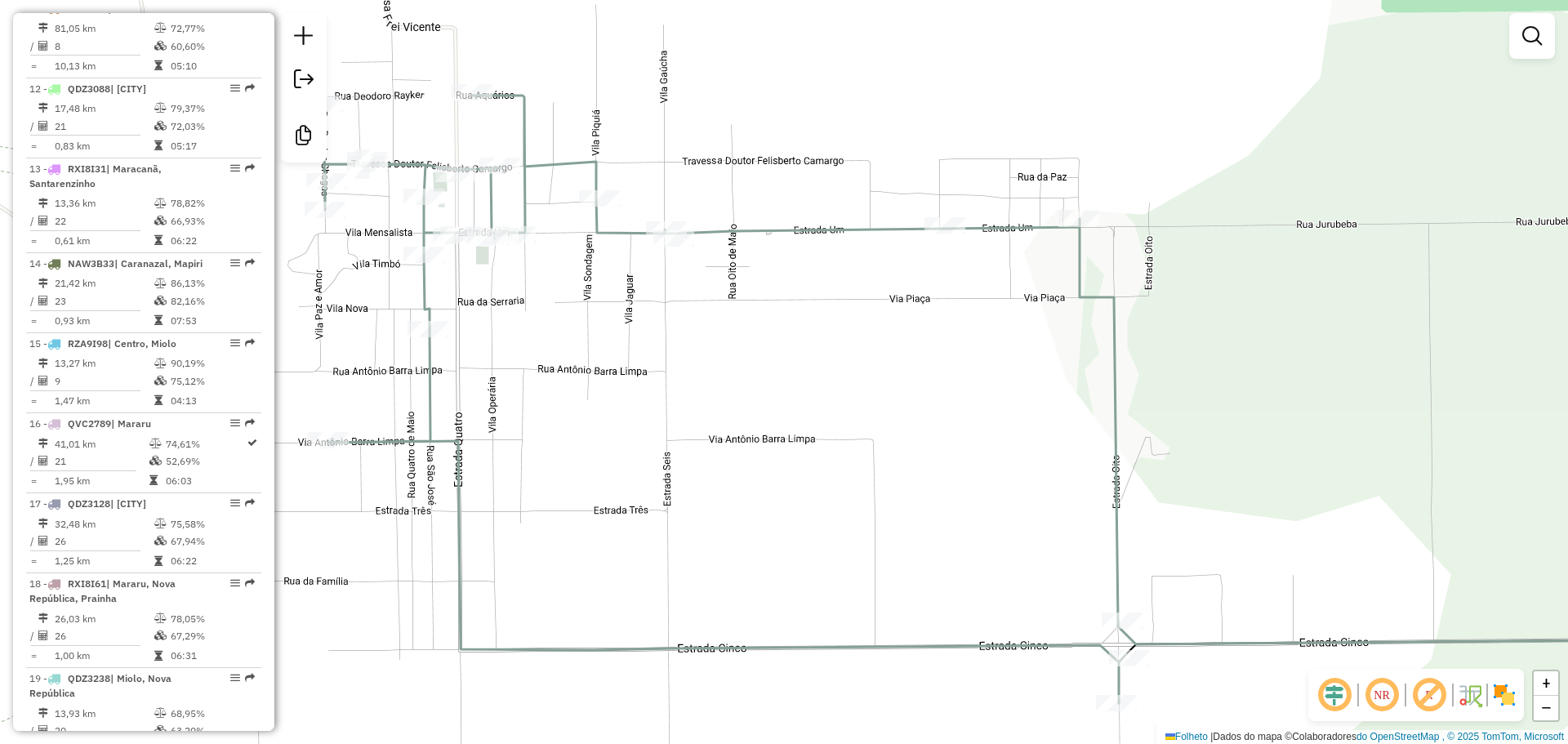 drag, startPoint x: 981, startPoint y: 381, endPoint x: 956, endPoint y: 383, distance: 25.07987 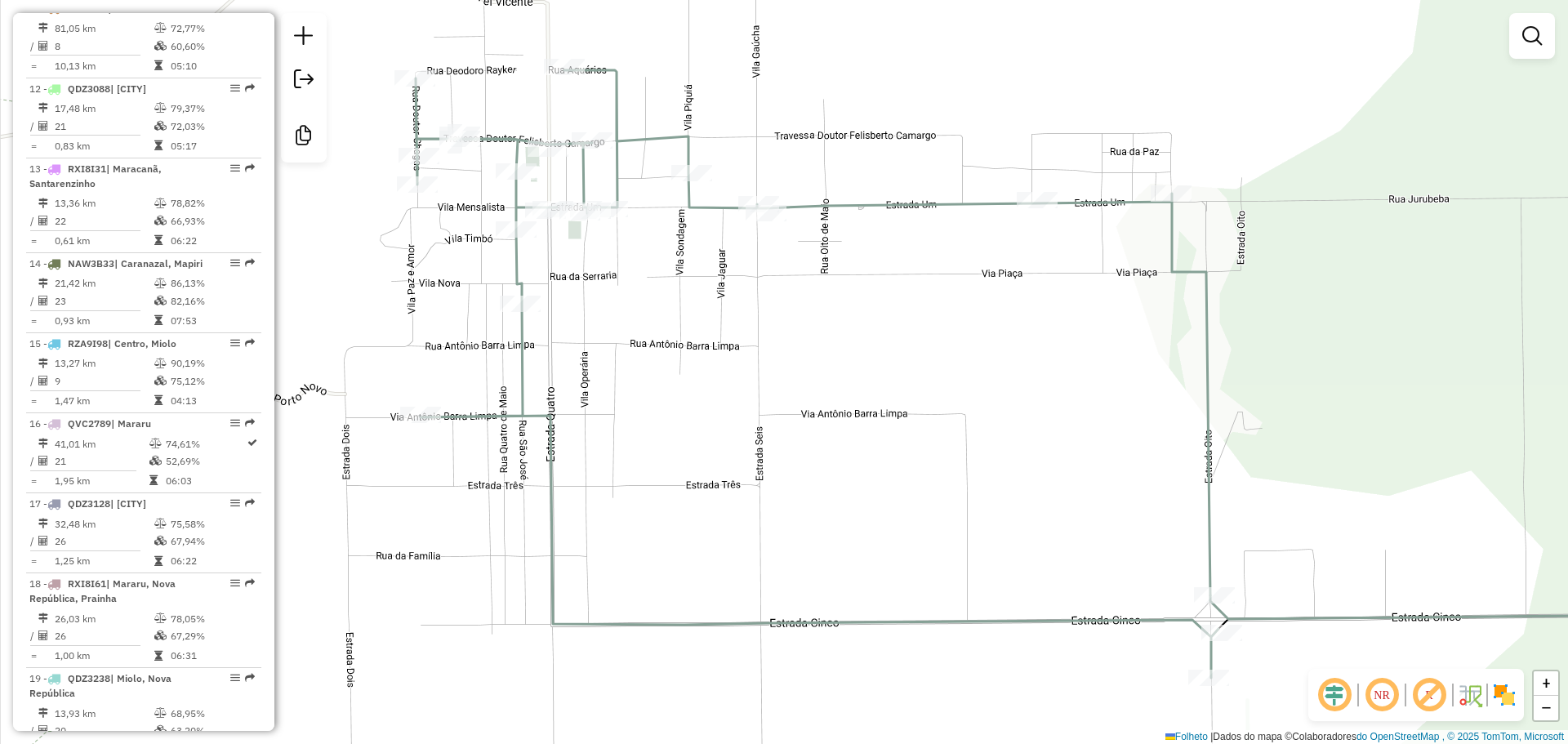 drag, startPoint x: 940, startPoint y: 476, endPoint x: 1053, endPoint y: 478, distance: 113.0177 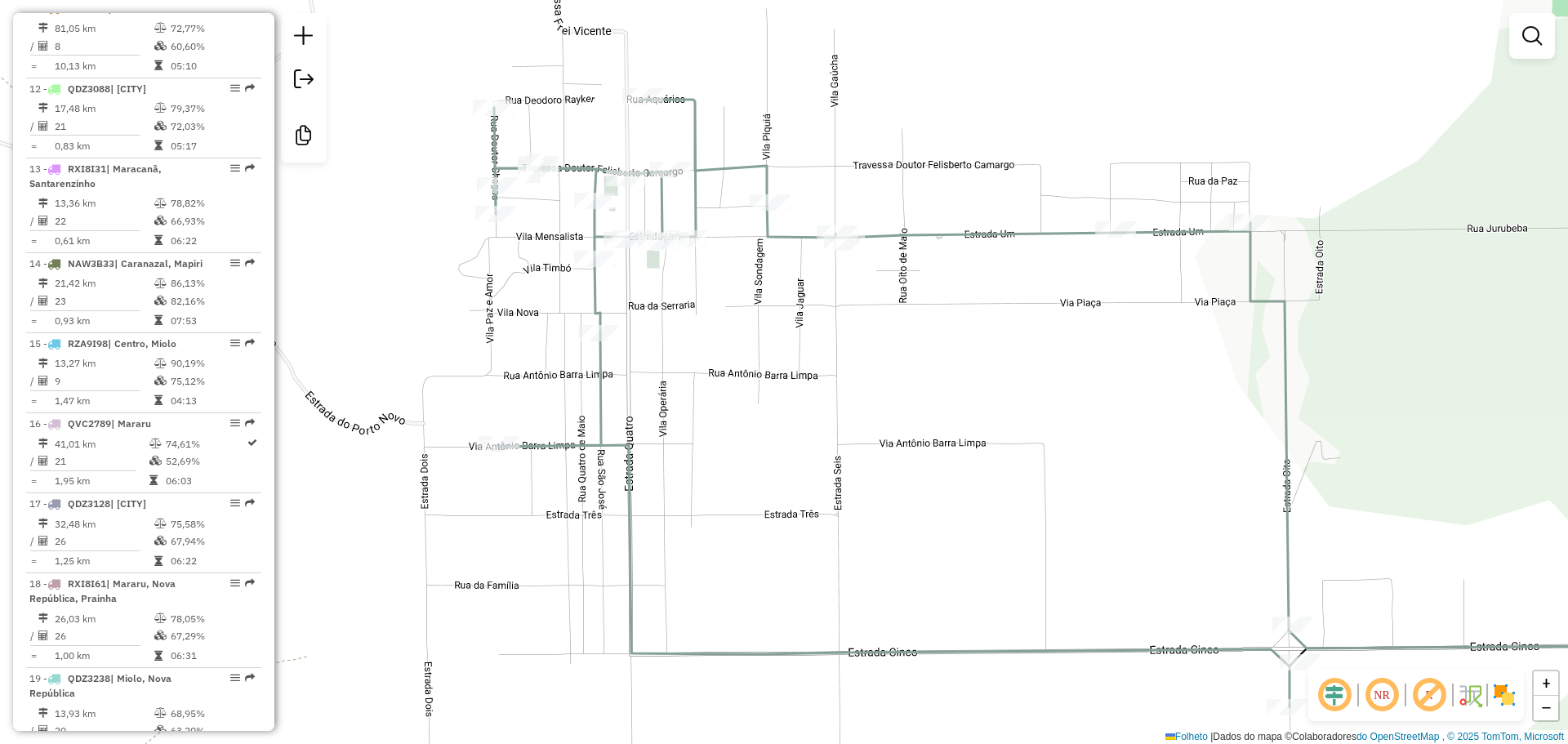 drag, startPoint x: 690, startPoint y: 249, endPoint x: 790, endPoint y: 283, distance: 105.62197 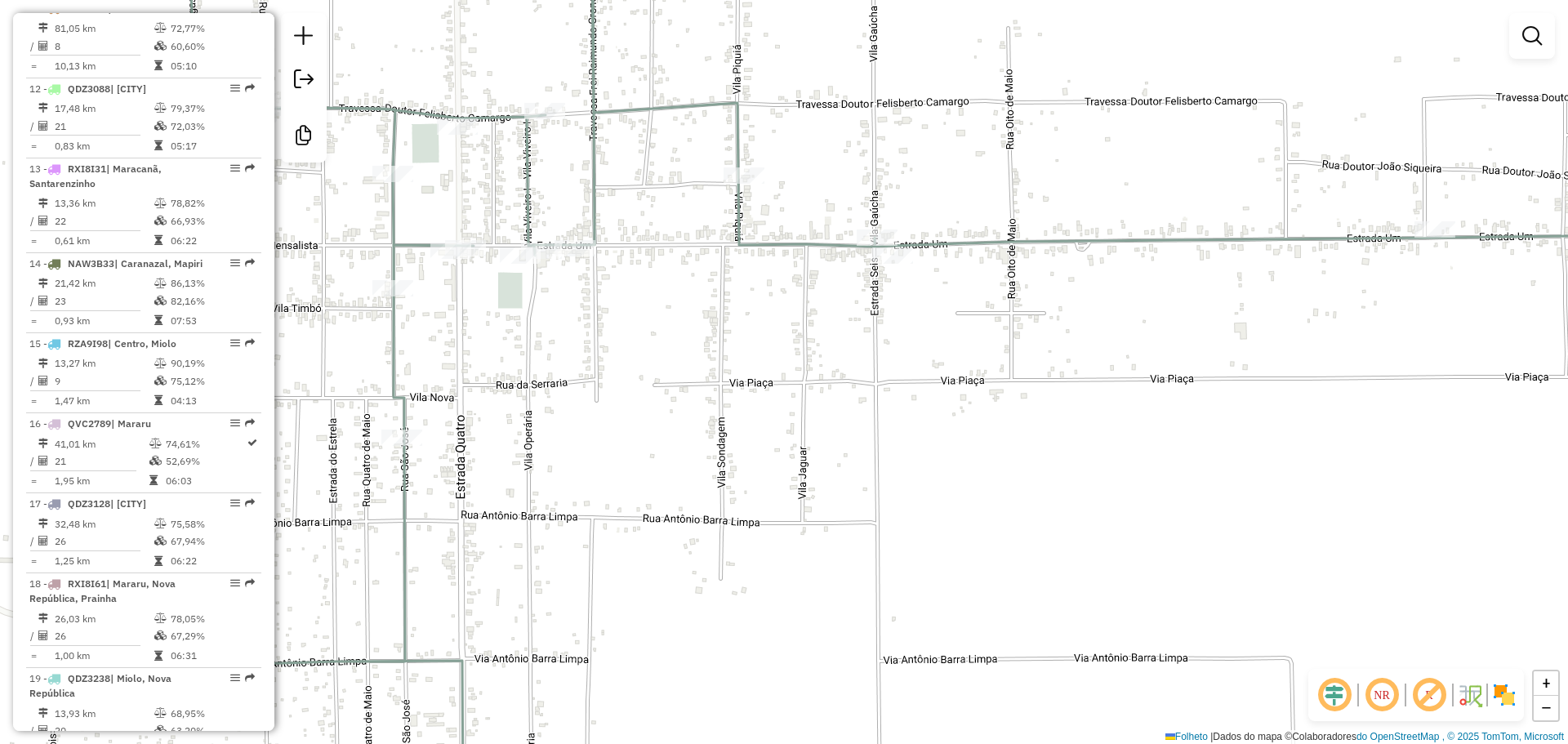 drag, startPoint x: 1087, startPoint y: 322, endPoint x: 998, endPoint y: 244, distance: 118.34272 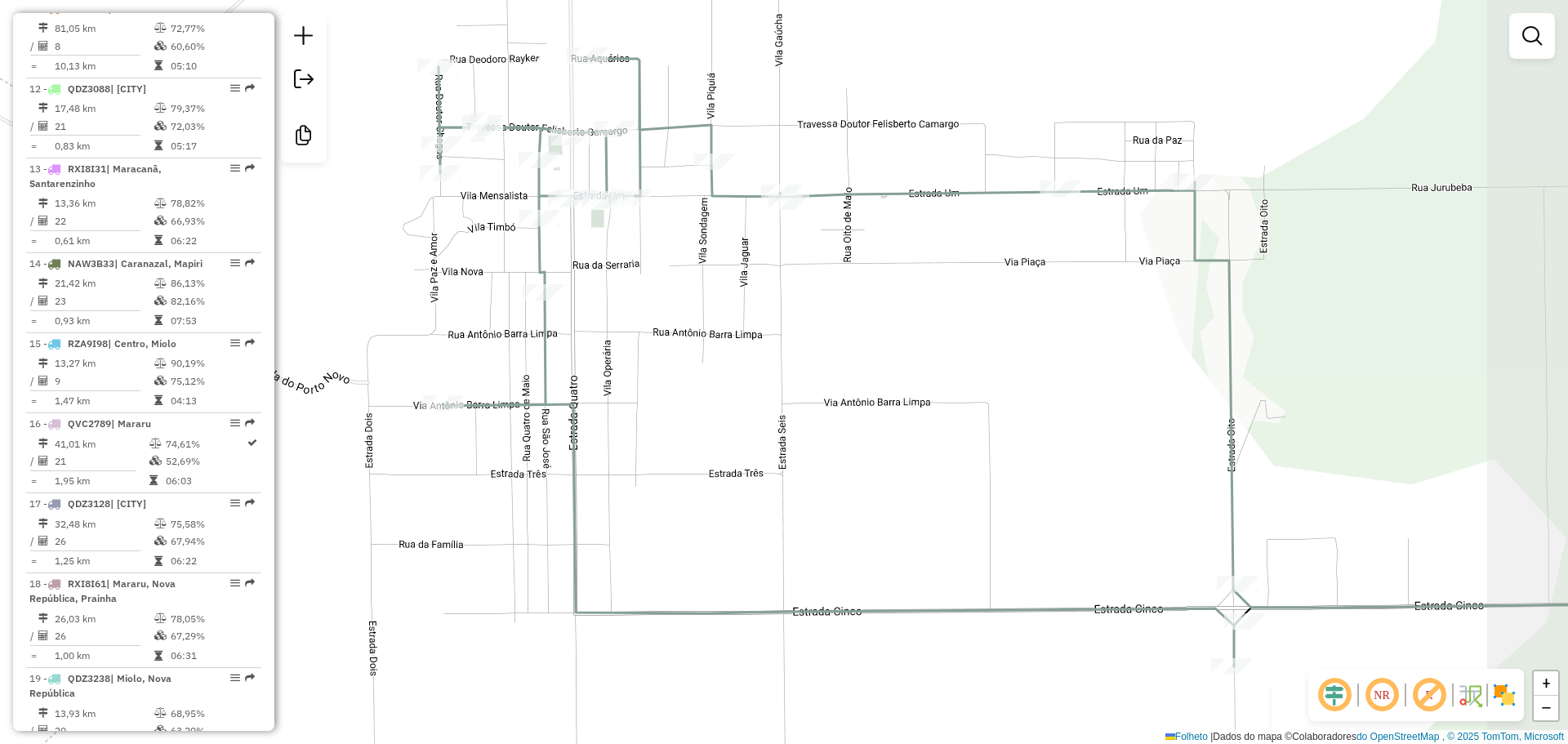drag, startPoint x: 1130, startPoint y: 320, endPoint x: 999, endPoint y: 296, distance: 133.18033 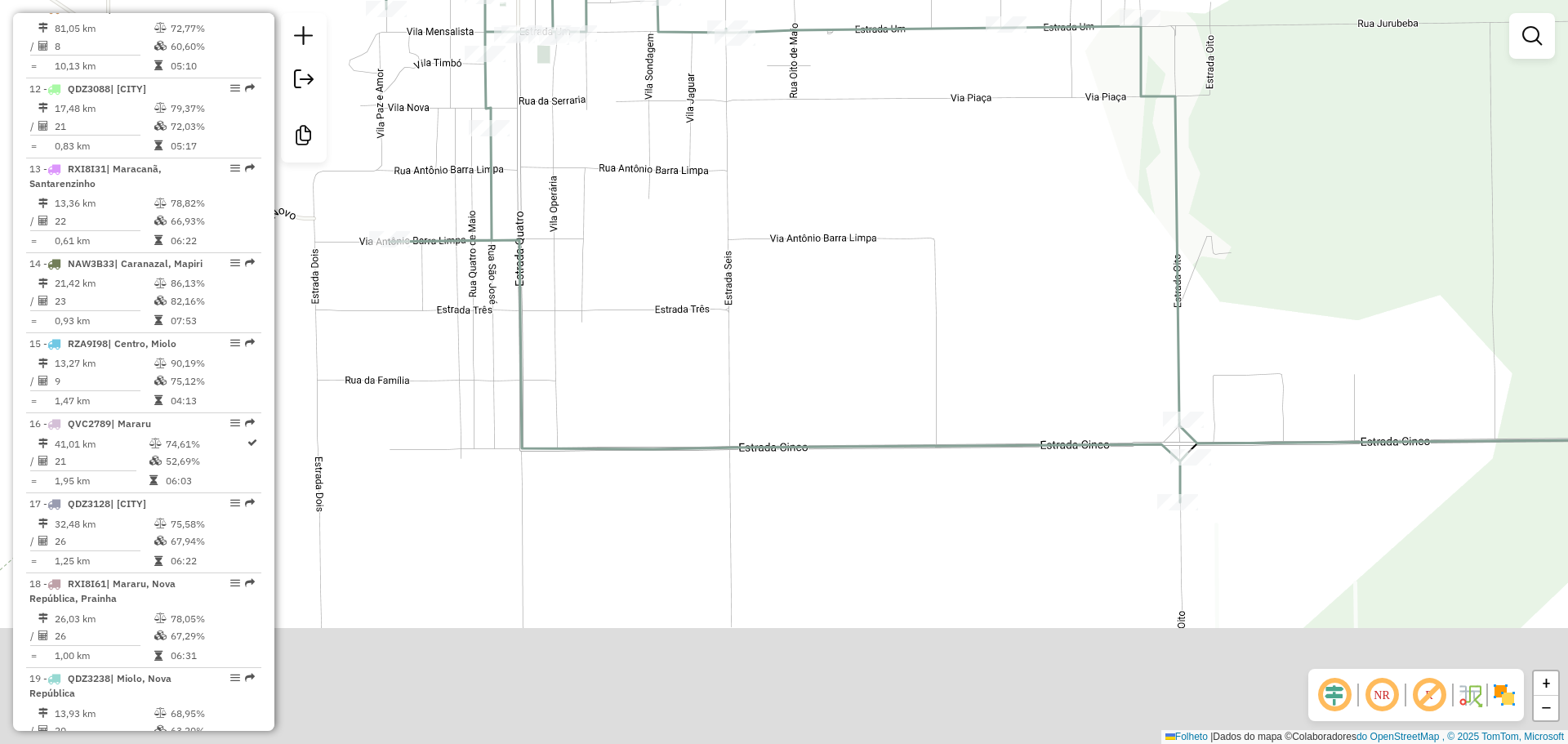 drag, startPoint x: 1247, startPoint y: 385, endPoint x: 1221, endPoint y: 381, distance: 26.30589 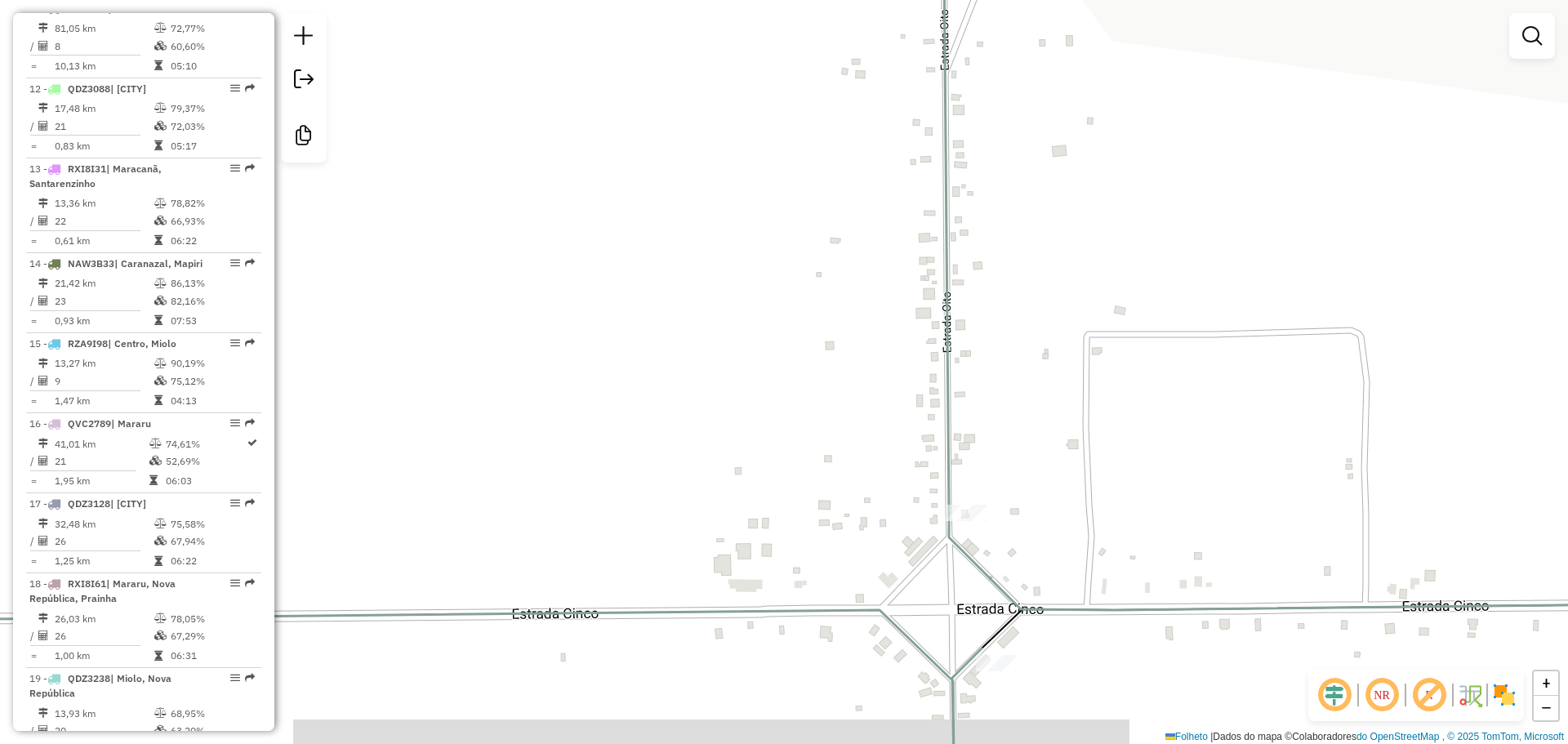 drag, startPoint x: 1200, startPoint y: 516, endPoint x: 1165, endPoint y: 463, distance: 63.51378 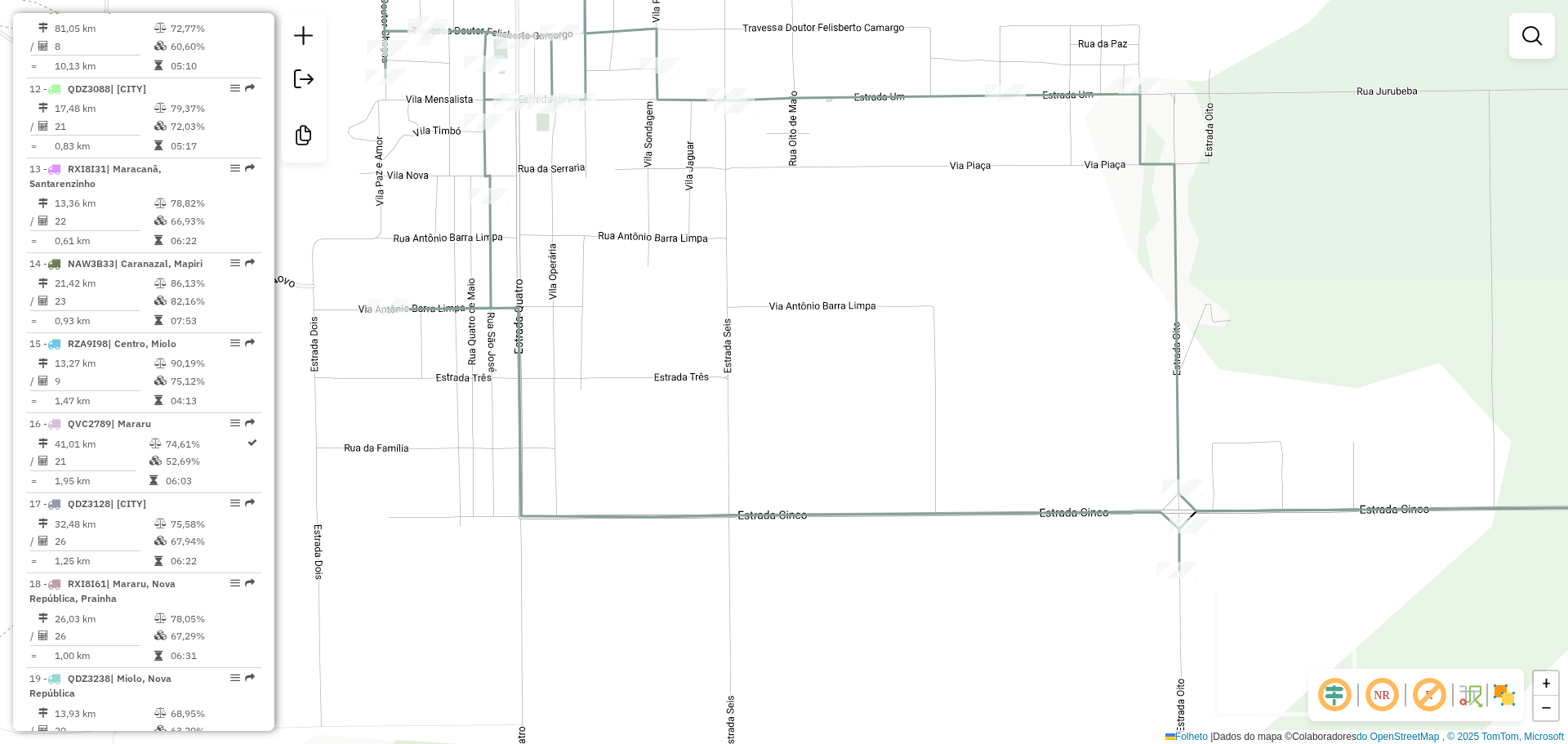 drag, startPoint x: 1060, startPoint y: 480, endPoint x: 1232, endPoint y: 461, distance: 173.04624 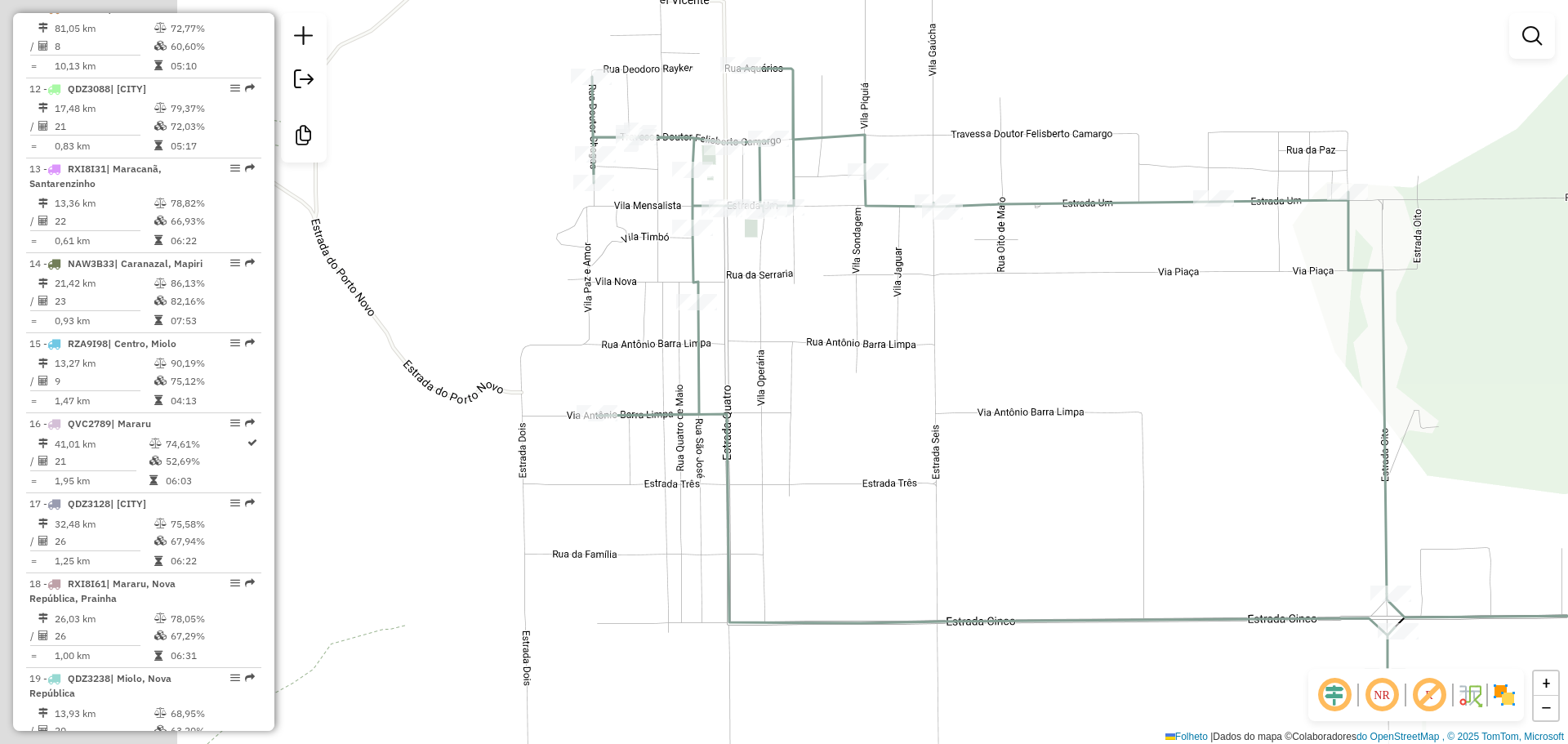 drag, startPoint x: 697, startPoint y: 438, endPoint x: 709, endPoint y: 442, distance: 12.649111 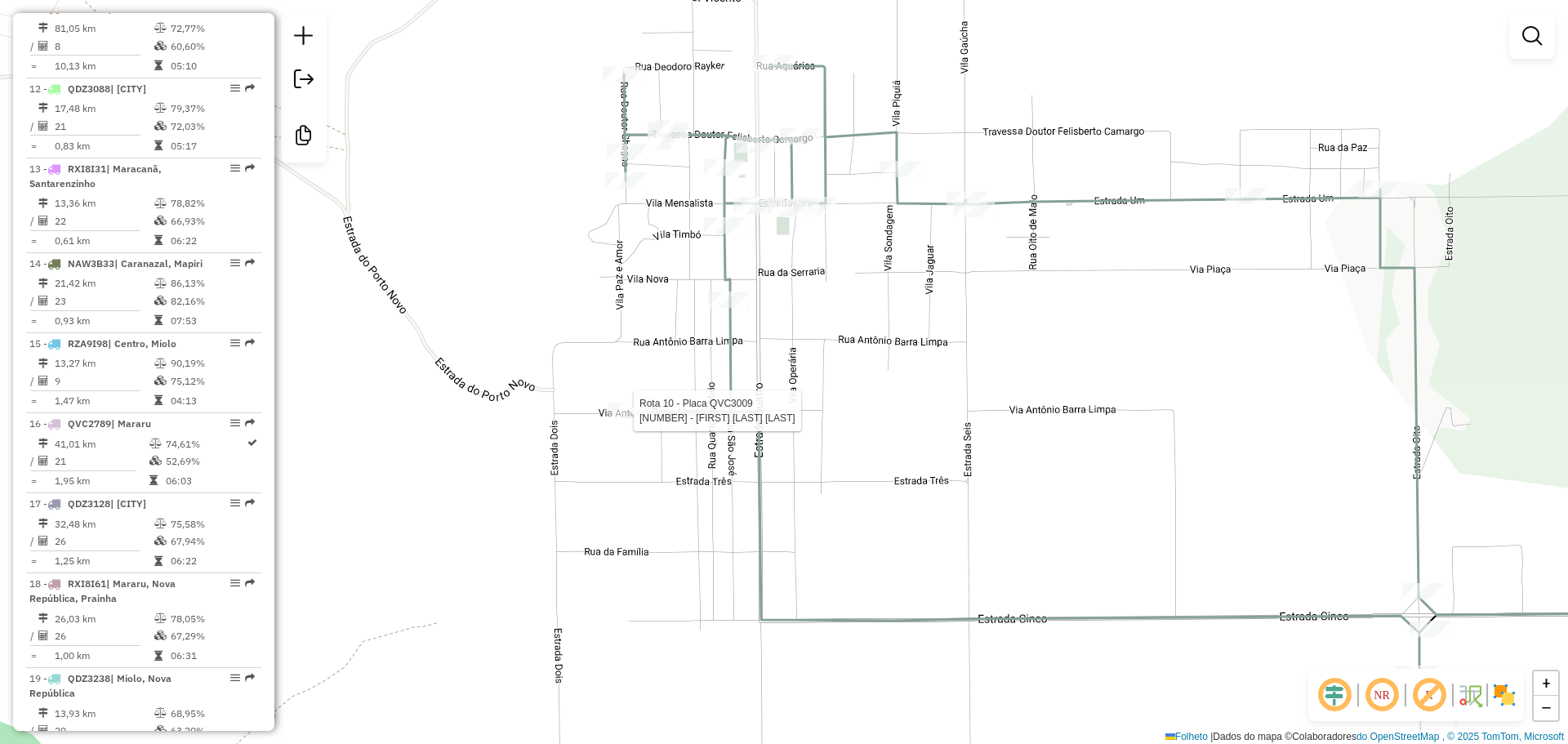 drag, startPoint x: 592, startPoint y: 426, endPoint x: 618, endPoint y: 421, distance: 26.4764 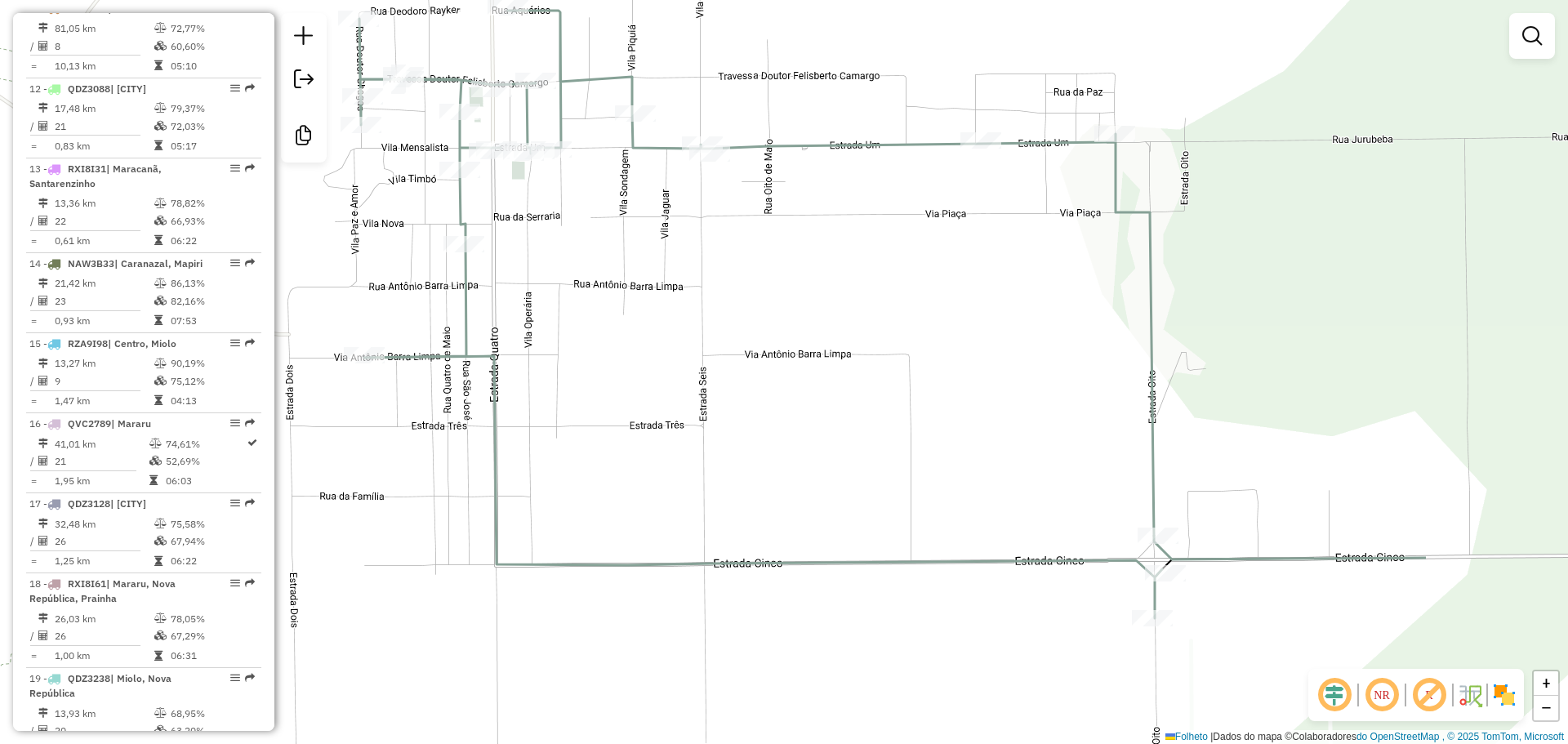 drag, startPoint x: 1494, startPoint y: 653, endPoint x: 1192, endPoint y: 533, distance: 324.9677 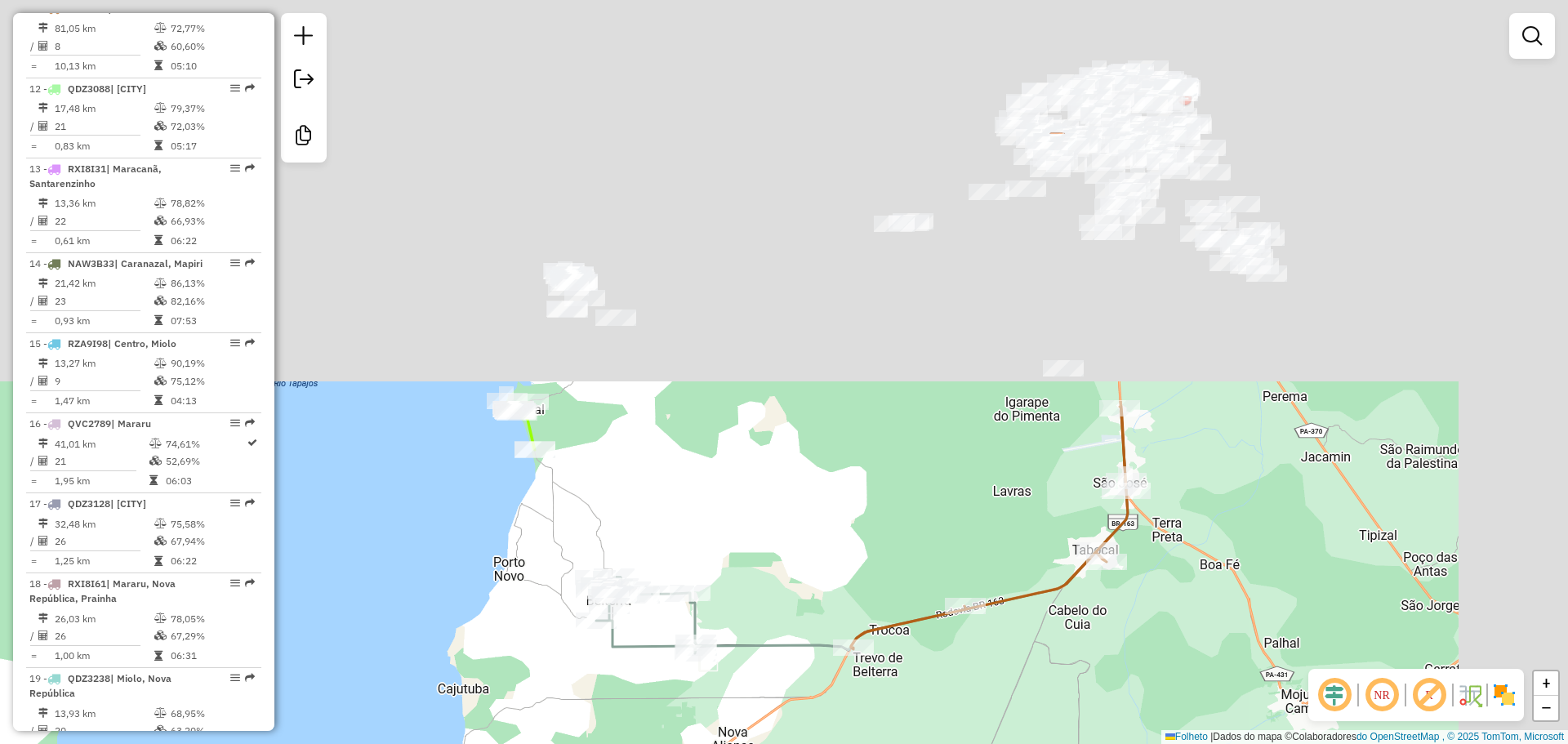 drag, startPoint x: 1029, startPoint y: 179, endPoint x: 932, endPoint y: 470, distance: 306.74093 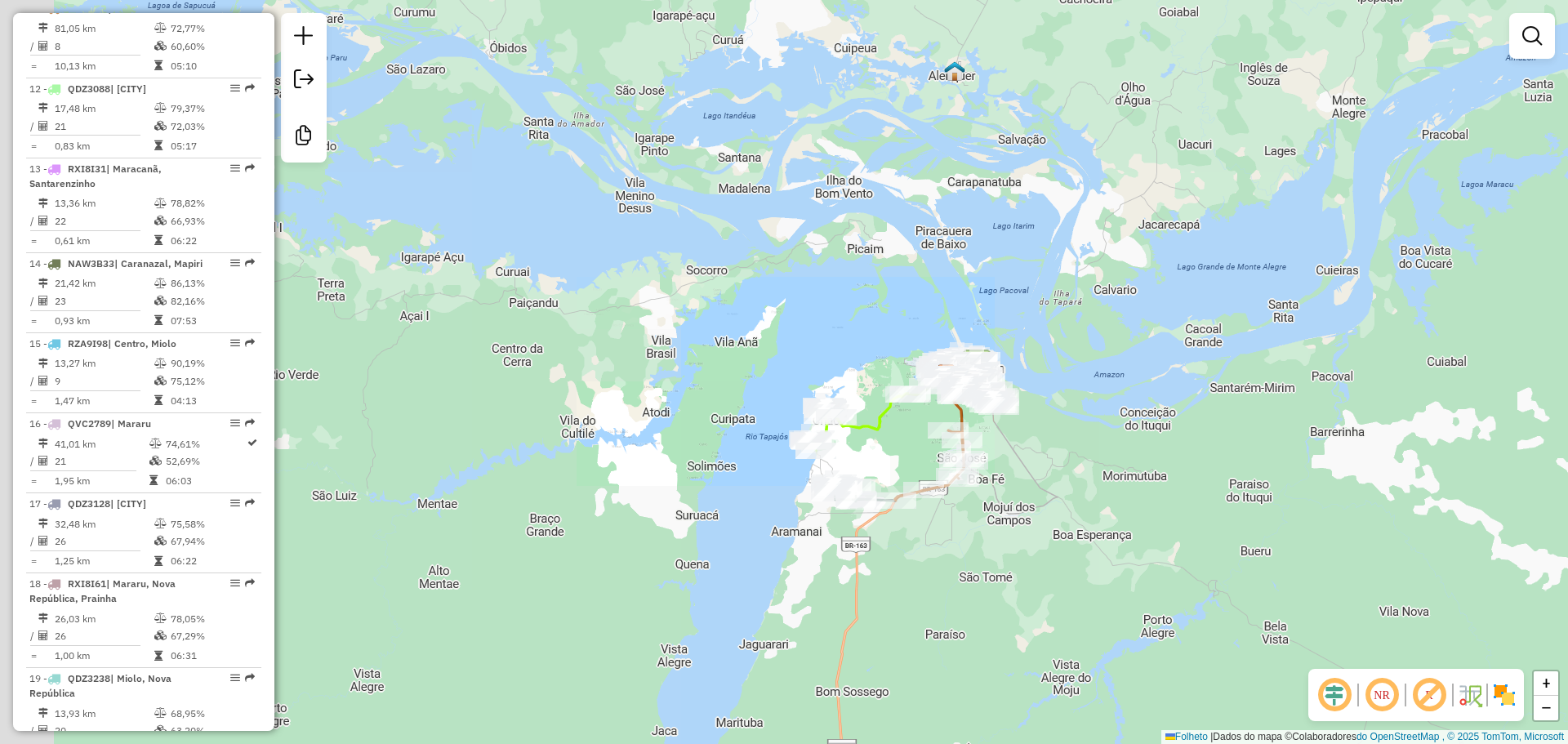 drag, startPoint x: 1272, startPoint y: 461, endPoint x: 1076, endPoint y: 407, distance: 203.30273 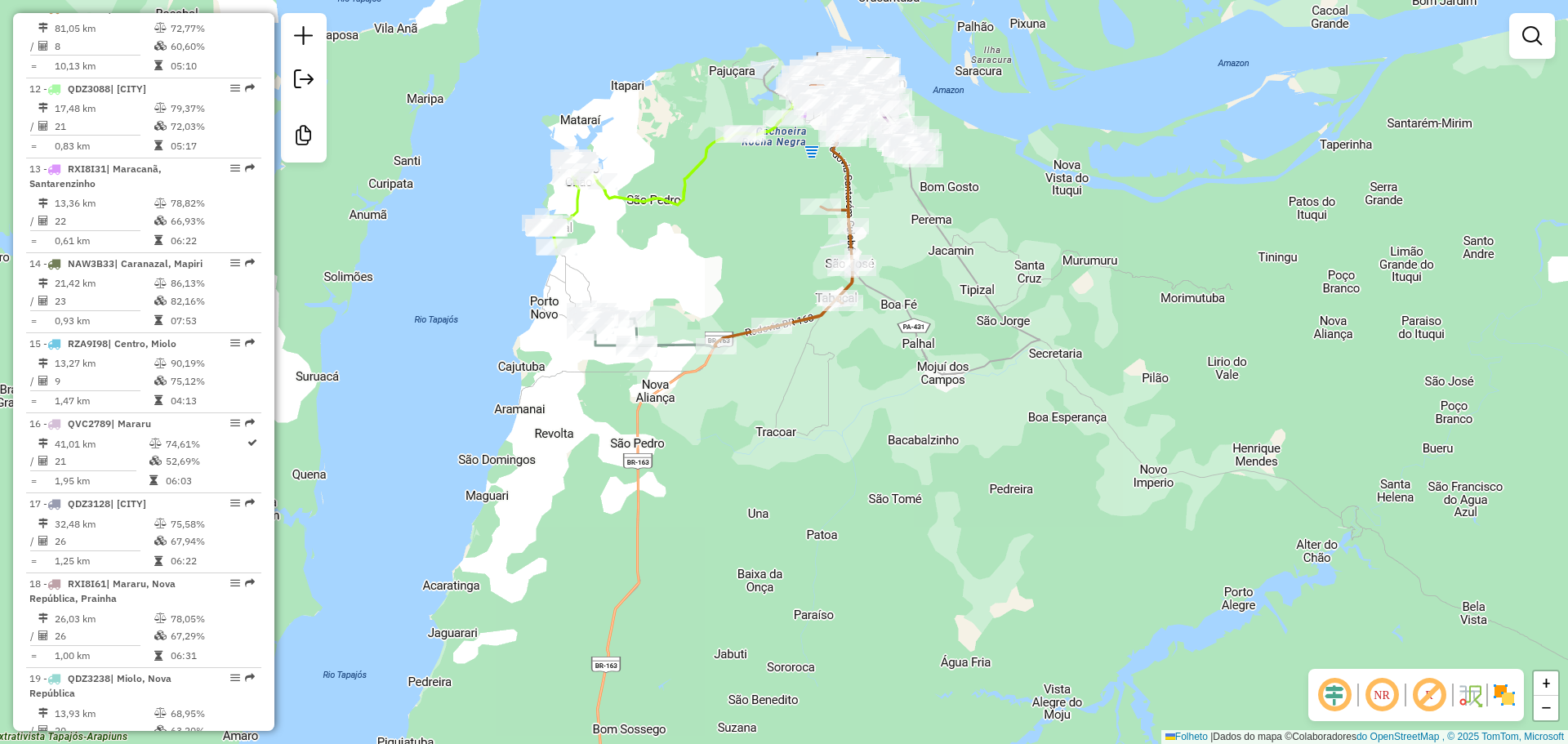 drag, startPoint x: 924, startPoint y: 332, endPoint x: 943, endPoint y: 363, distance: 36.35932 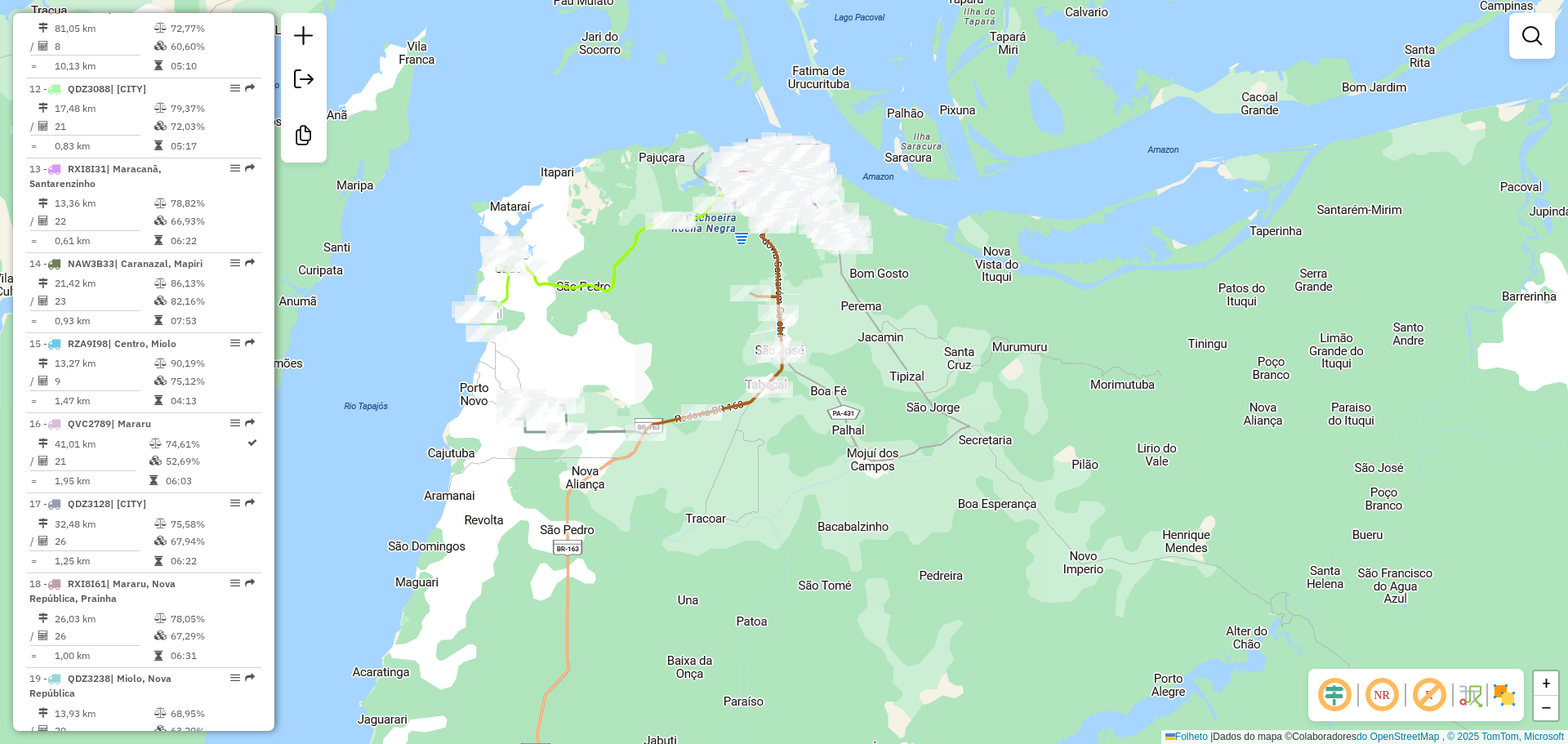 drag, startPoint x: 706, startPoint y: 297, endPoint x: 577, endPoint y: 417, distance: 176.18456 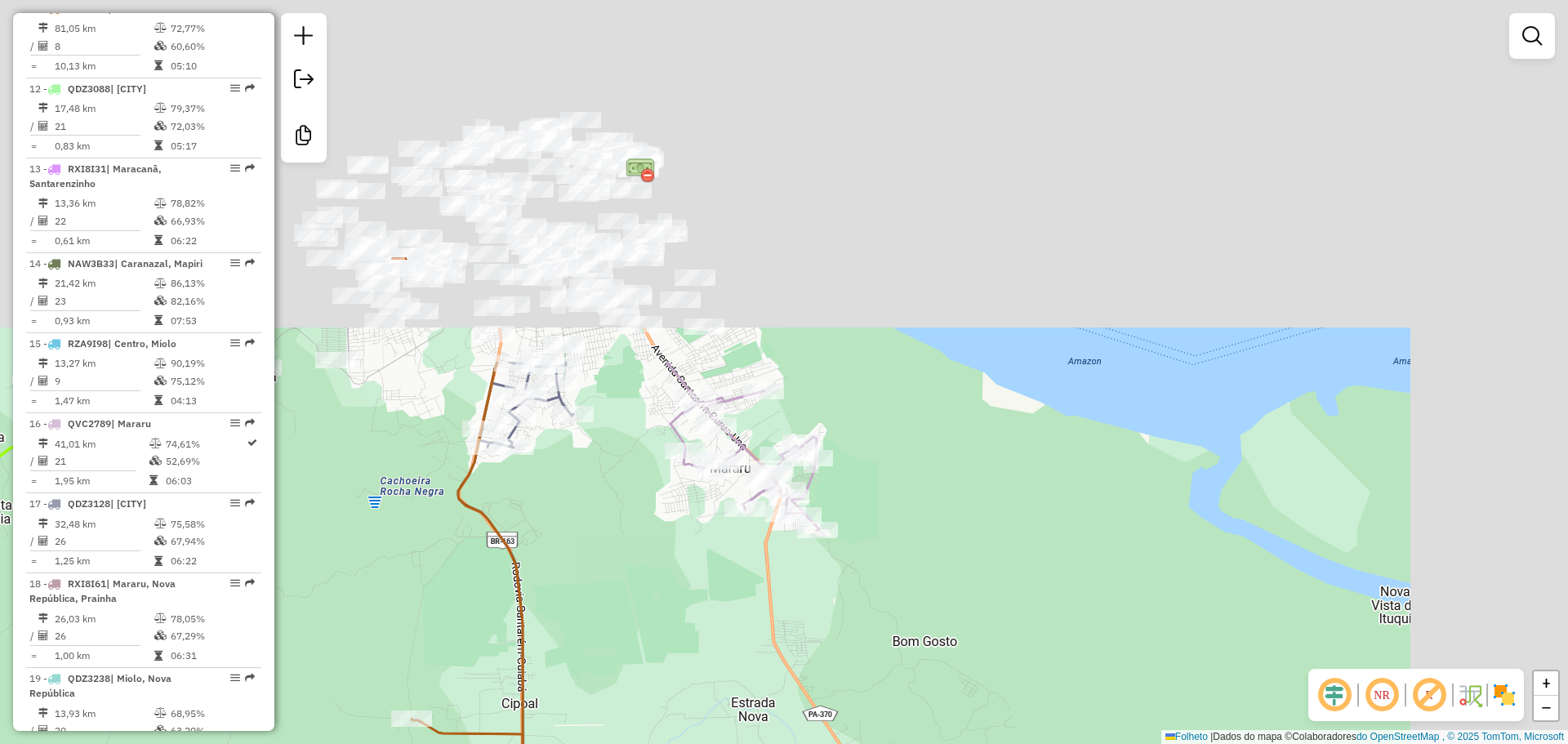 drag, startPoint x: 769, startPoint y: 152, endPoint x: 565, endPoint y: 643, distance: 531.6926 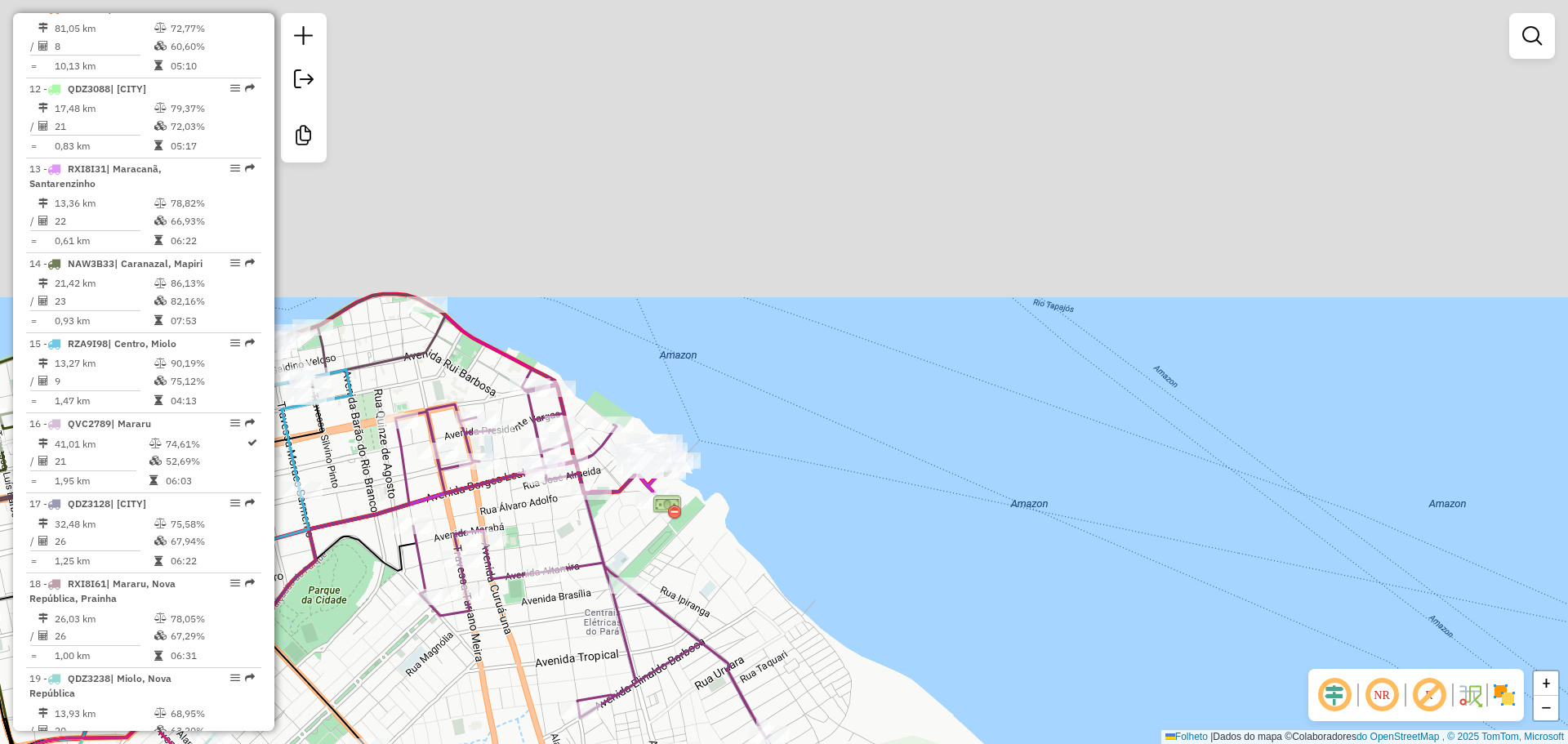 drag, startPoint x: 815, startPoint y: 443, endPoint x: 768, endPoint y: 473, distance: 55.75841 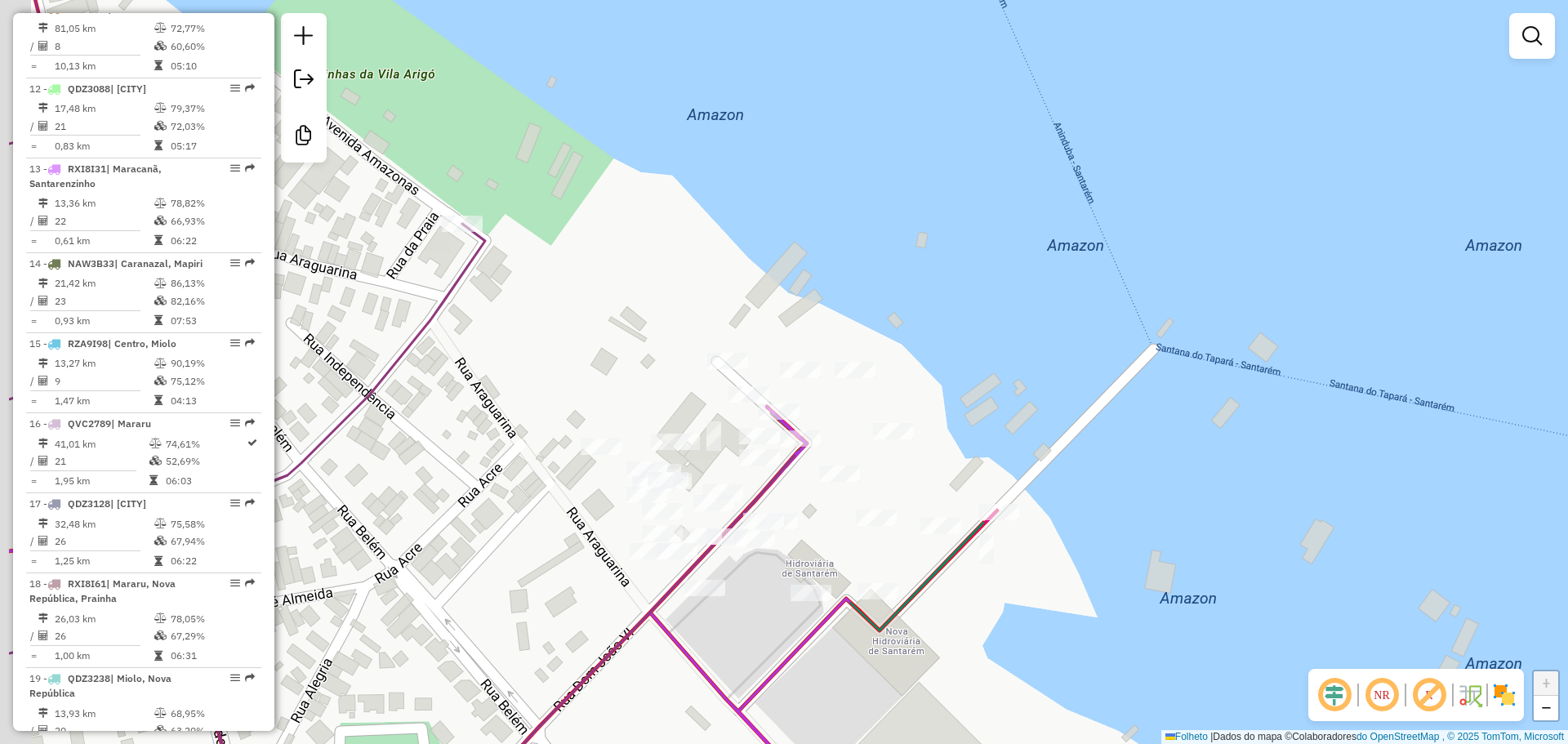 drag, startPoint x: 450, startPoint y: 152, endPoint x: 710, endPoint y: 161, distance: 260.1557 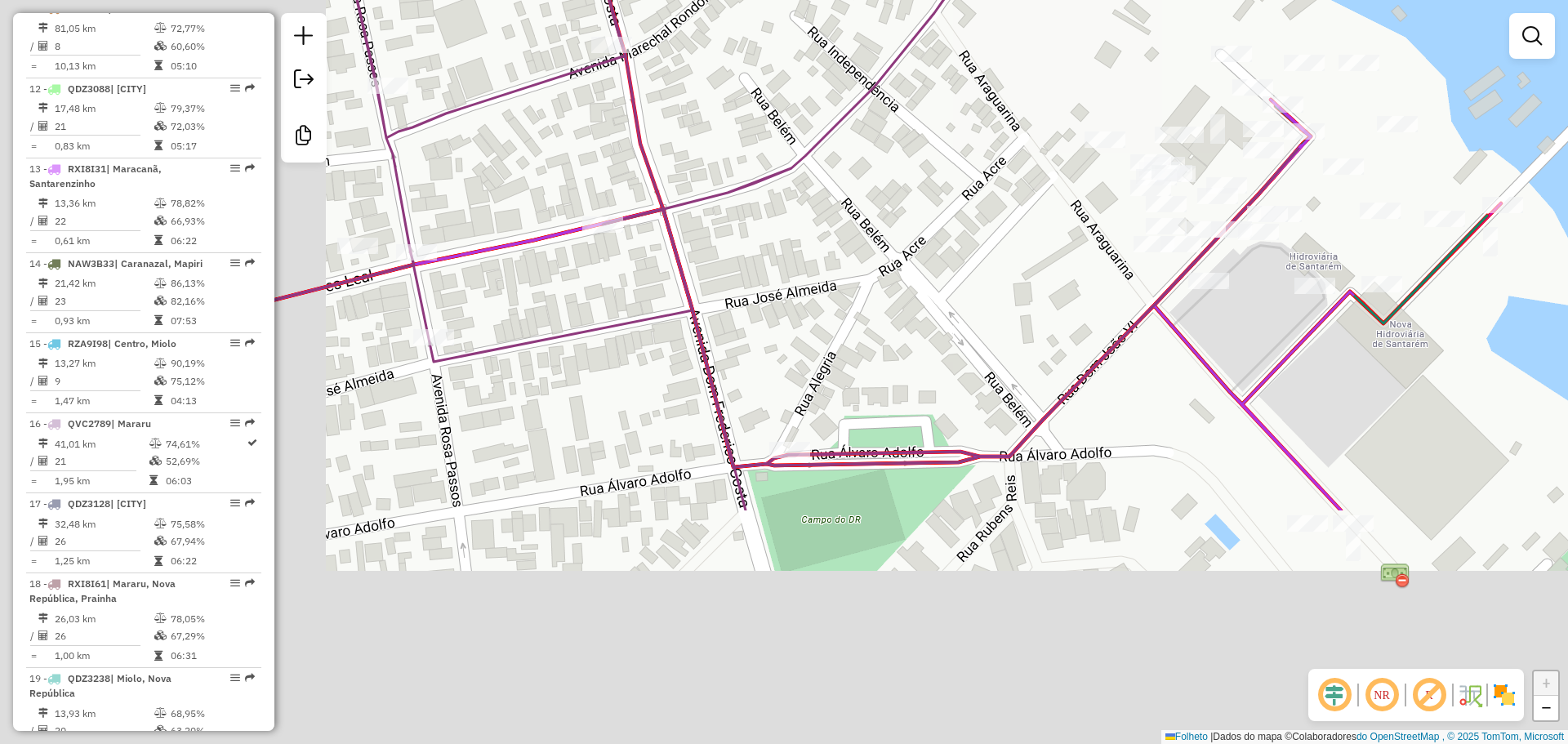 drag, startPoint x: 771, startPoint y: 642, endPoint x: 1026, endPoint y: 283, distance: 440.34759 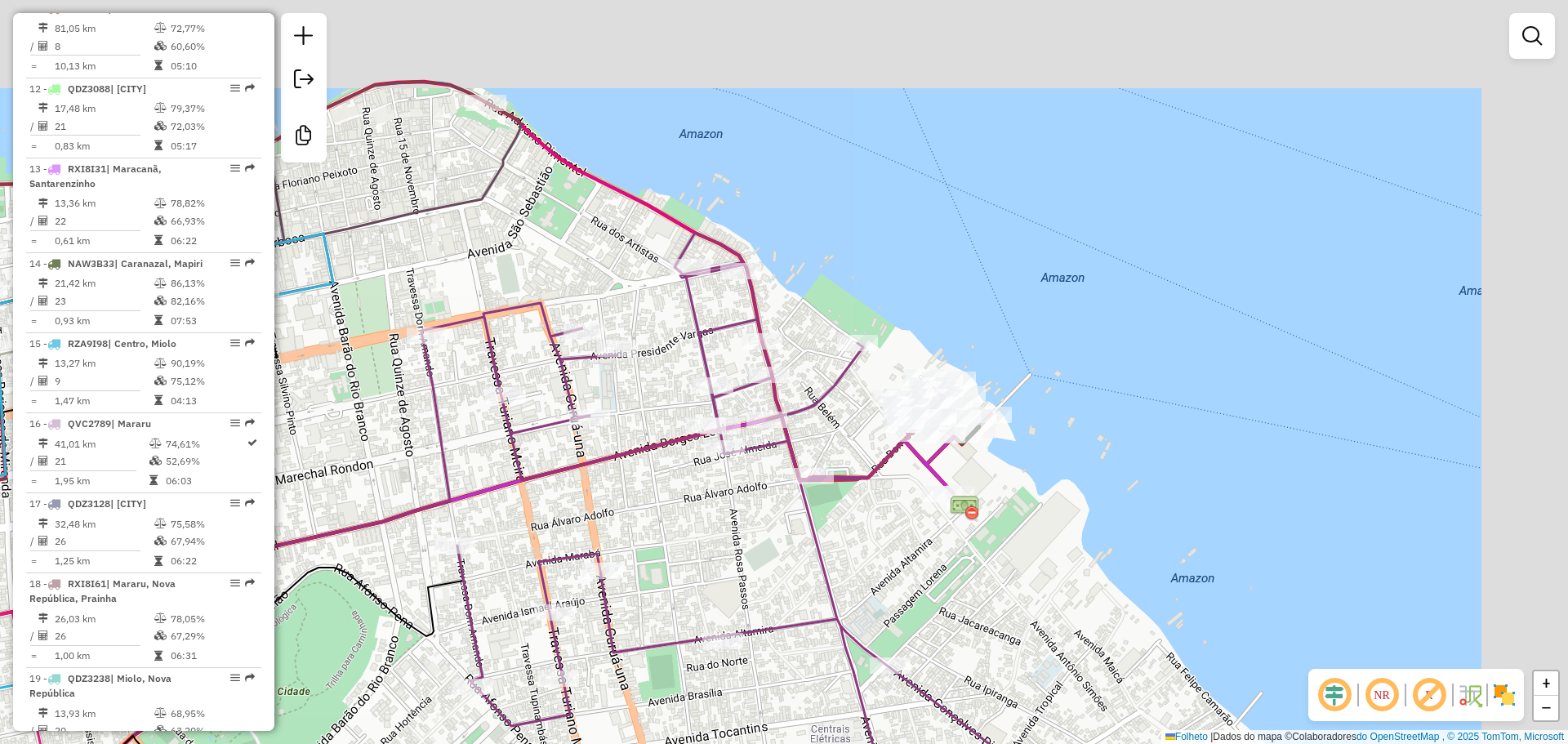 drag, startPoint x: 1336, startPoint y: 550, endPoint x: 1141, endPoint y: 595, distance: 200.12496 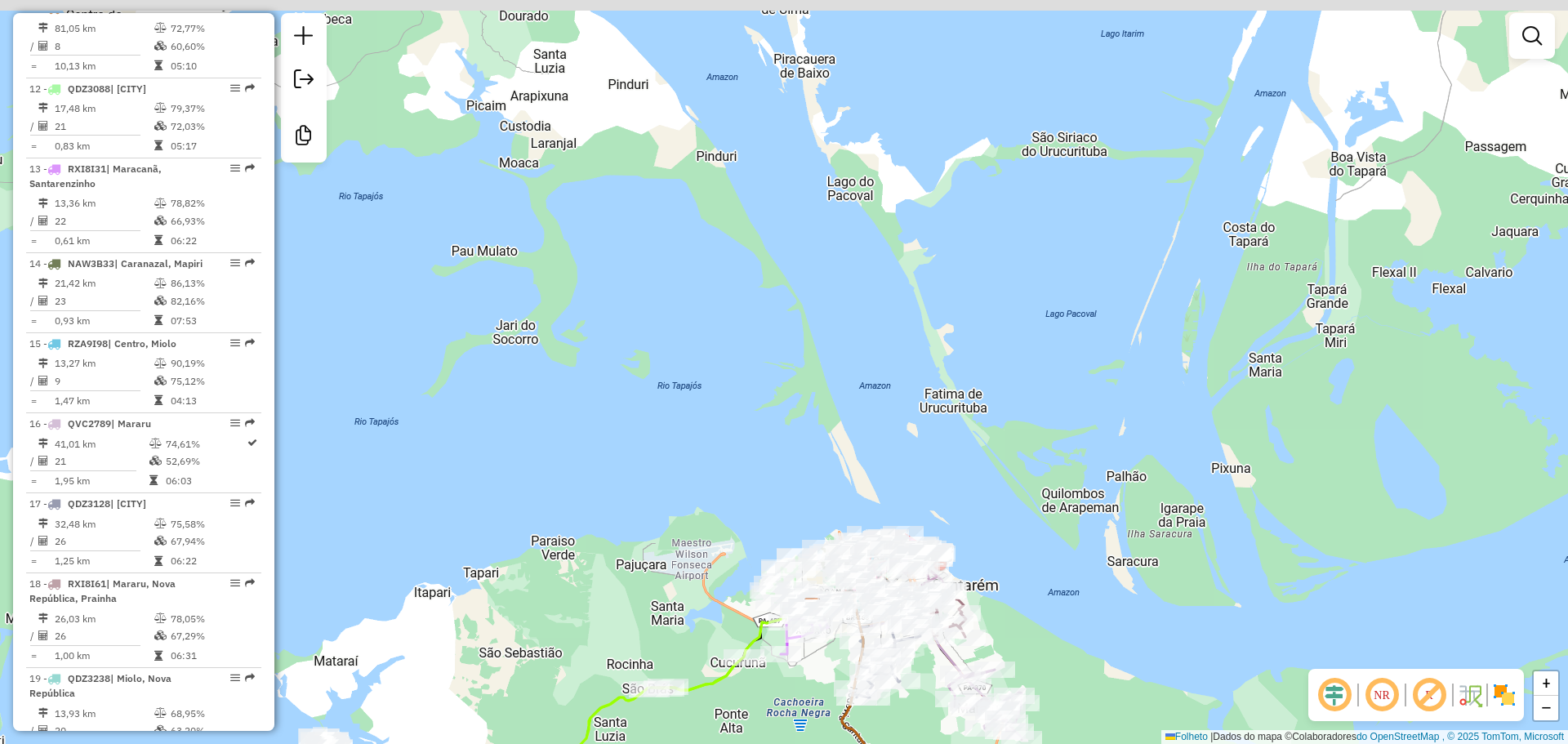 drag, startPoint x: 1045, startPoint y: 470, endPoint x: 966, endPoint y: 626, distance: 174.8628 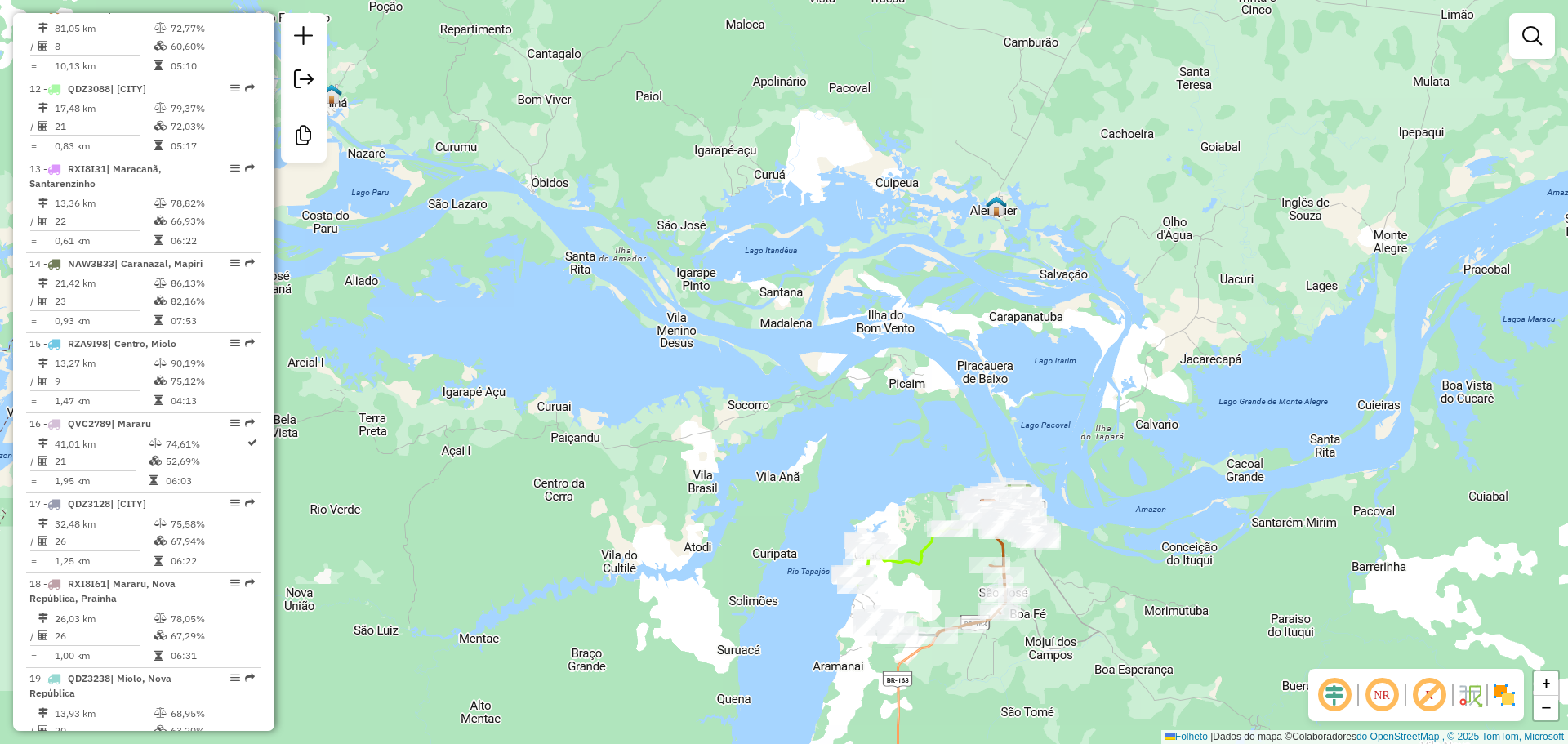drag, startPoint x: 1171, startPoint y: 366, endPoint x: 1145, endPoint y: 359, distance: 26.925824 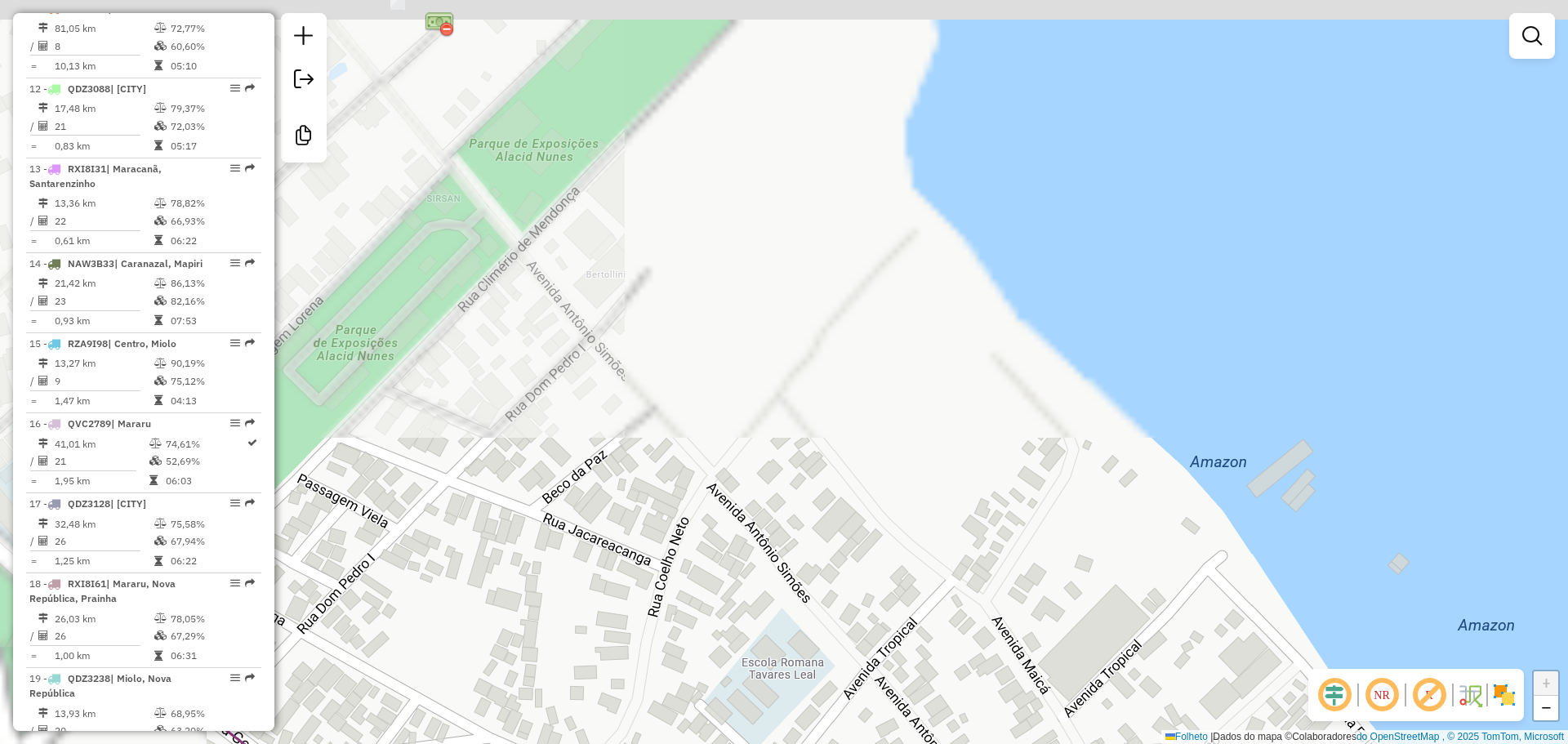 drag, startPoint x: 709, startPoint y: 164, endPoint x: 965, endPoint y: 497, distance: 420.02976 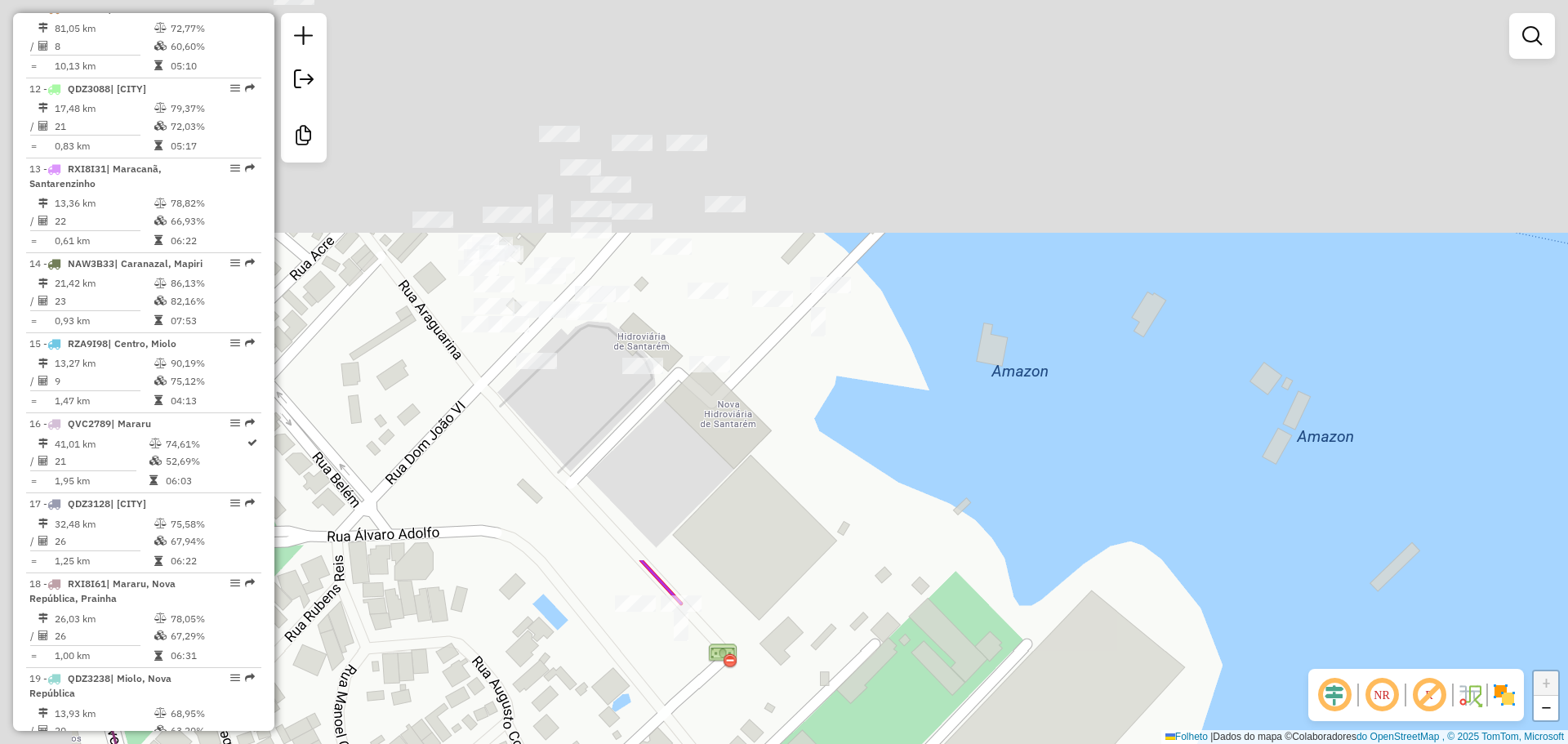 drag, startPoint x: 929, startPoint y: 541, endPoint x: 1052, endPoint y: 782, distance: 270.57347 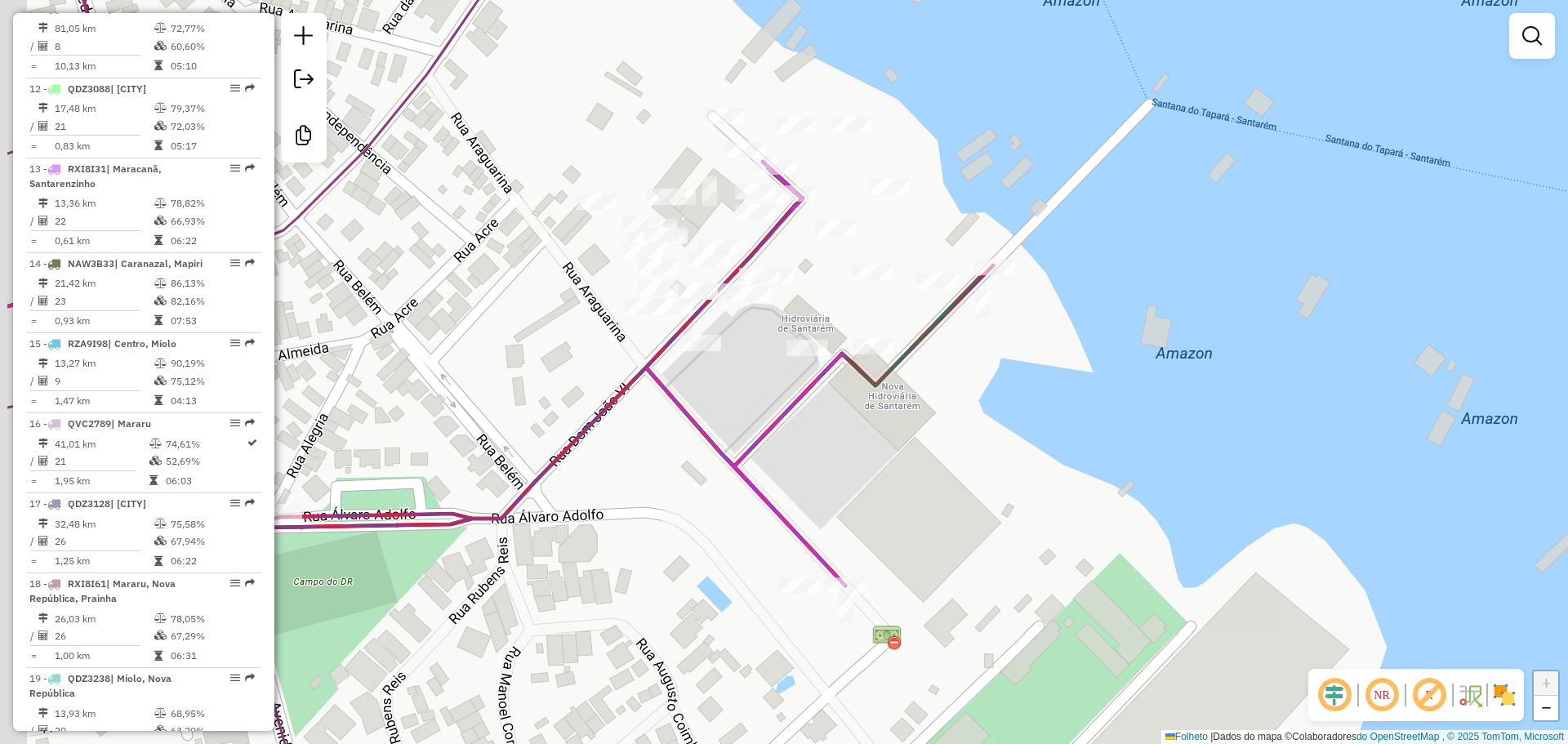 drag, startPoint x: 751, startPoint y: 390, endPoint x: 915, endPoint y: 372, distance: 164.9848 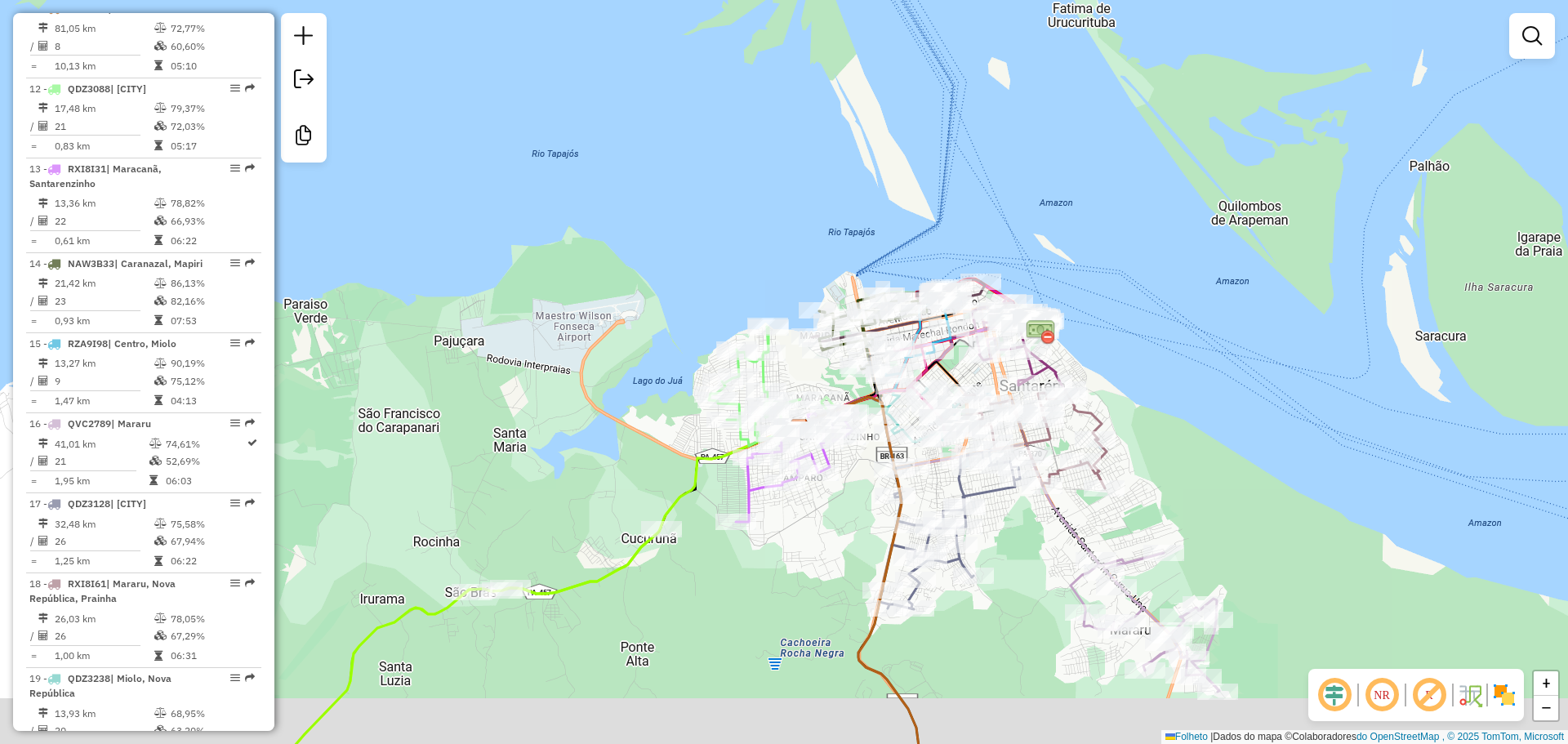 drag, startPoint x: 1025, startPoint y: 425, endPoint x: 1163, endPoint y: 365, distance: 150.4792 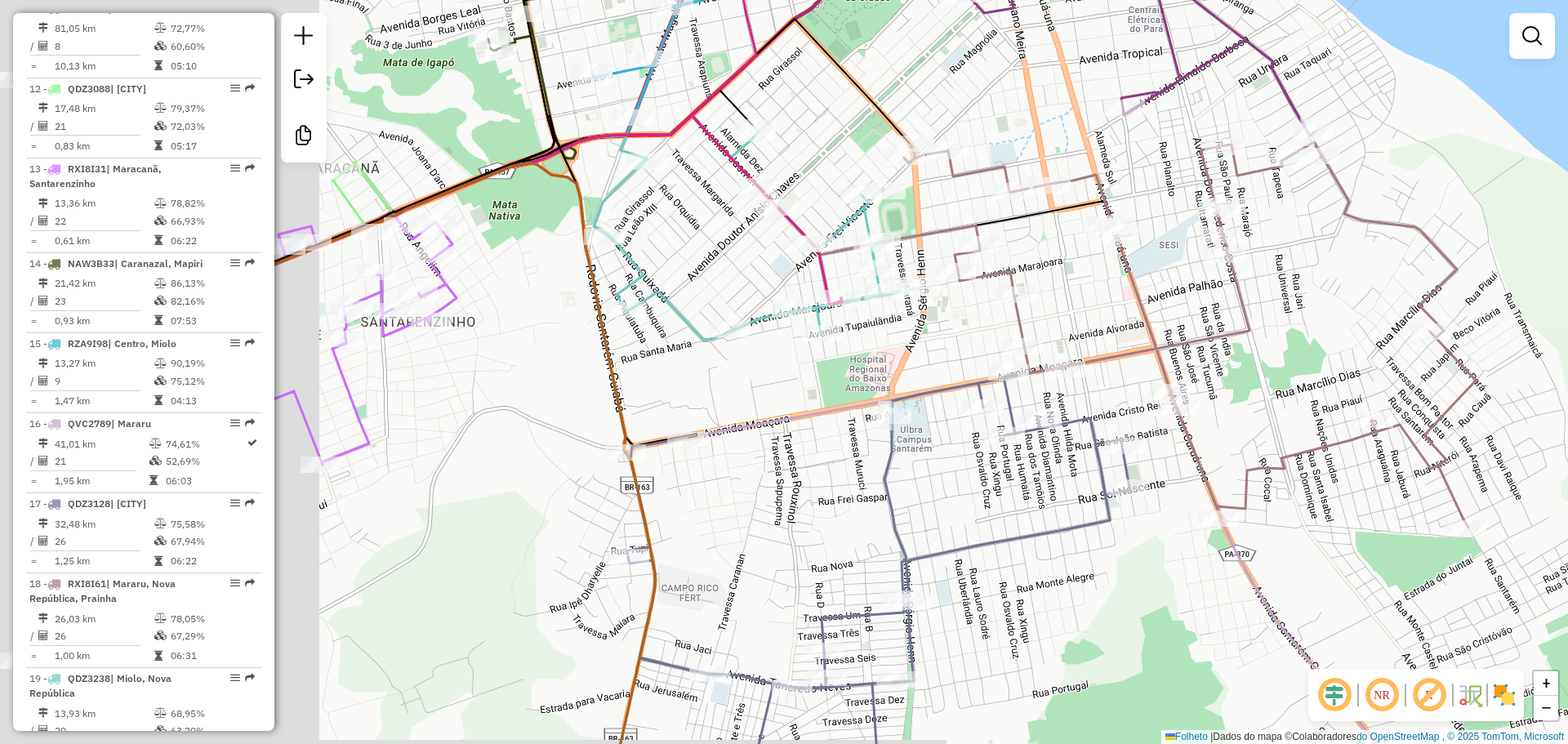 drag, startPoint x: 973, startPoint y: 394, endPoint x: 1427, endPoint y: 344, distance: 456.74501 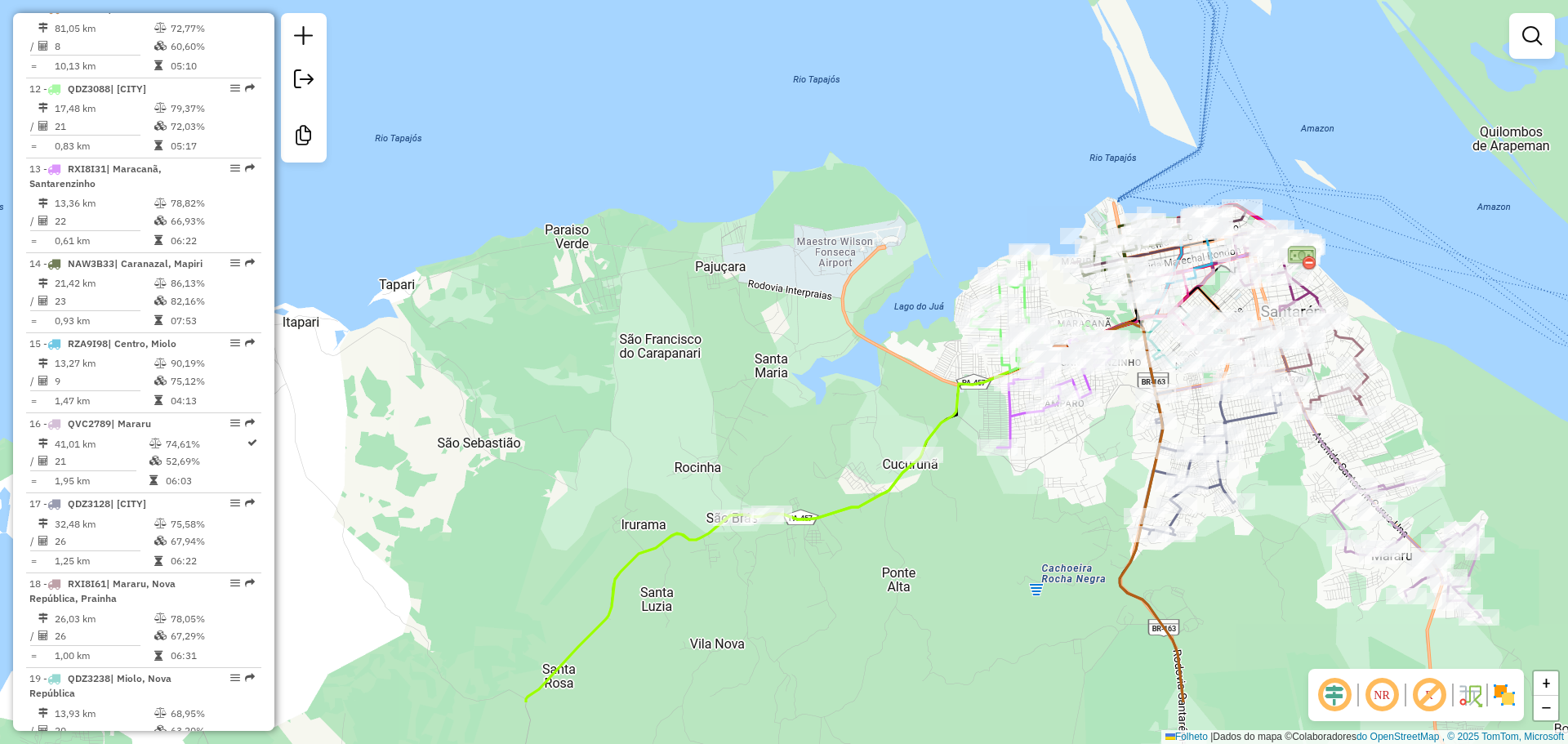 drag, startPoint x: 910, startPoint y: 606, endPoint x: 985, endPoint y: 490, distance: 138.134 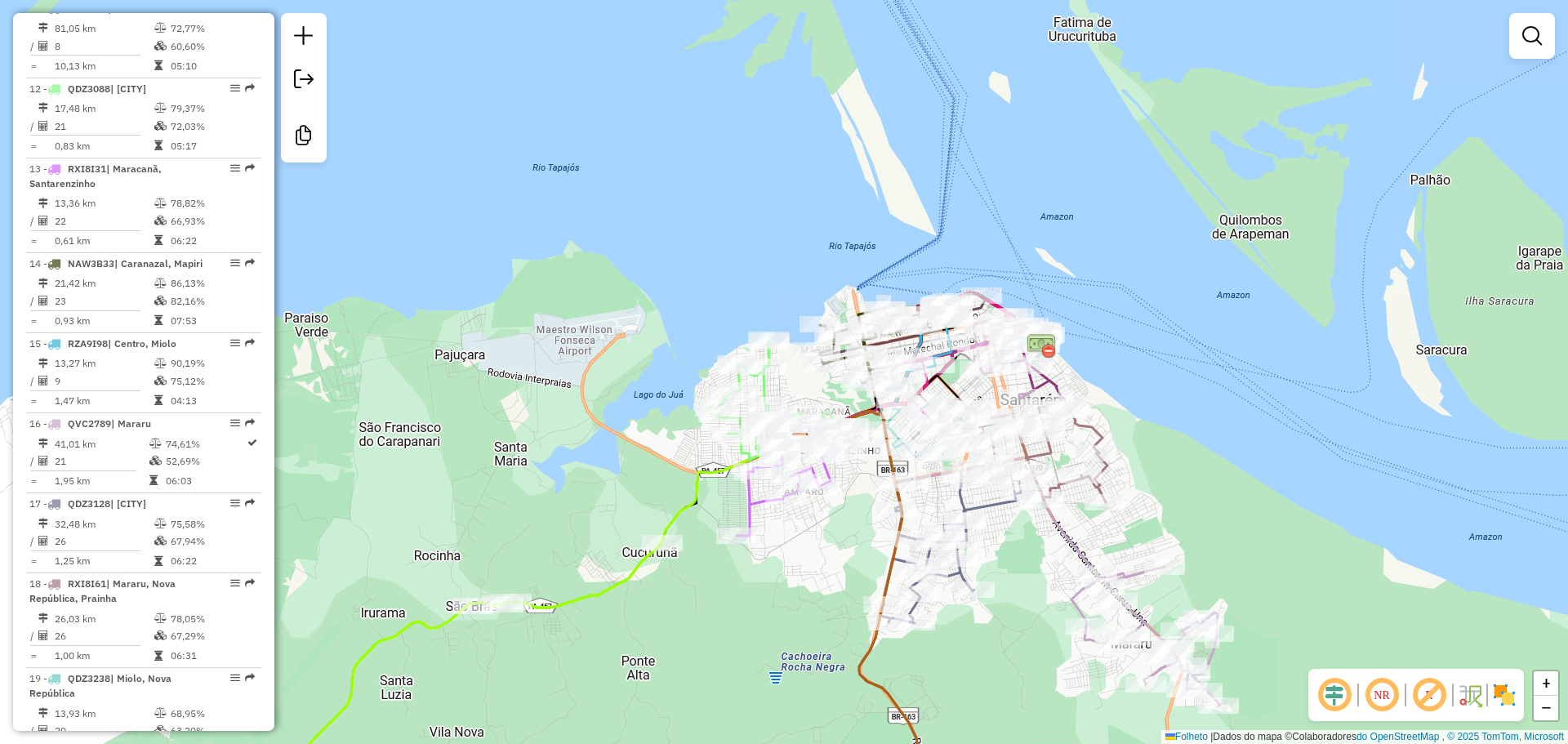 drag, startPoint x: 1007, startPoint y: 472, endPoint x: 797, endPoint y: 533, distance: 218.68 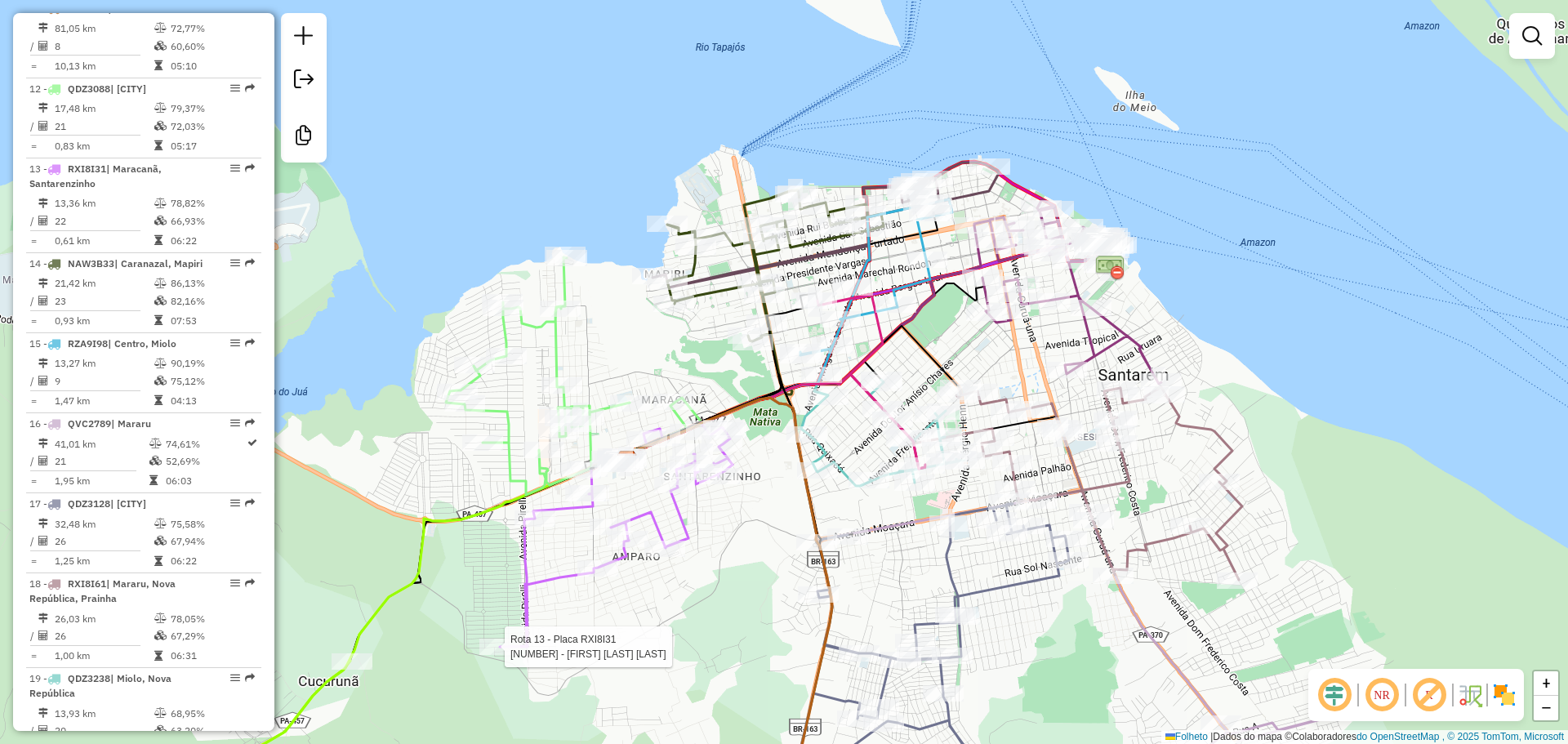 drag, startPoint x: 1362, startPoint y: 277, endPoint x: 1244, endPoint y: 293, distance: 119.07981 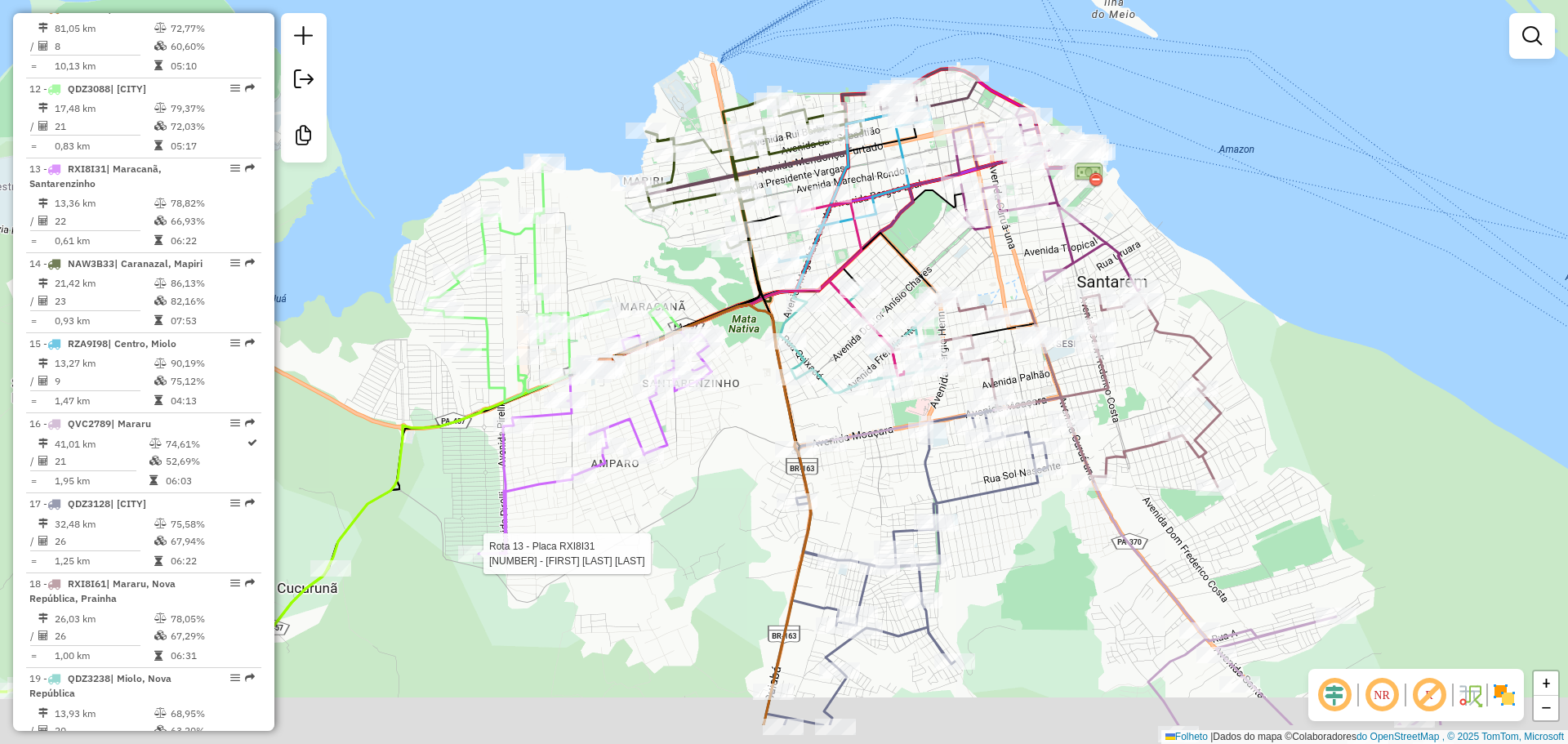 drag, startPoint x: 1238, startPoint y: 376, endPoint x: 1199, endPoint y: 267, distance: 115.76701 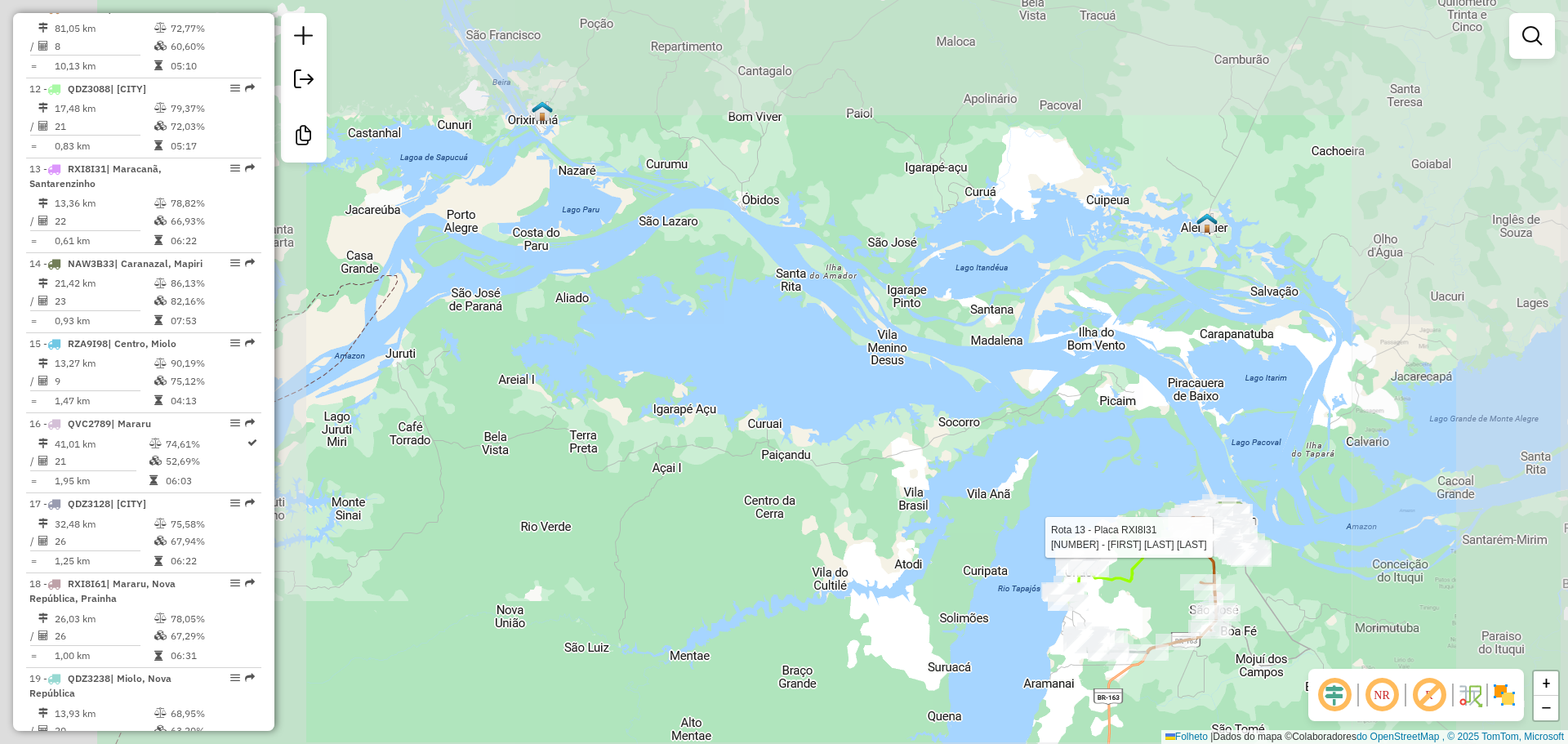 drag, startPoint x: 1318, startPoint y: 554, endPoint x: 1099, endPoint y: 268, distance: 360.21799 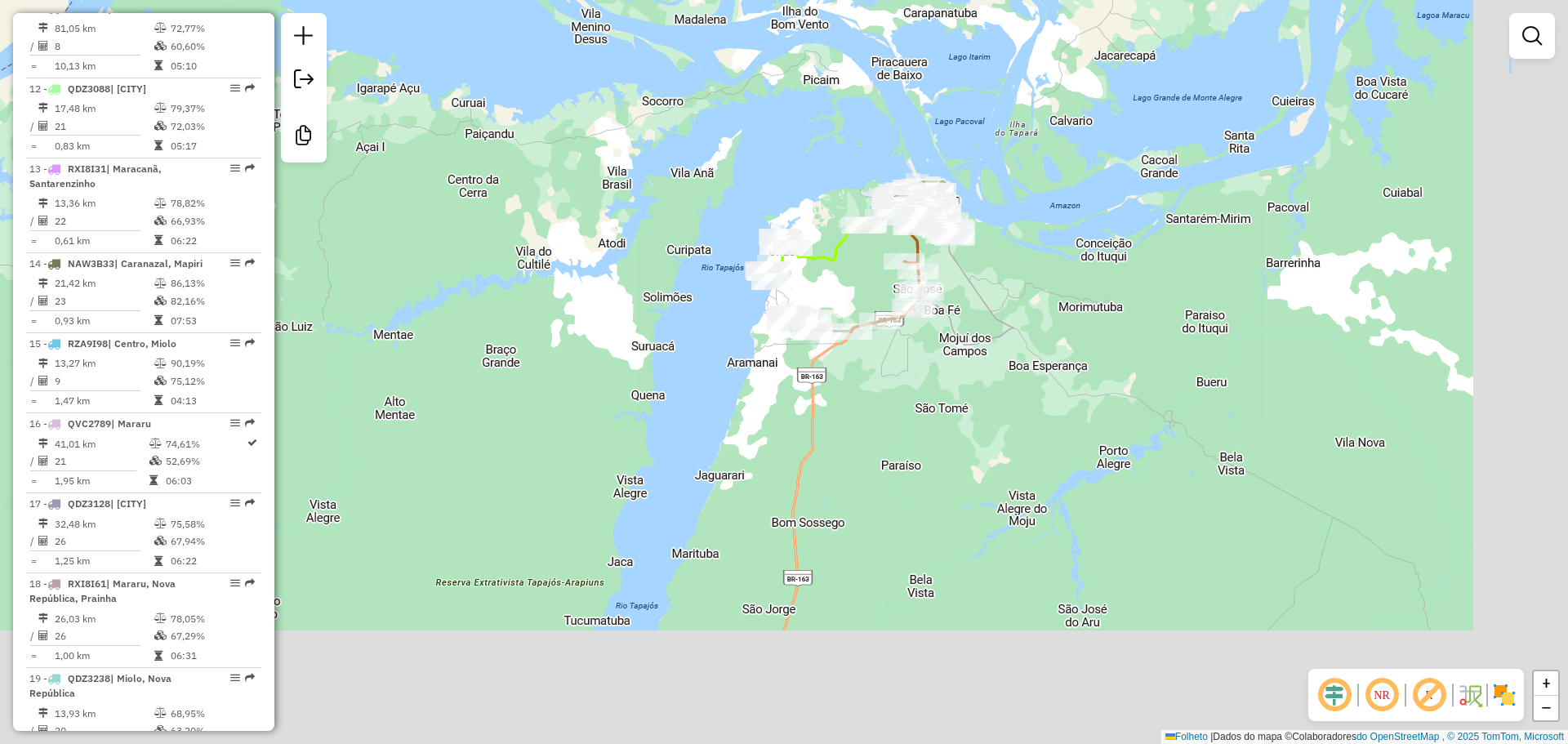 drag, startPoint x: 1297, startPoint y: 423, endPoint x: 995, endPoint y: 122, distance: 426.38598 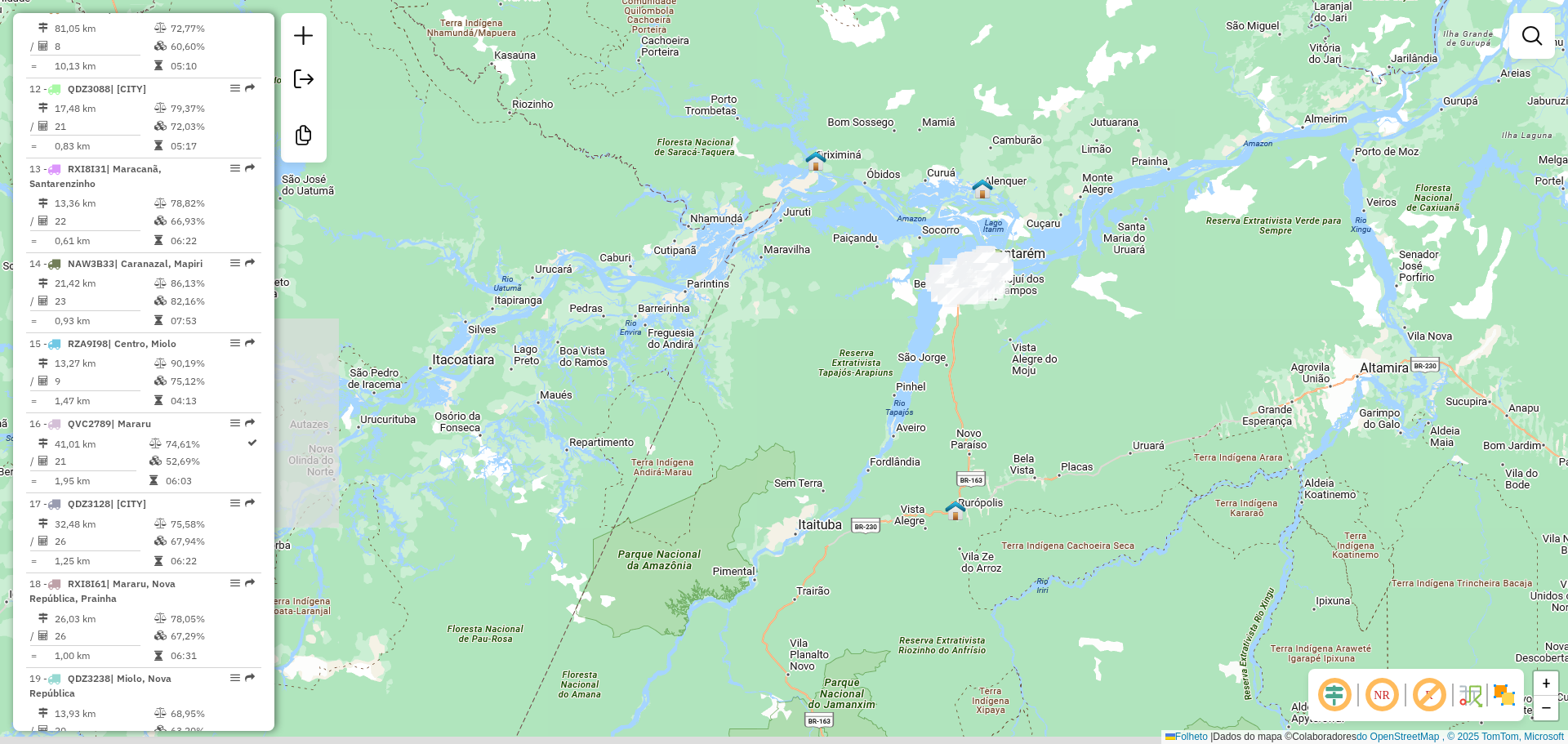 drag, startPoint x: 1183, startPoint y: 550, endPoint x: 1042, endPoint y: 453, distance: 171.1432 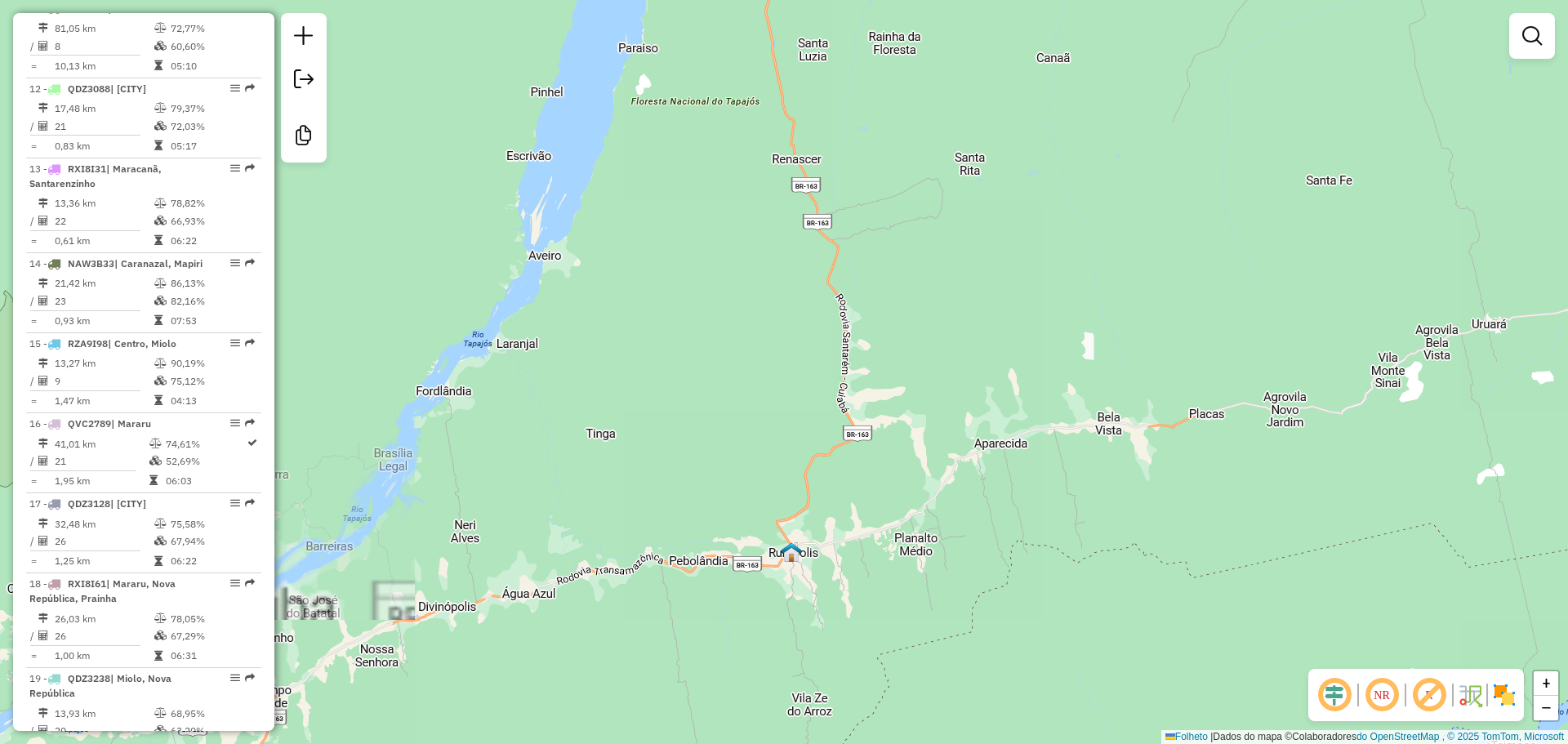 drag, startPoint x: 875, startPoint y: 400, endPoint x: 952, endPoint y: 517, distance: 140.06427 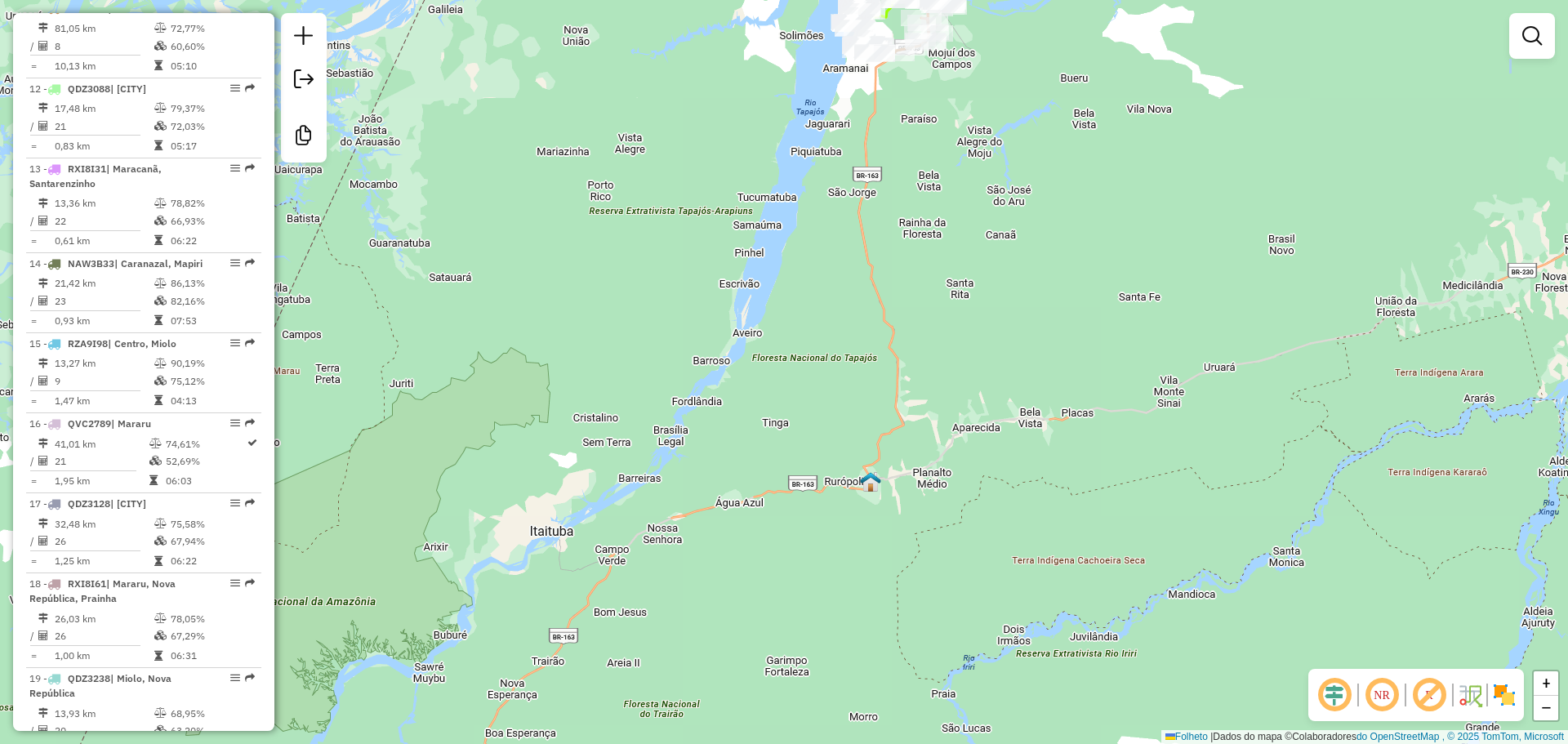 drag, startPoint x: 879, startPoint y: 422, endPoint x: 887, endPoint y: 430, distance: 11.313708 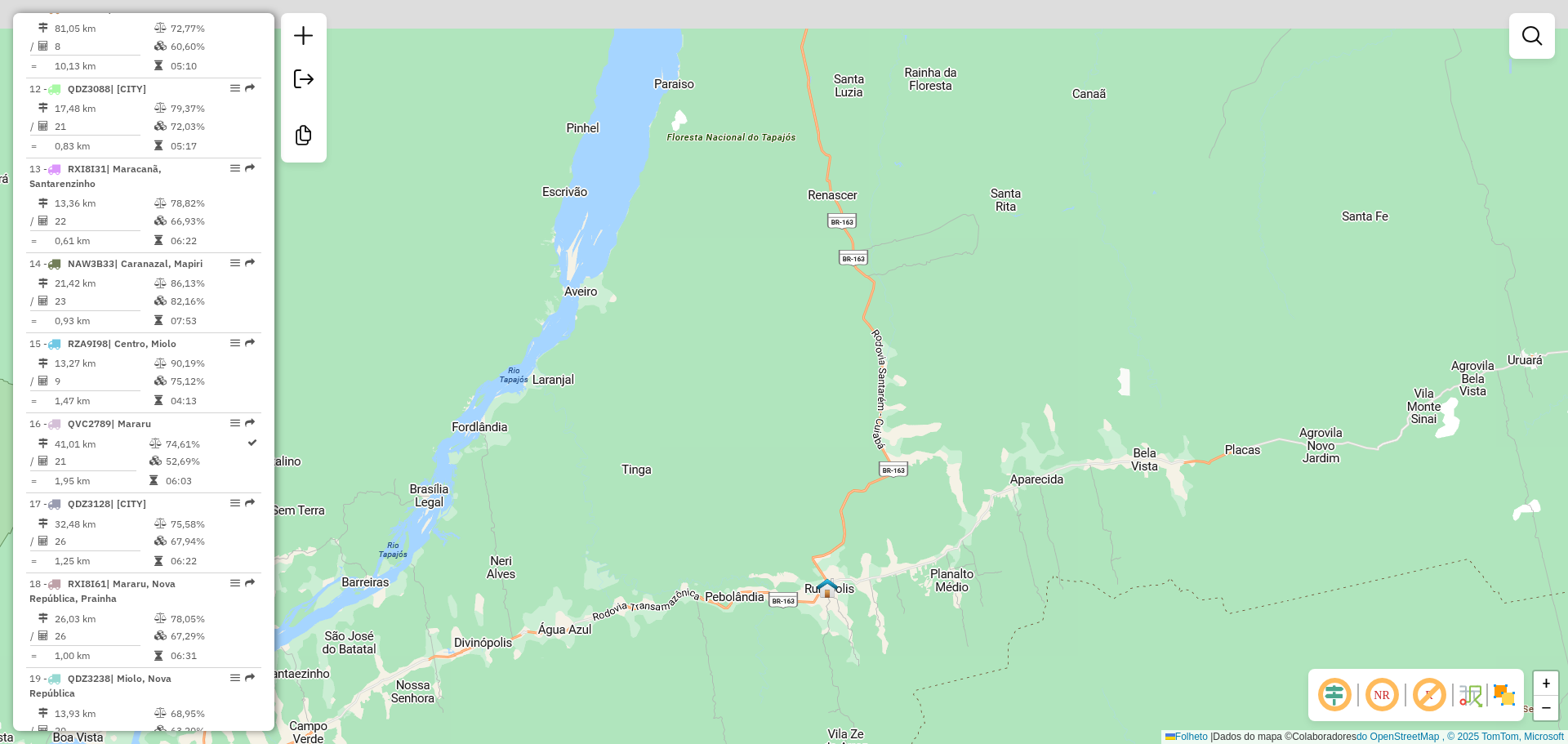 drag, startPoint x: 942, startPoint y: 226, endPoint x: 938, endPoint y: 354, distance: 128.06248 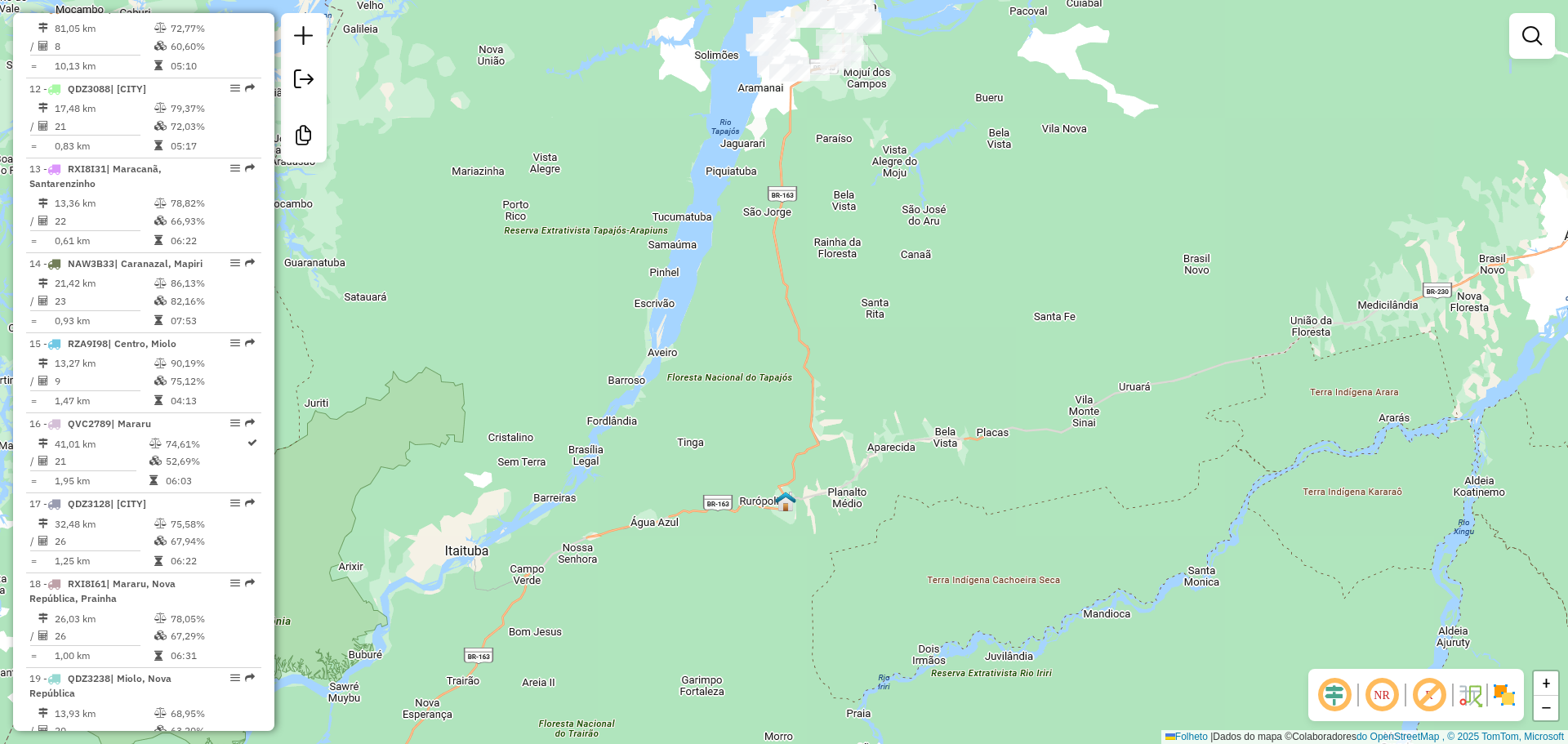 drag, startPoint x: 924, startPoint y: 292, endPoint x: 898, endPoint y: 317, distance: 36.069378 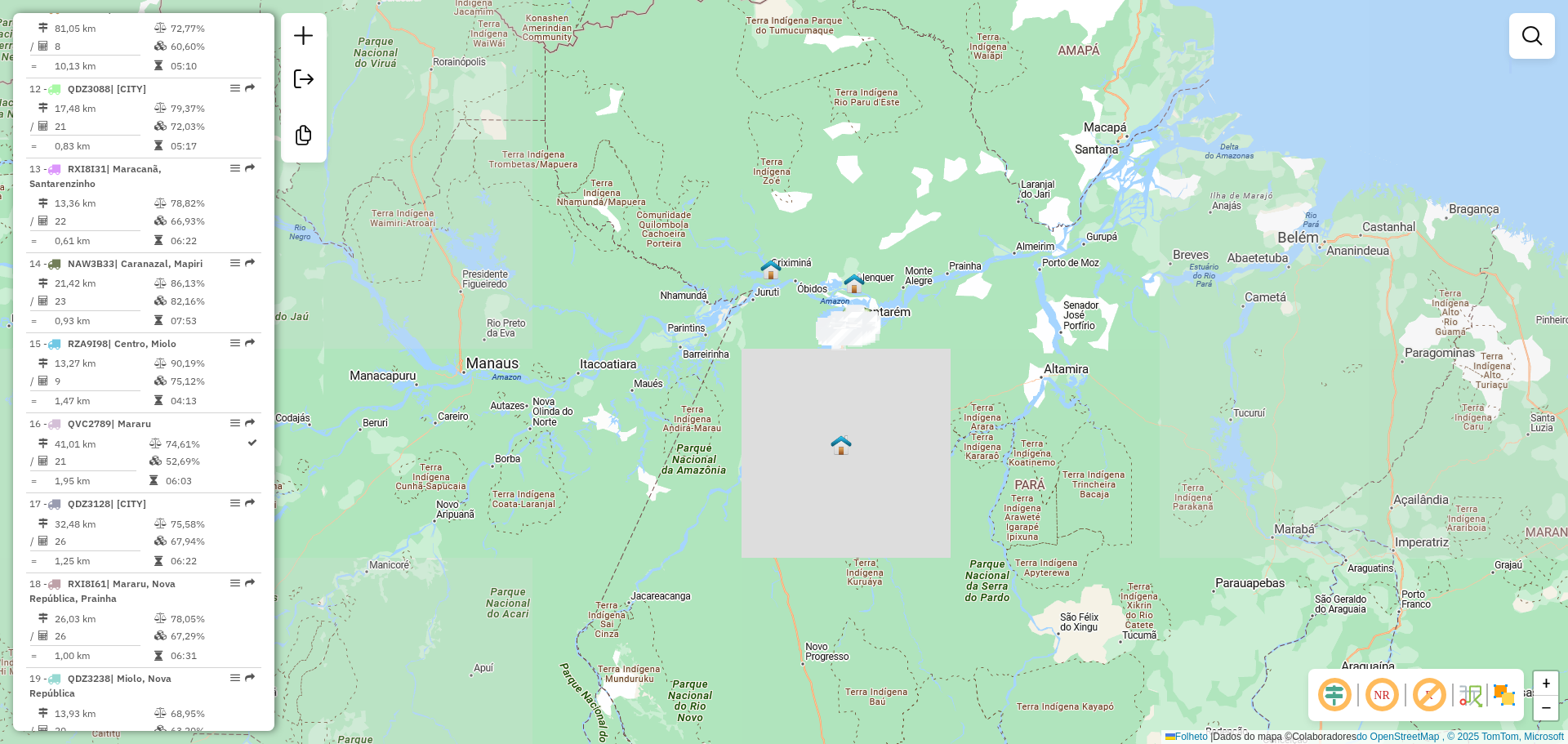 drag, startPoint x: 843, startPoint y: 607, endPoint x: 858, endPoint y: 516, distance: 92.22798 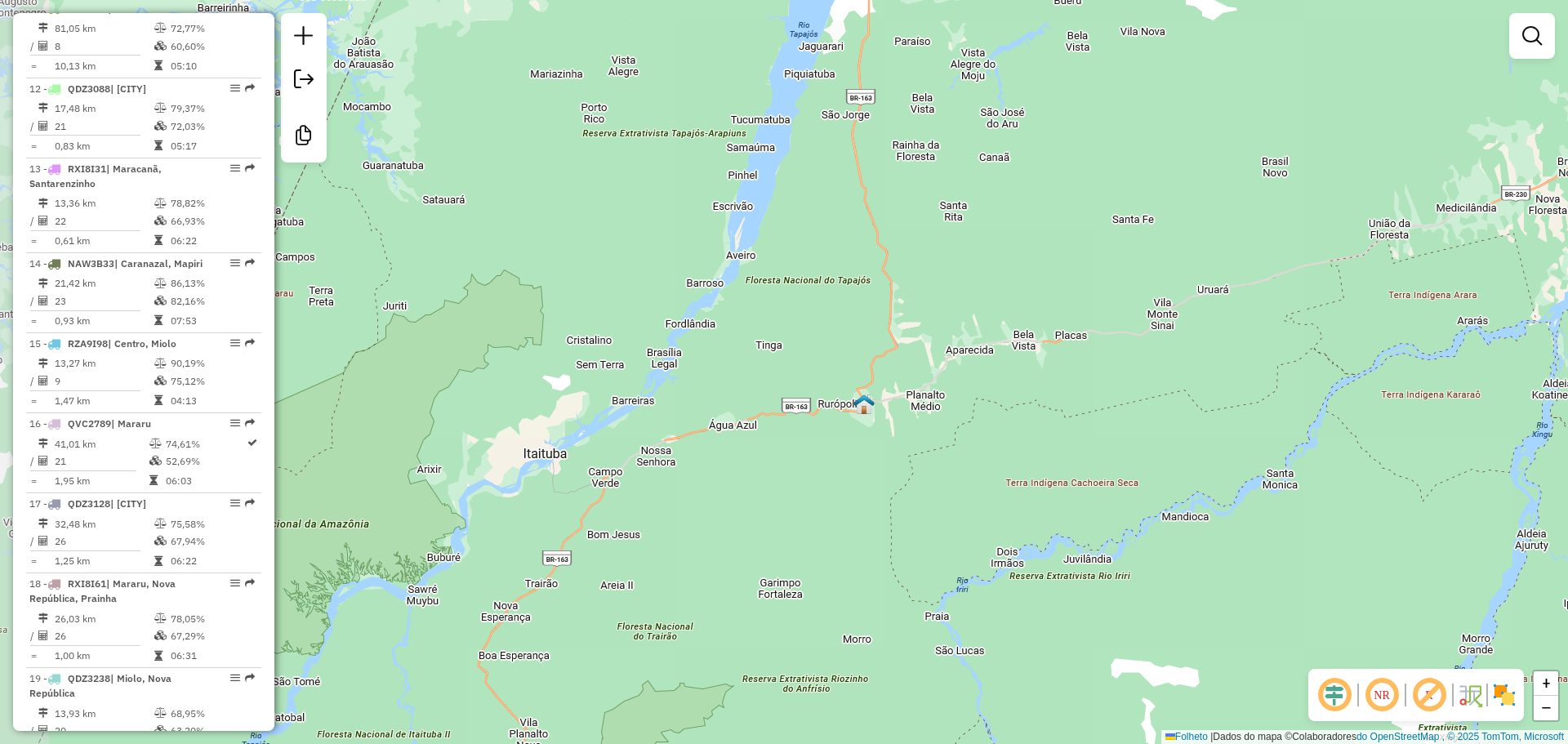 drag, startPoint x: 905, startPoint y: 470, endPoint x: 908, endPoint y: 457, distance: 13.341664 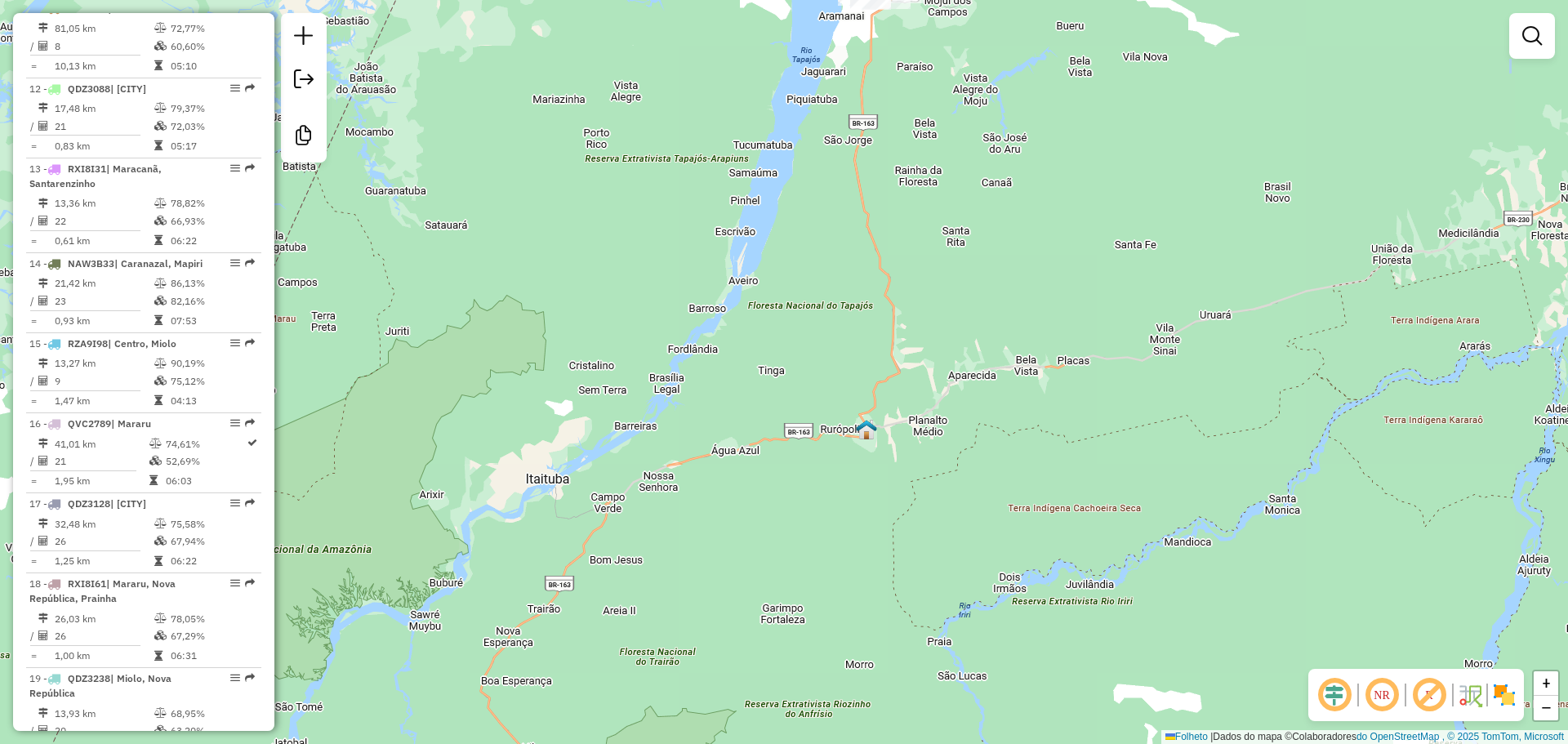 drag, startPoint x: 880, startPoint y: 386, endPoint x: 882, endPoint y: 412, distance: 26.07681 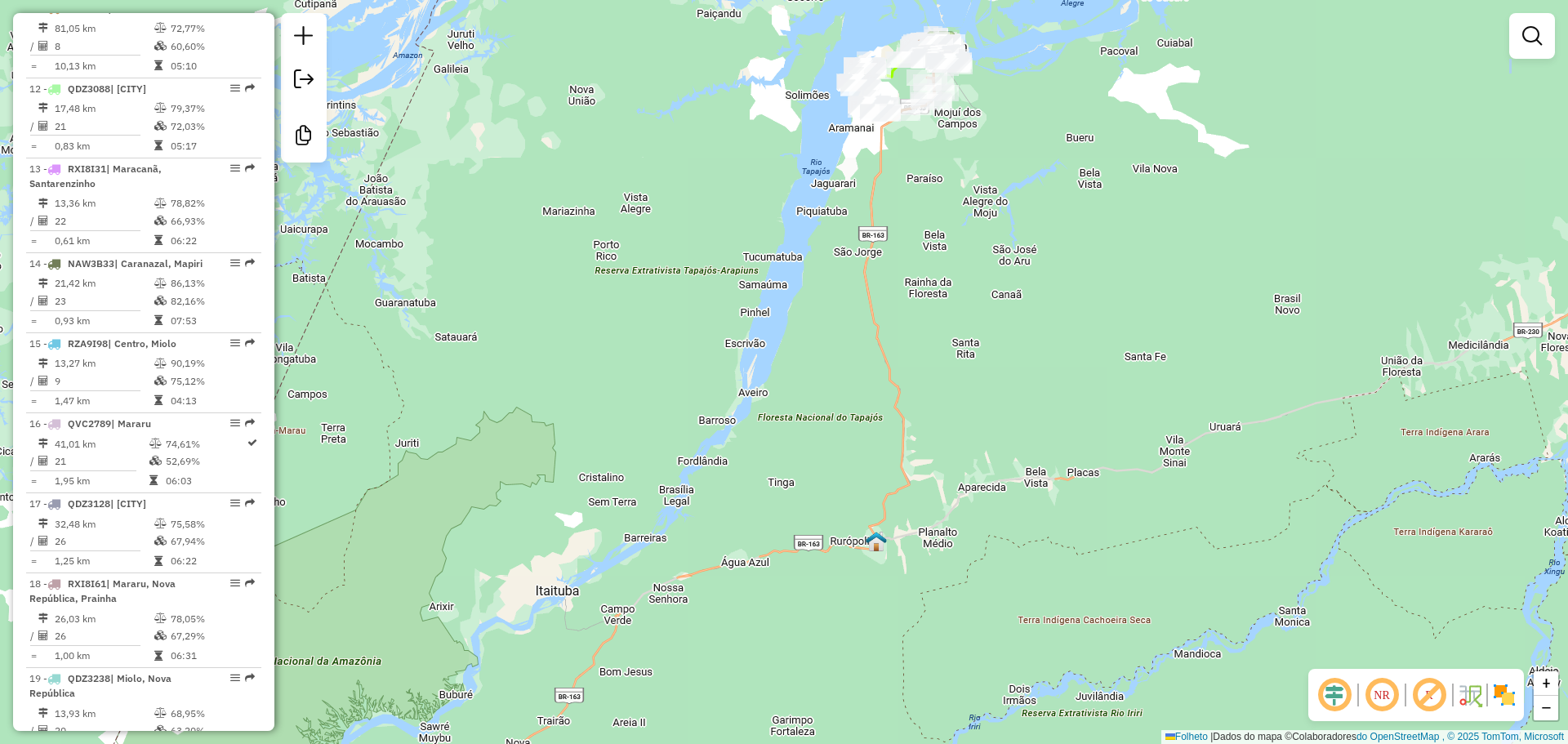 drag, startPoint x: 949, startPoint y: 490, endPoint x: 946, endPoint y: 522, distance: 32.14032 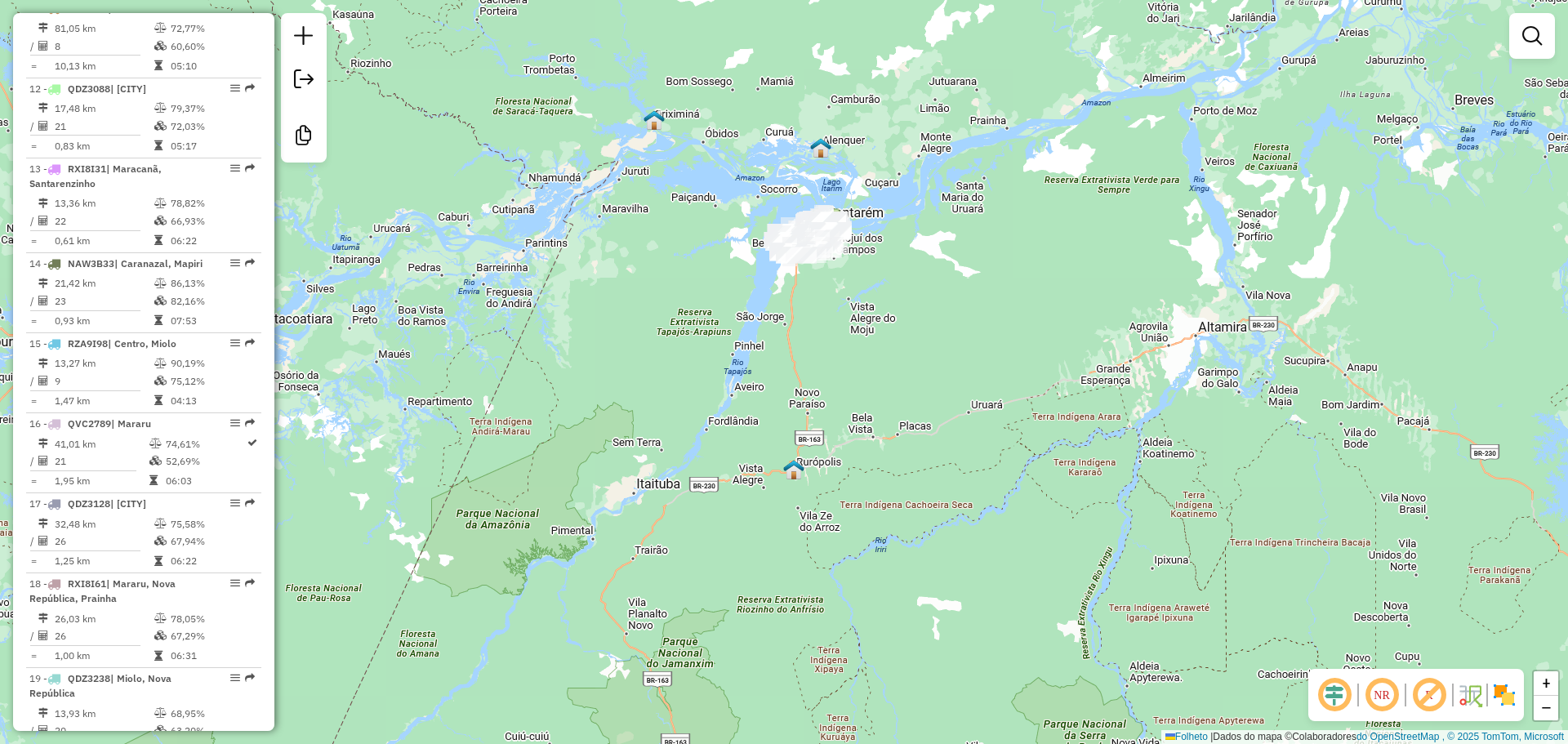 drag, startPoint x: 1083, startPoint y: 394, endPoint x: 1055, endPoint y: 395, distance: 28.017851 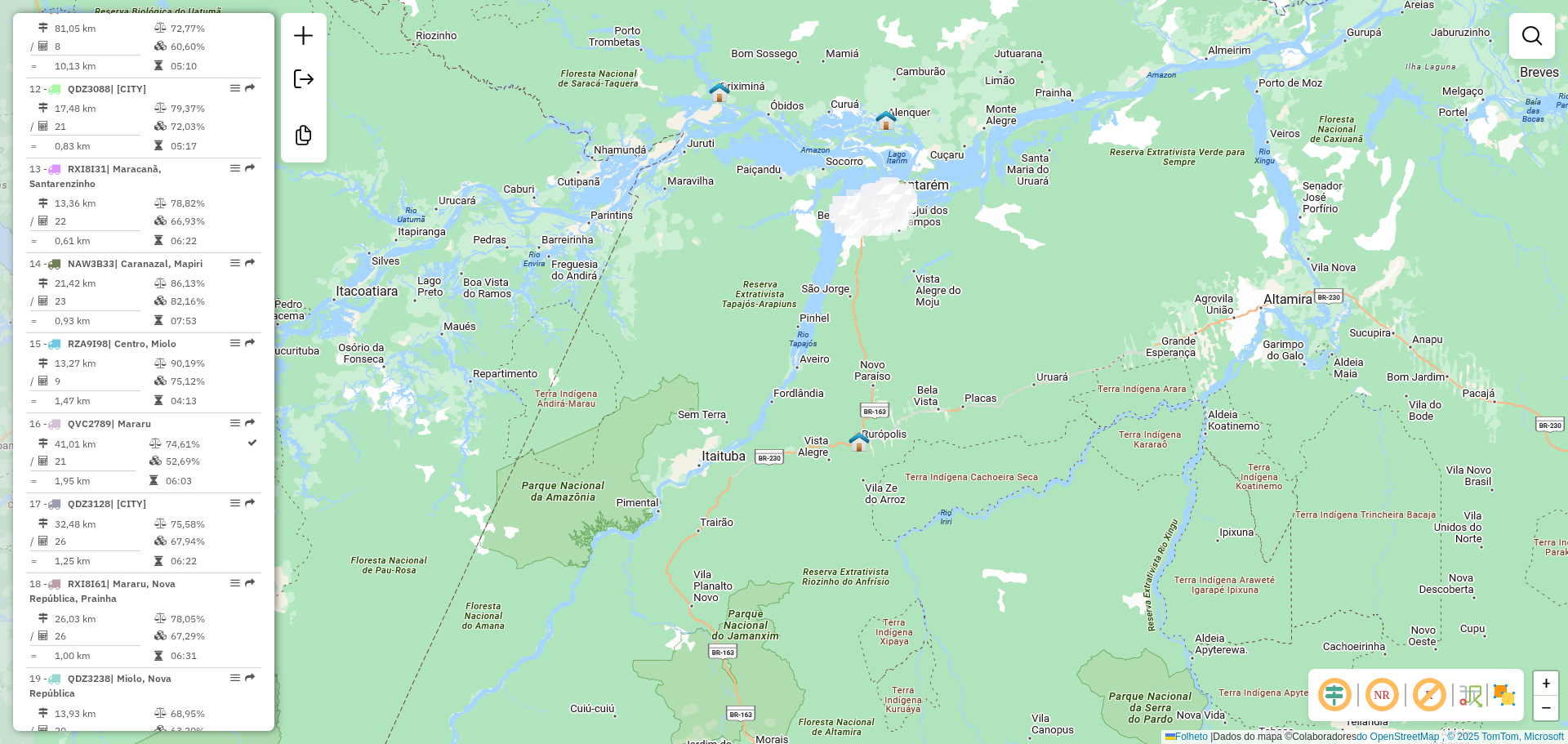 drag, startPoint x: 962, startPoint y: 332, endPoint x: 1027, endPoint y: 304, distance: 70.774289 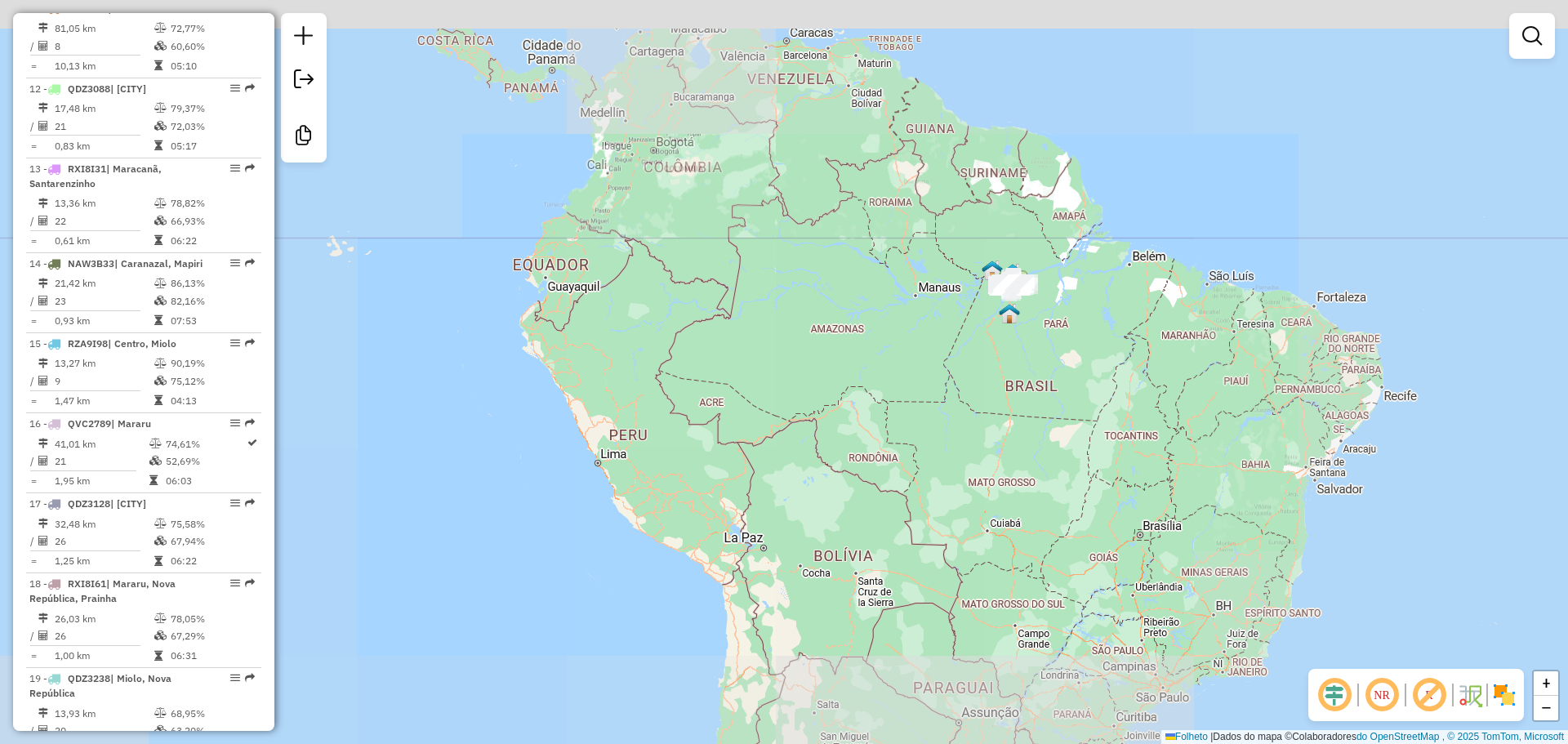 drag, startPoint x: 1071, startPoint y: 166, endPoint x: 1069, endPoint y: 243, distance: 77.02597 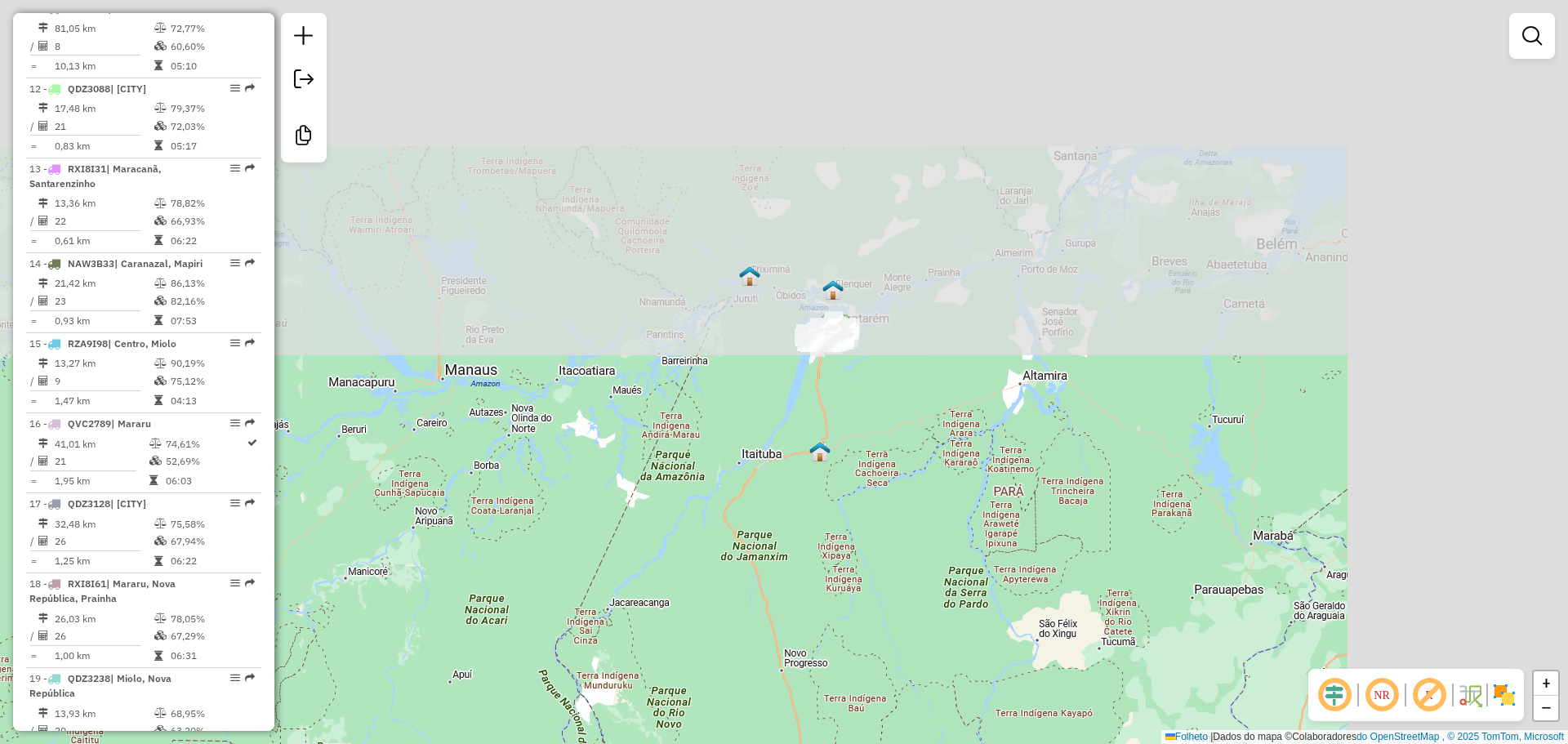 drag, startPoint x: 762, startPoint y: 619, endPoint x: 735, endPoint y: 644, distance: 36.796739 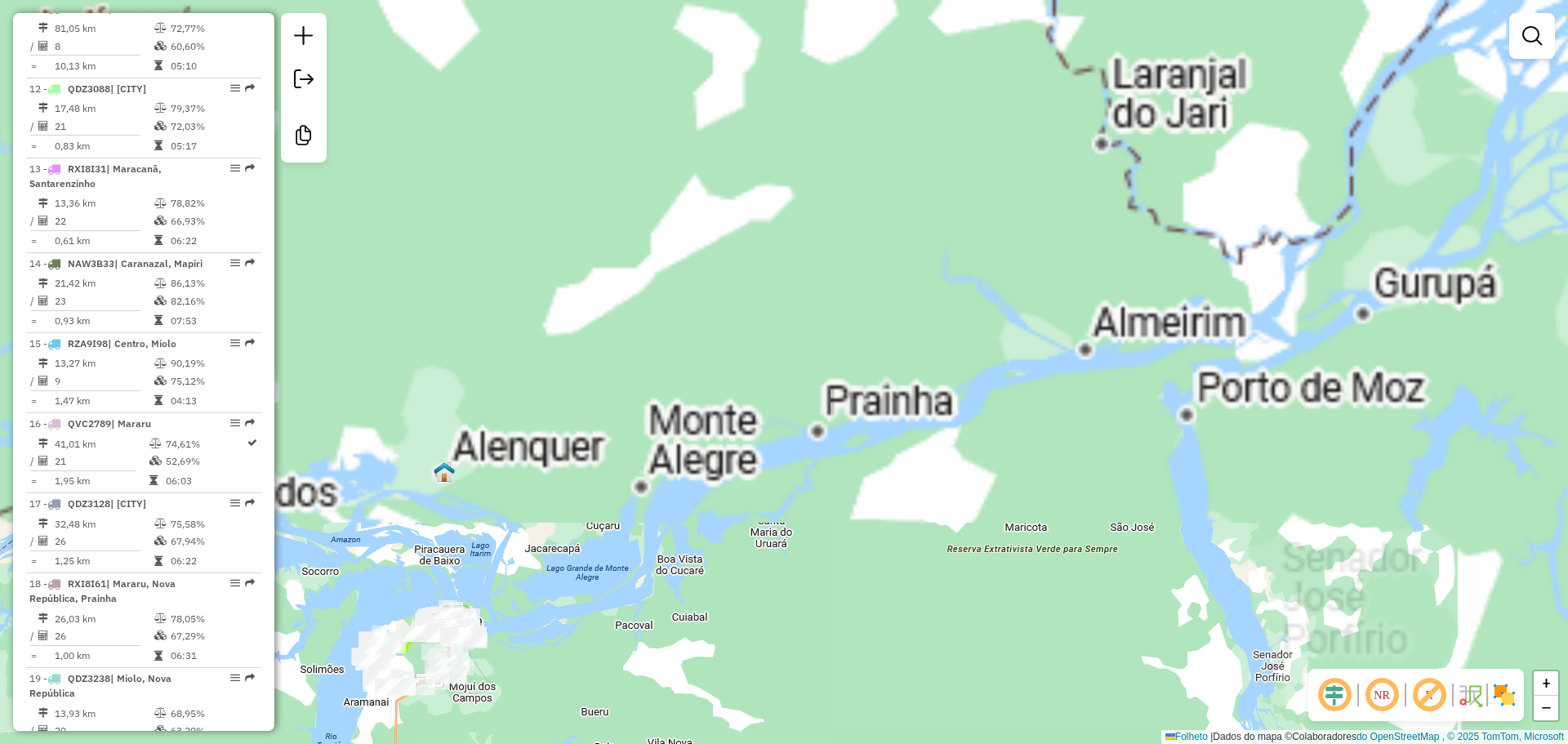 drag, startPoint x: 844, startPoint y: 256, endPoint x: 733, endPoint y: 782, distance: 537.58441 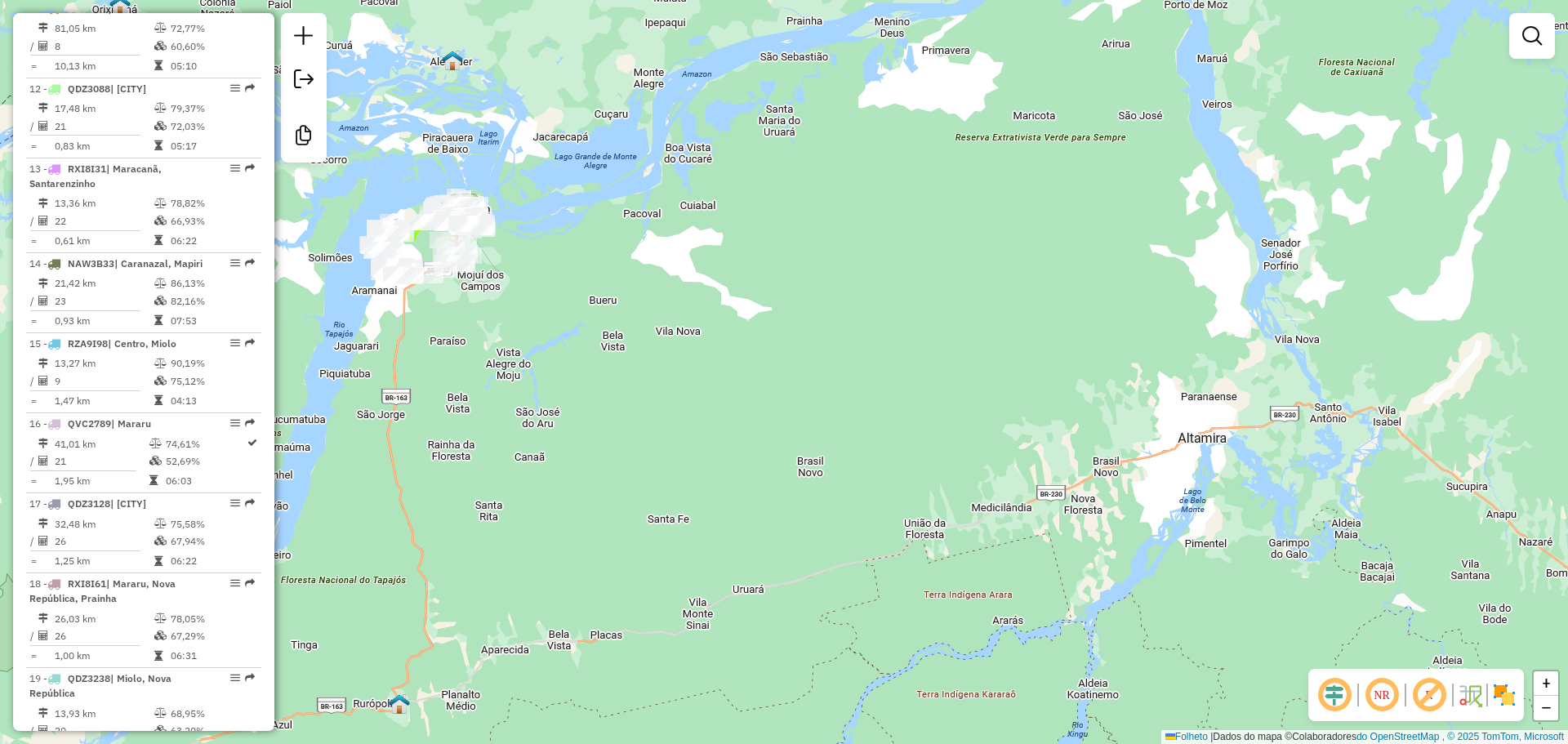 drag, startPoint x: 805, startPoint y: 657, endPoint x: 832, endPoint y: 229, distance: 428.8508 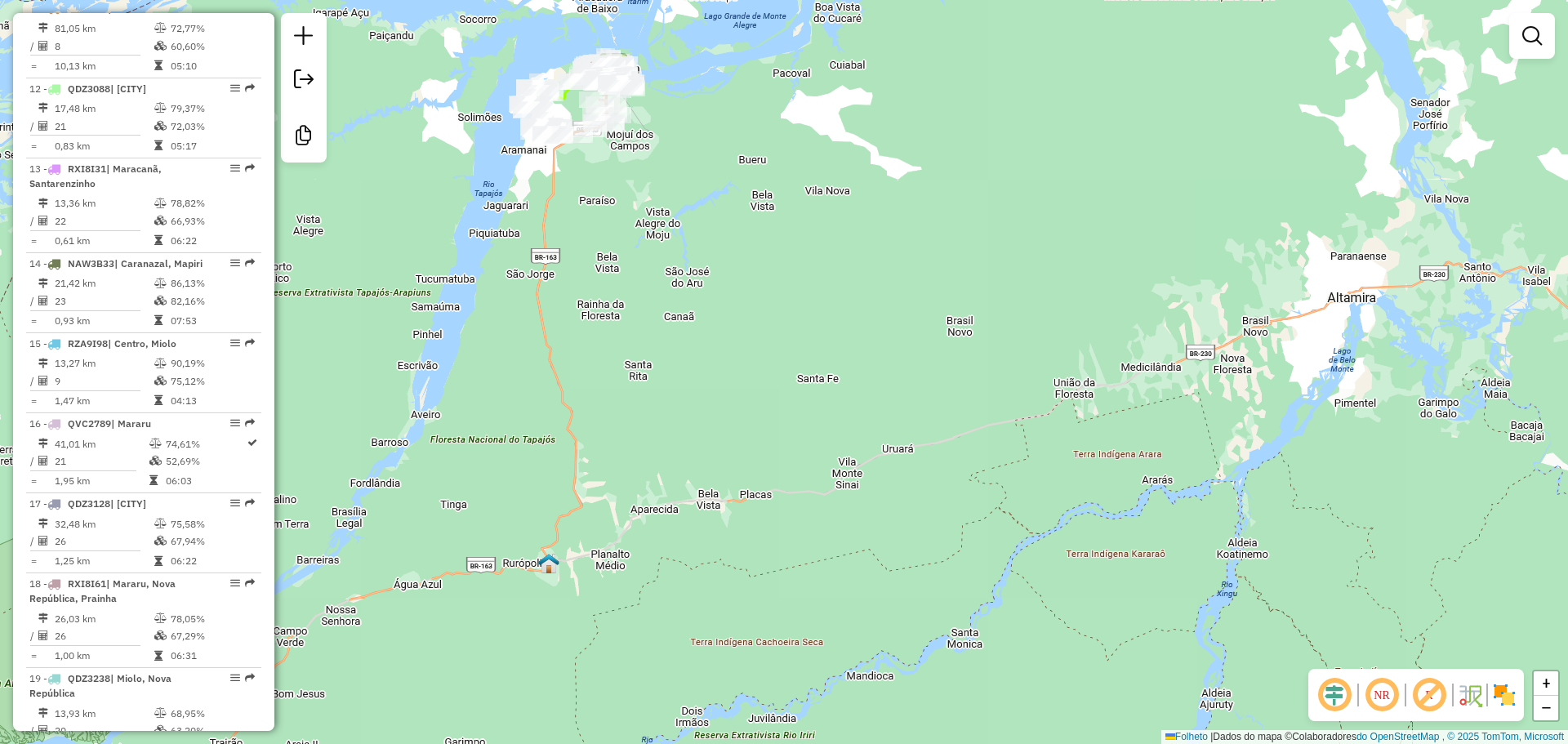 drag, startPoint x: 839, startPoint y: 543, endPoint x: 980, endPoint y: 430, distance: 180.69311 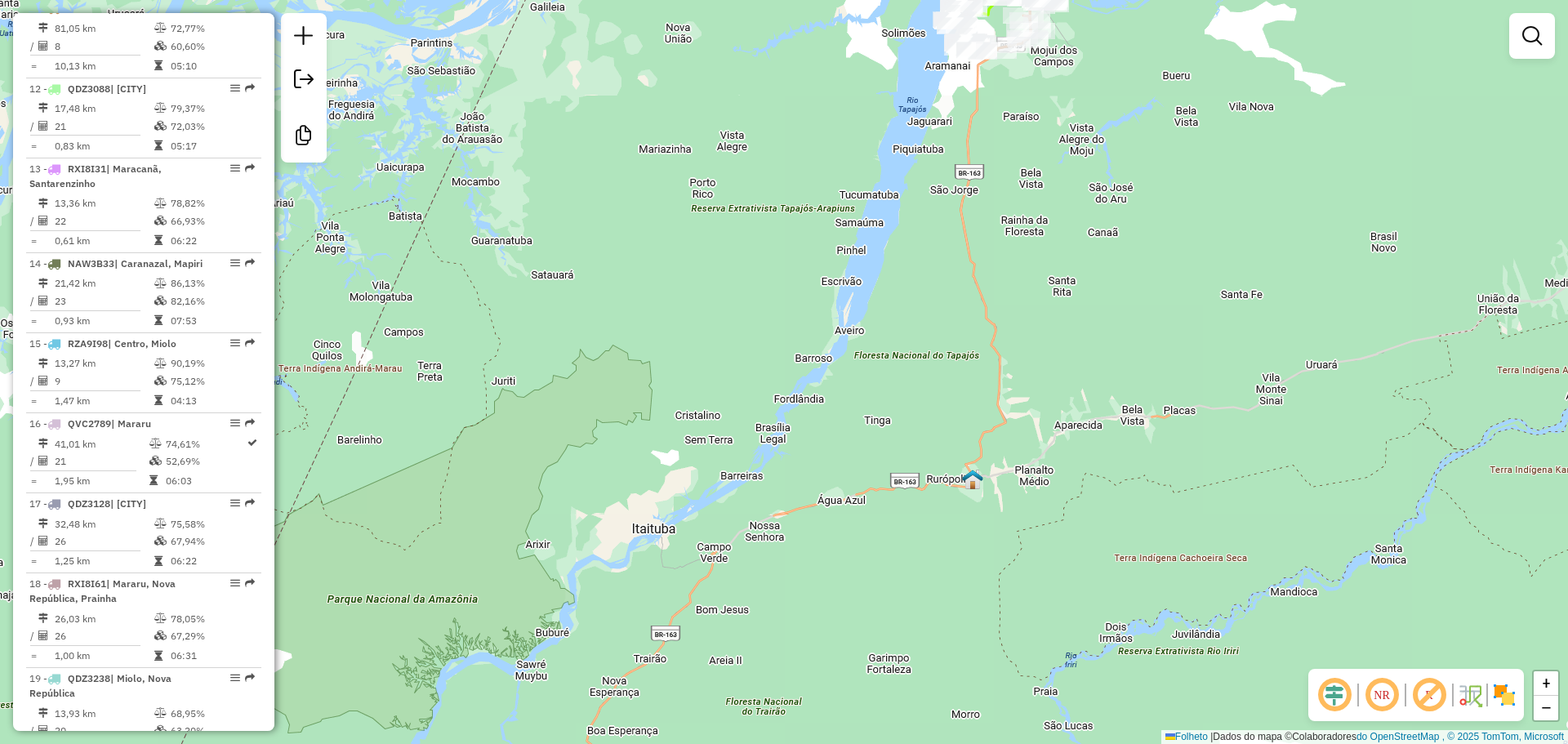 drag, startPoint x: 791, startPoint y: 537, endPoint x: 1214, endPoint y: 453, distance: 431.2598 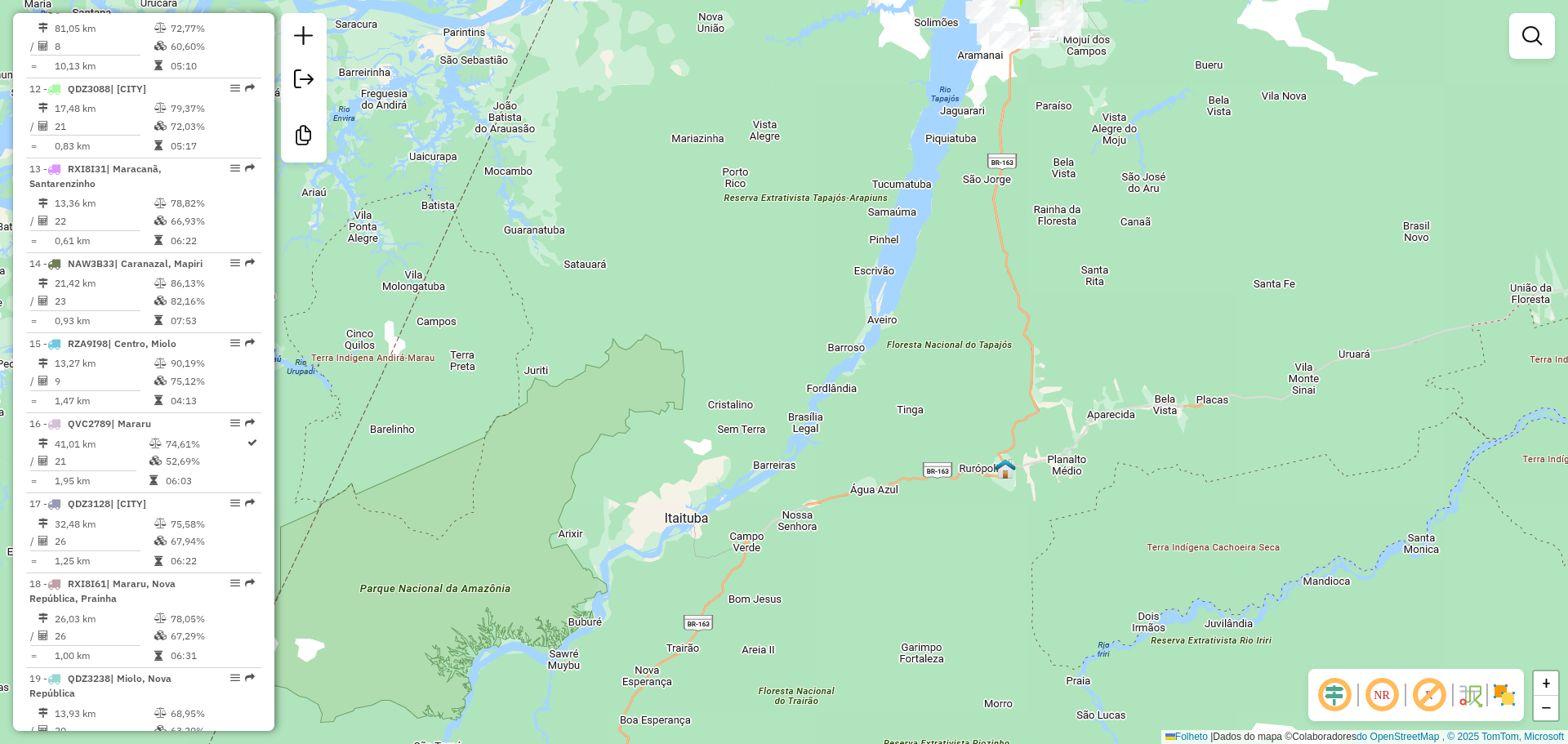 drag, startPoint x: 1205, startPoint y: 474, endPoint x: 1224, endPoint y: 470, distance: 19.4165 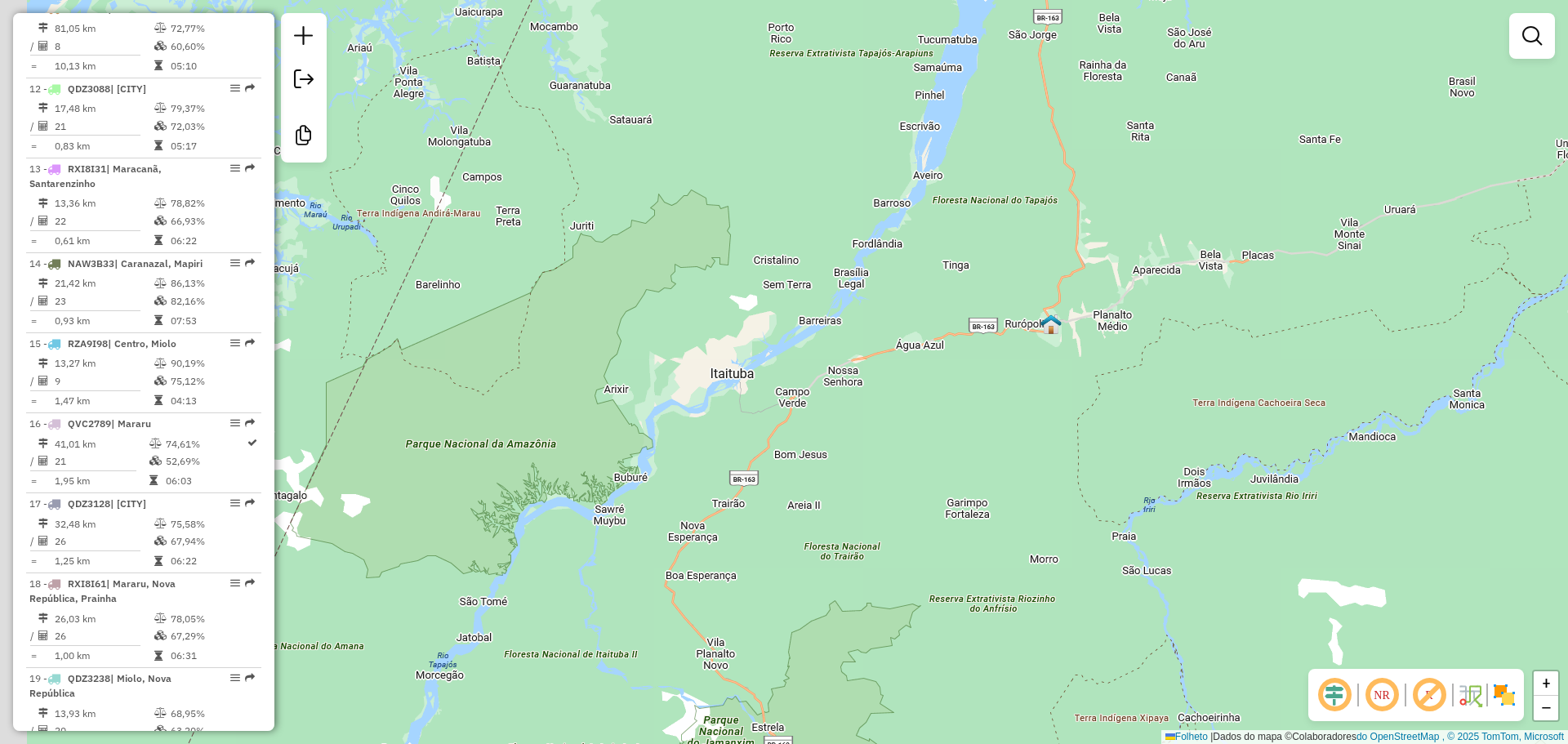 drag, startPoint x: 924, startPoint y: 591, endPoint x: 970, endPoint y: 447, distance: 151.16878 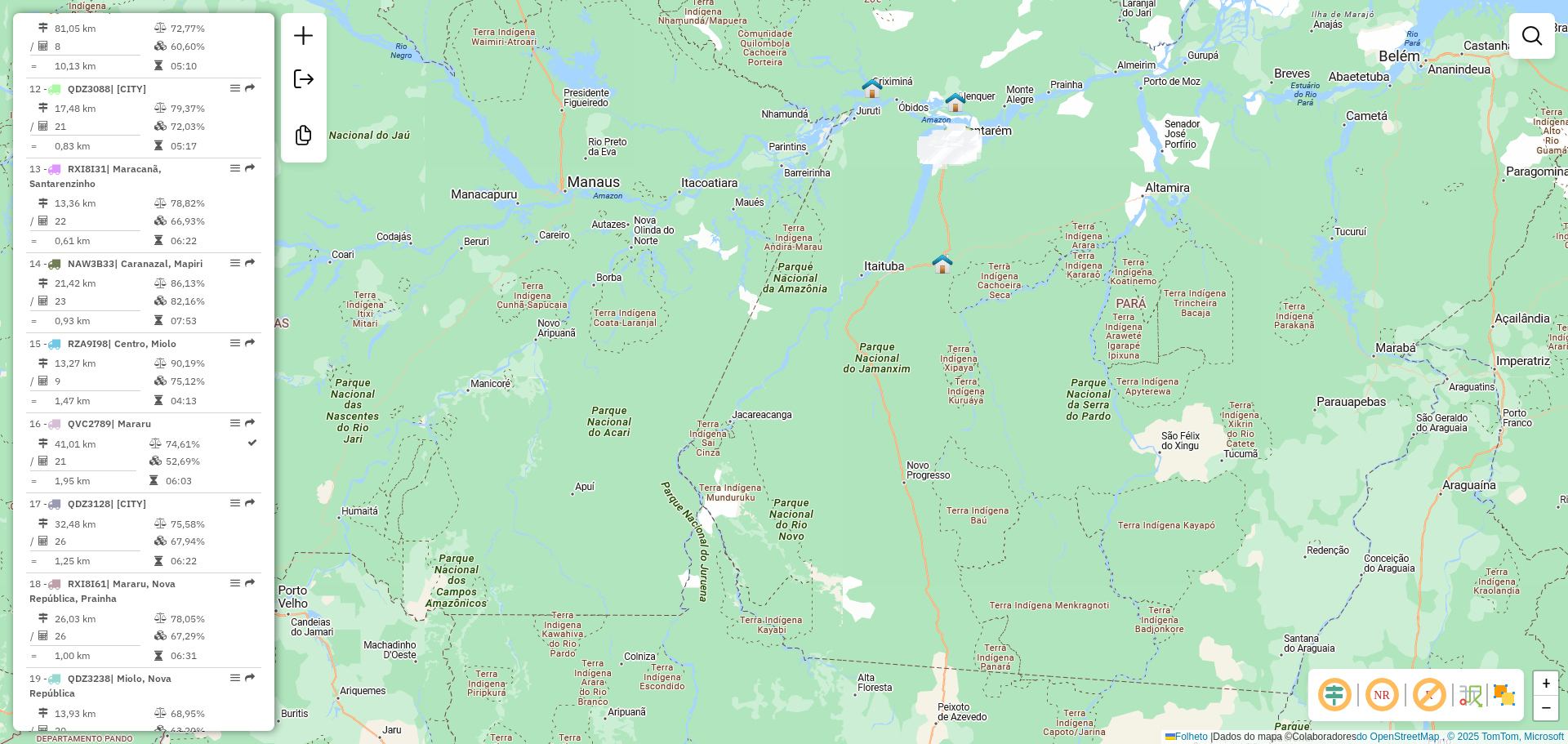 drag, startPoint x: 986, startPoint y: 481, endPoint x: 932, endPoint y: 341, distance: 150.05332 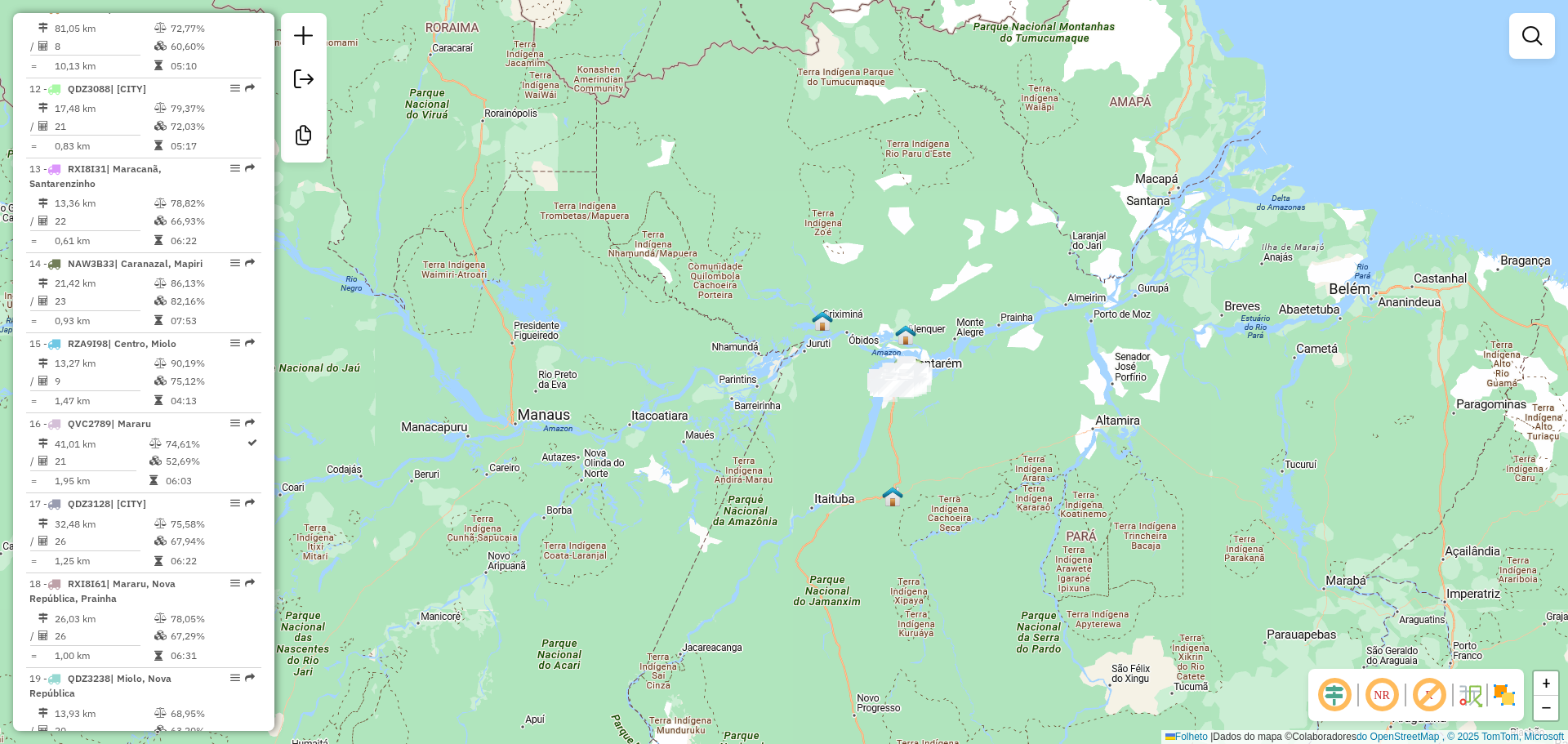 drag, startPoint x: 1105, startPoint y: 334, endPoint x: 1068, endPoint y: 517, distance: 186.70297 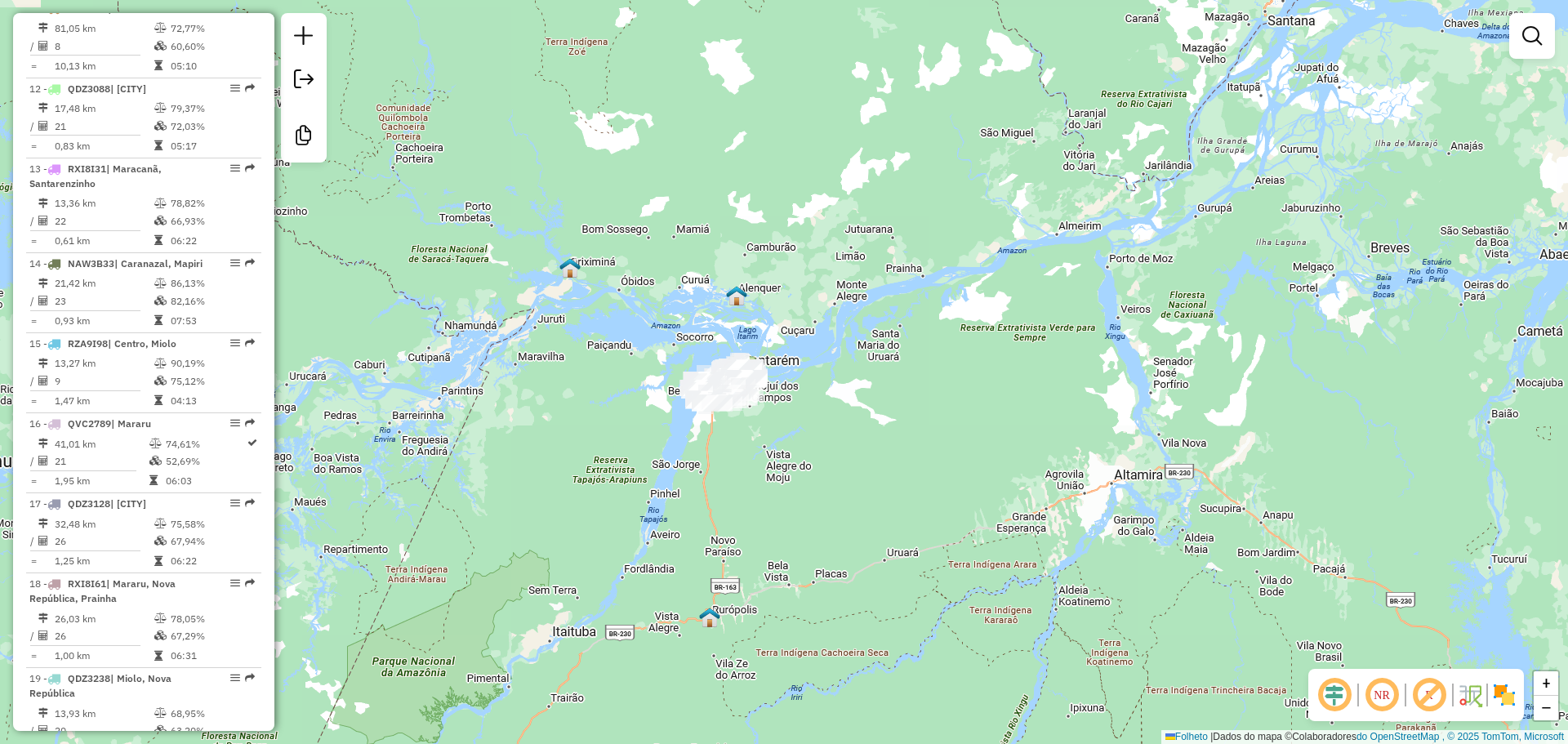 drag, startPoint x: 1071, startPoint y: 561, endPoint x: 1069, endPoint y: 529, distance: 32.062439 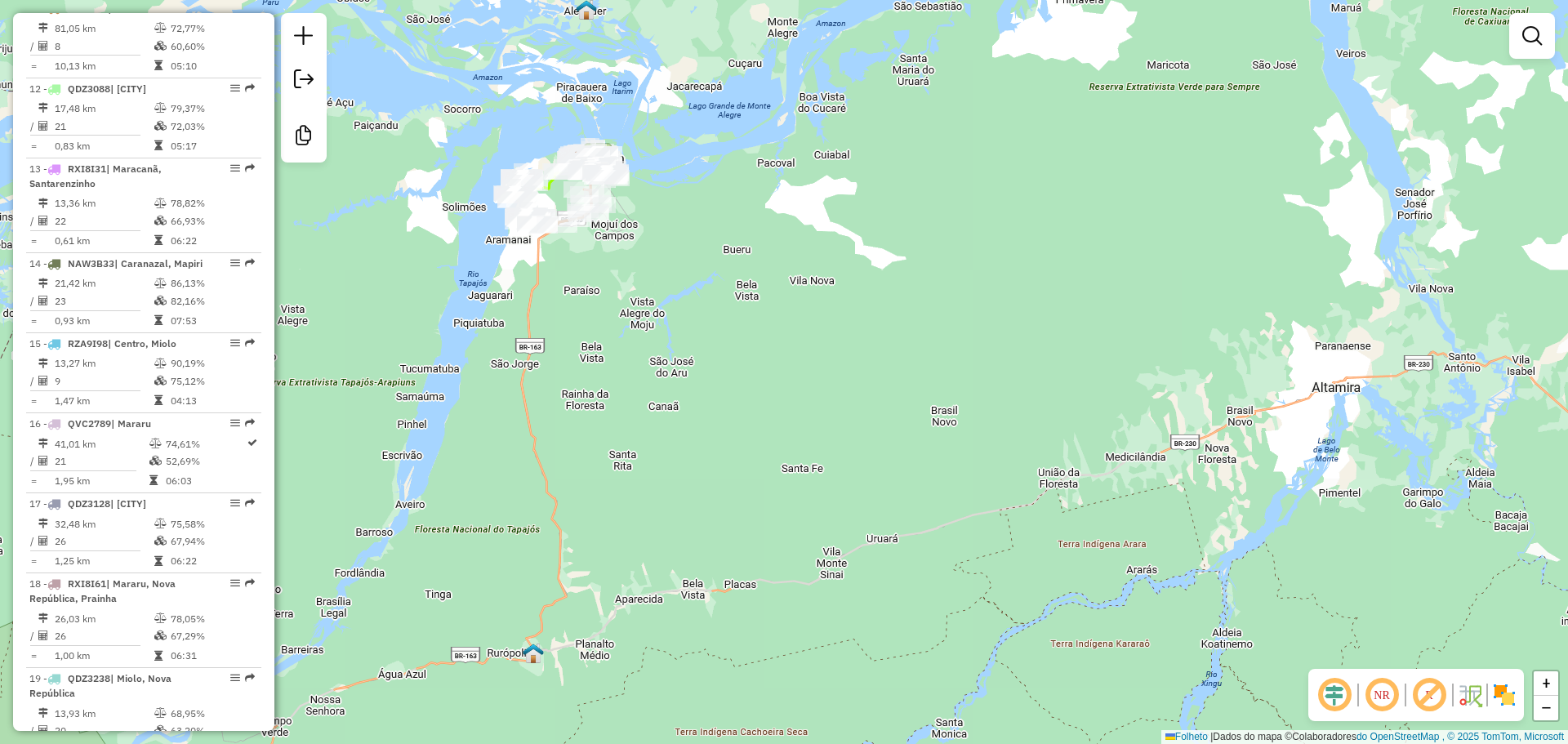 drag, startPoint x: 854, startPoint y: 589, endPoint x: 889, endPoint y: 568, distance: 40.816663 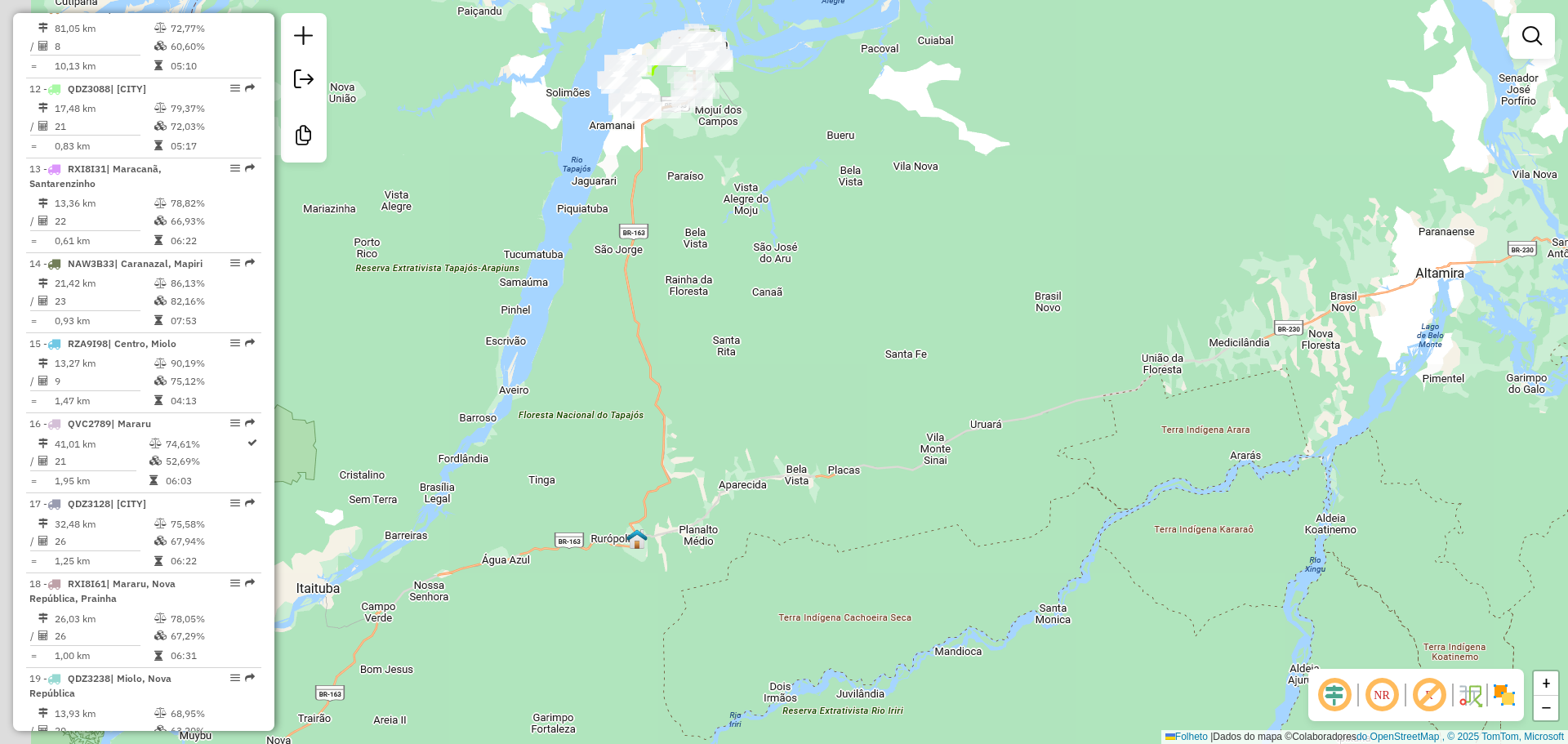 drag, startPoint x: 943, startPoint y: 581, endPoint x: 1062, endPoint y: 453, distance: 174.77128 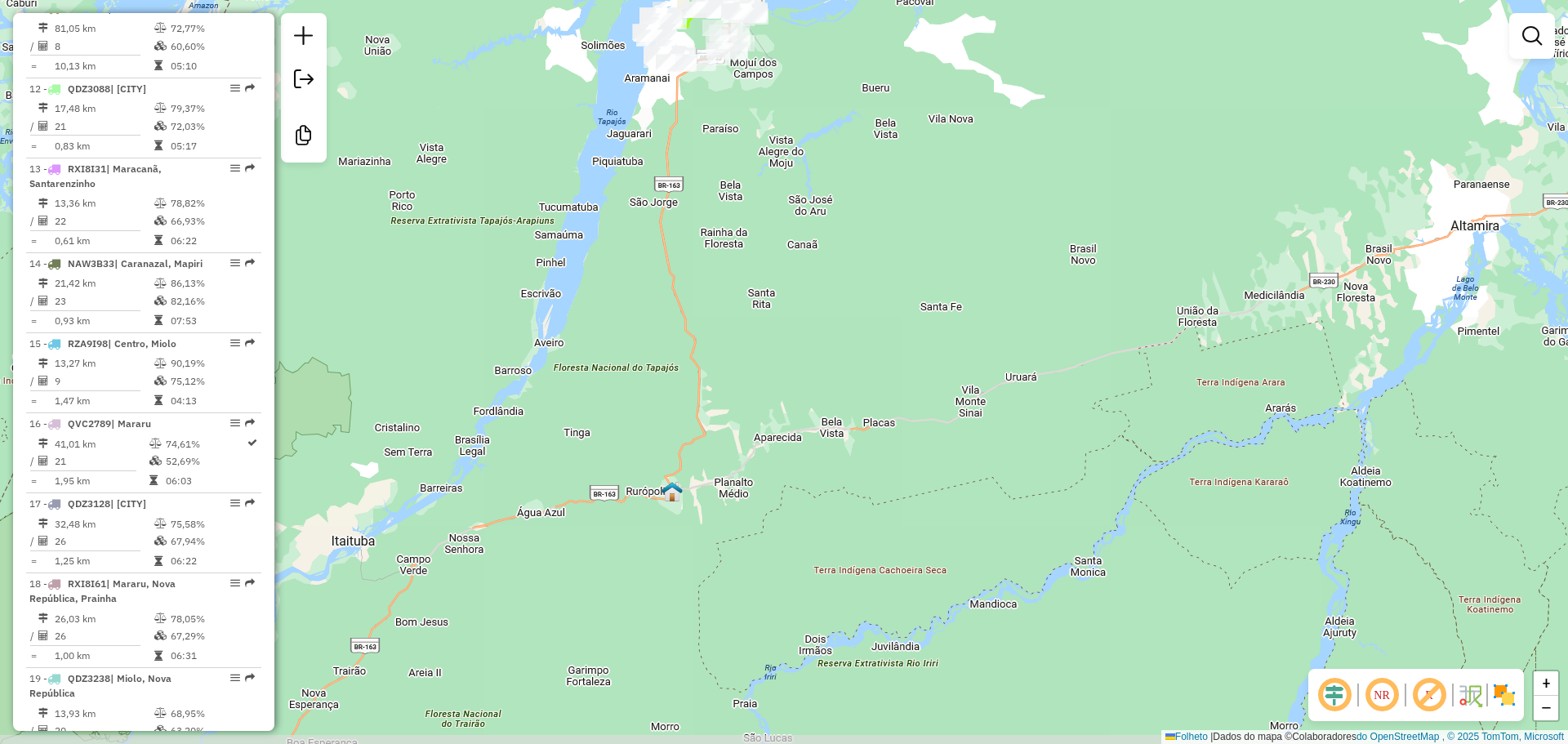 drag, startPoint x: 786, startPoint y: 611, endPoint x: 805, endPoint y: 580, distance: 36.359318 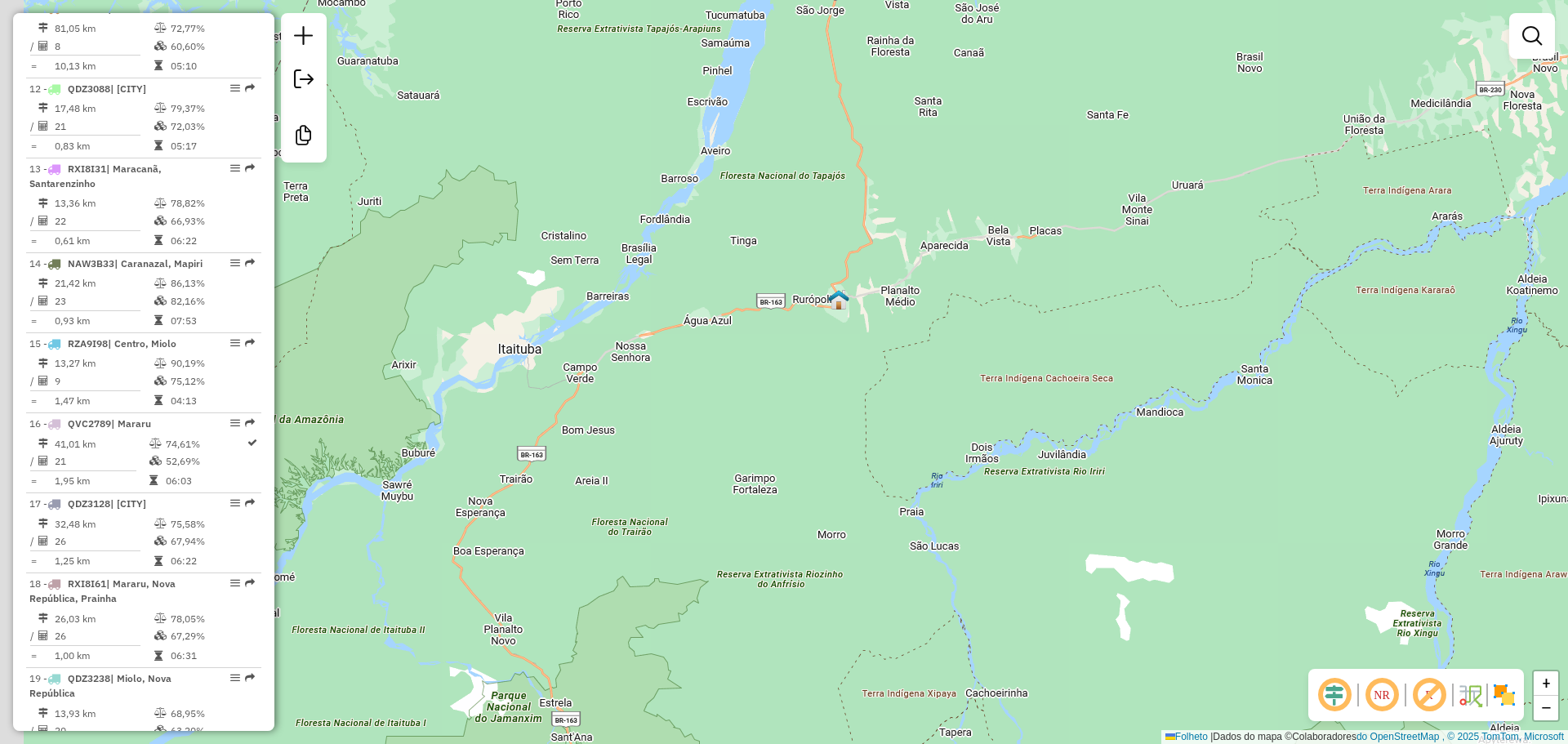 drag, startPoint x: 693, startPoint y: 641, endPoint x: 871, endPoint y: 429, distance: 276.81763 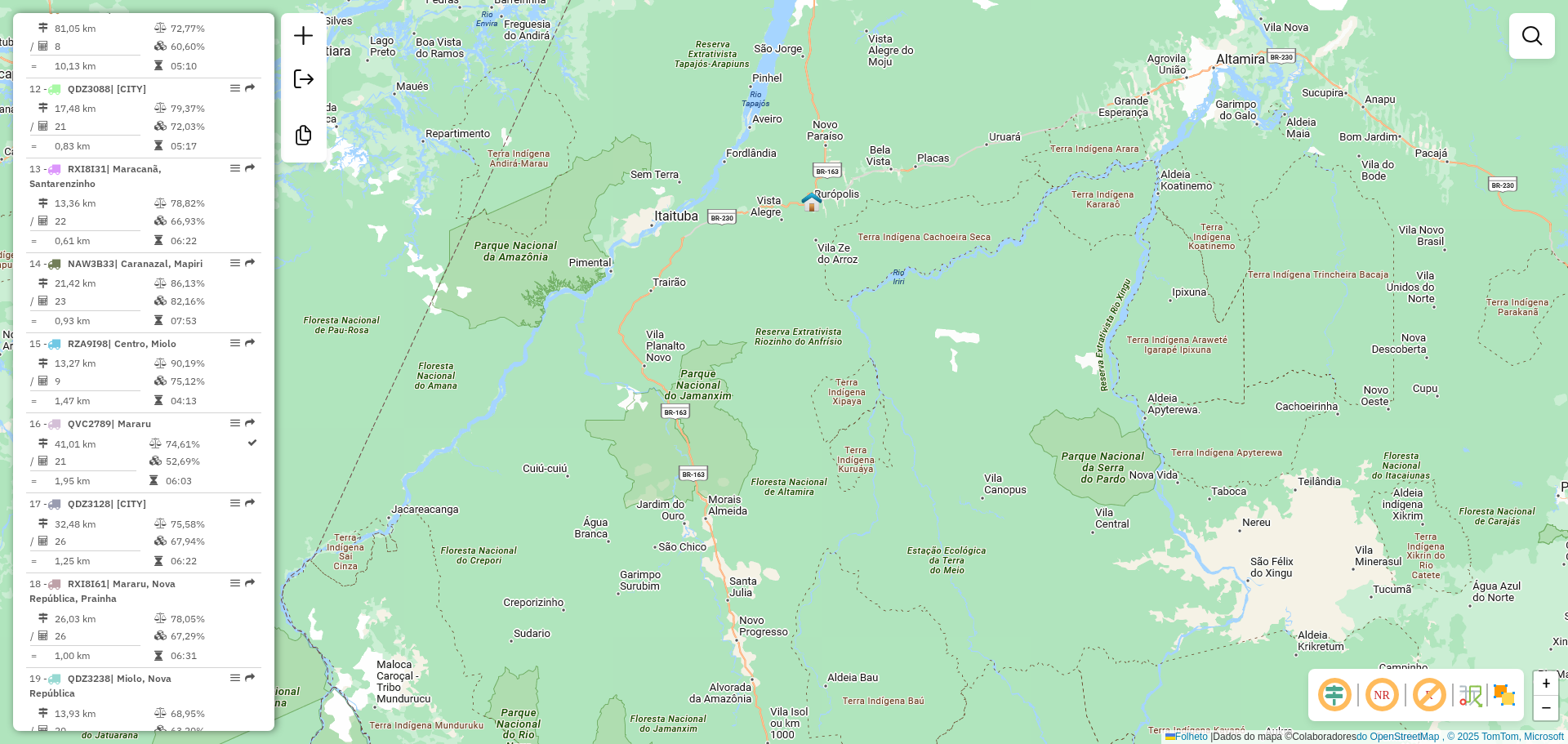 drag, startPoint x: 784, startPoint y: 586, endPoint x: 786, endPoint y: 479, distance: 107.01869 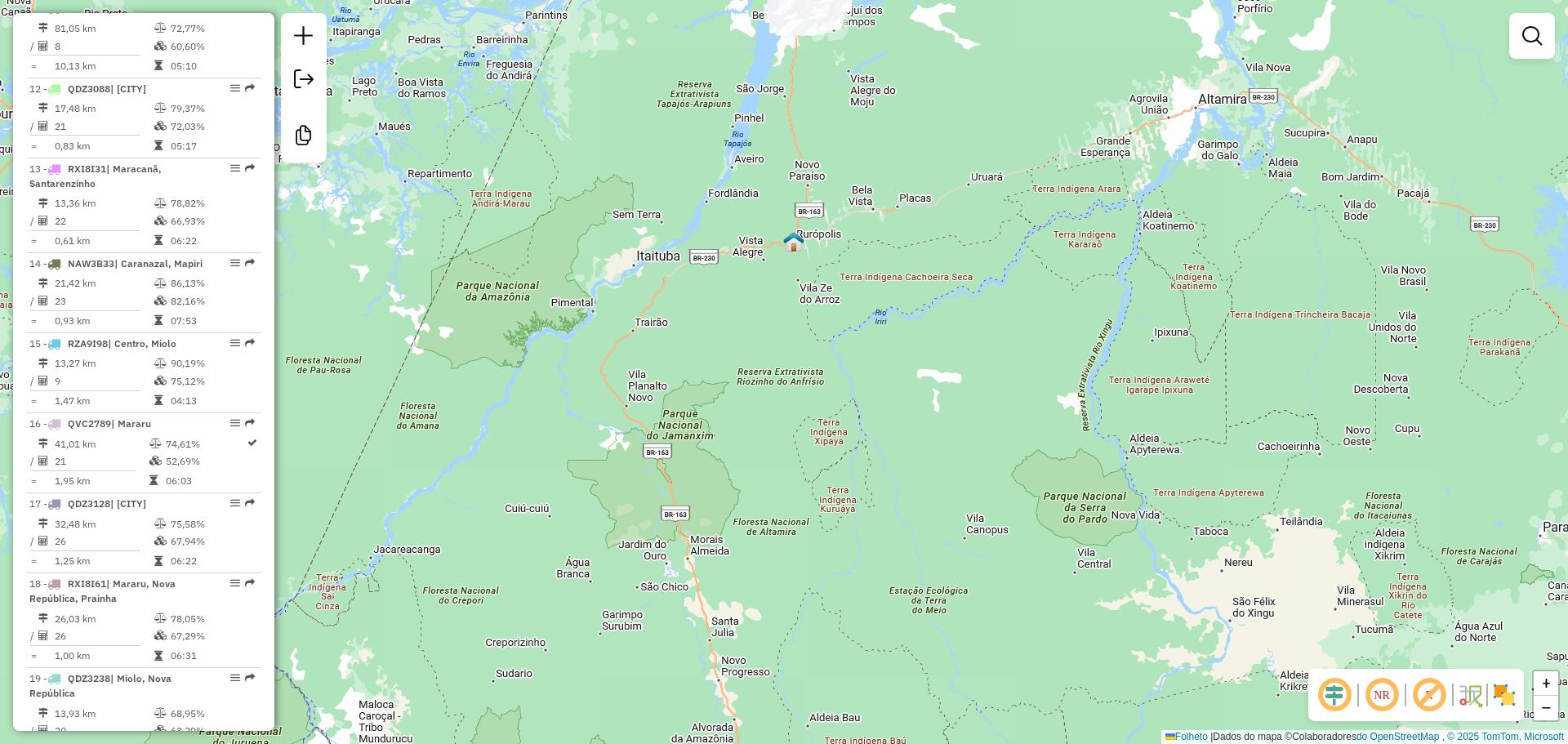 drag, startPoint x: 862, startPoint y: 322, endPoint x: 844, endPoint y: 362, distance: 43.863424 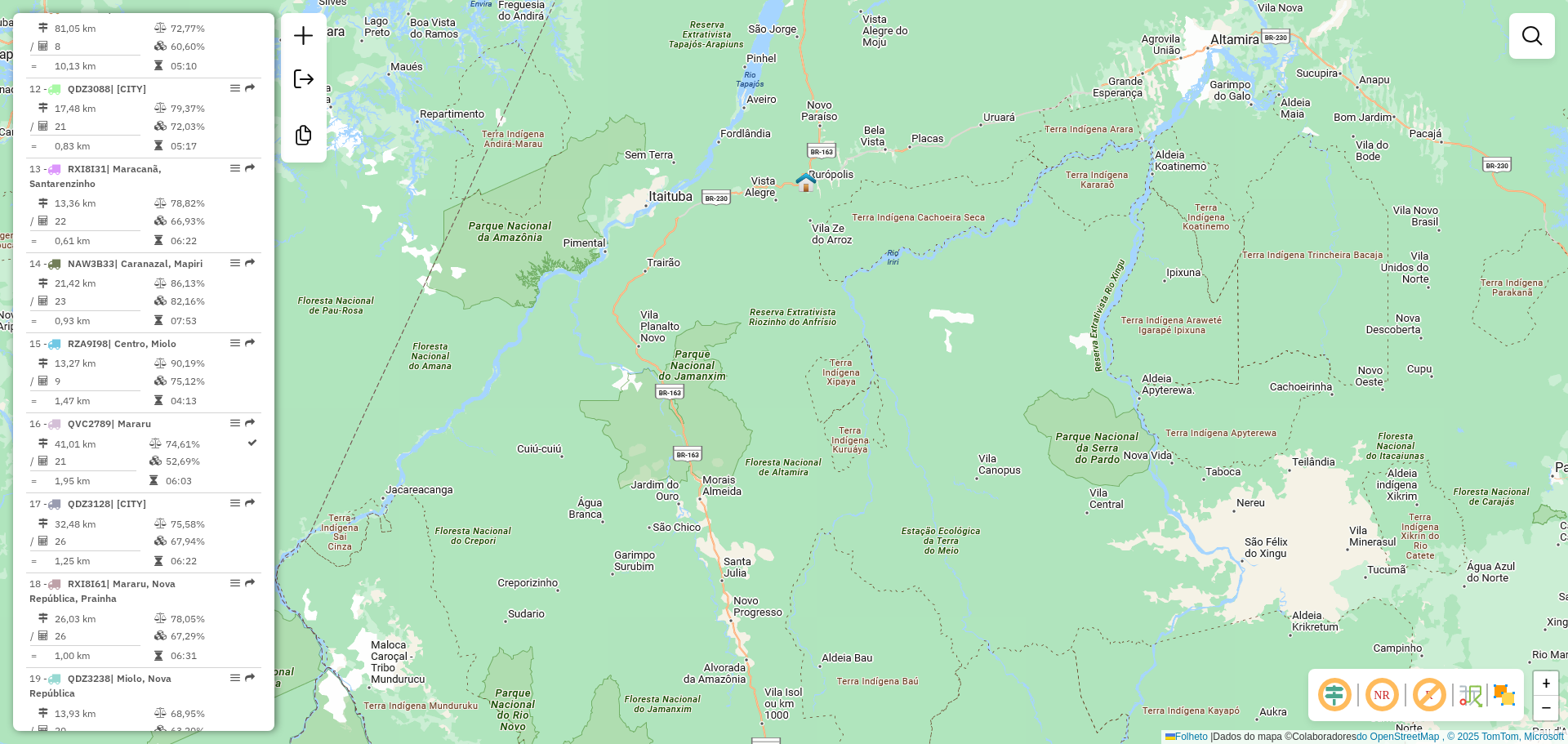 drag, startPoint x: 728, startPoint y: 697, endPoint x: 745, endPoint y: 617, distance: 81.78631 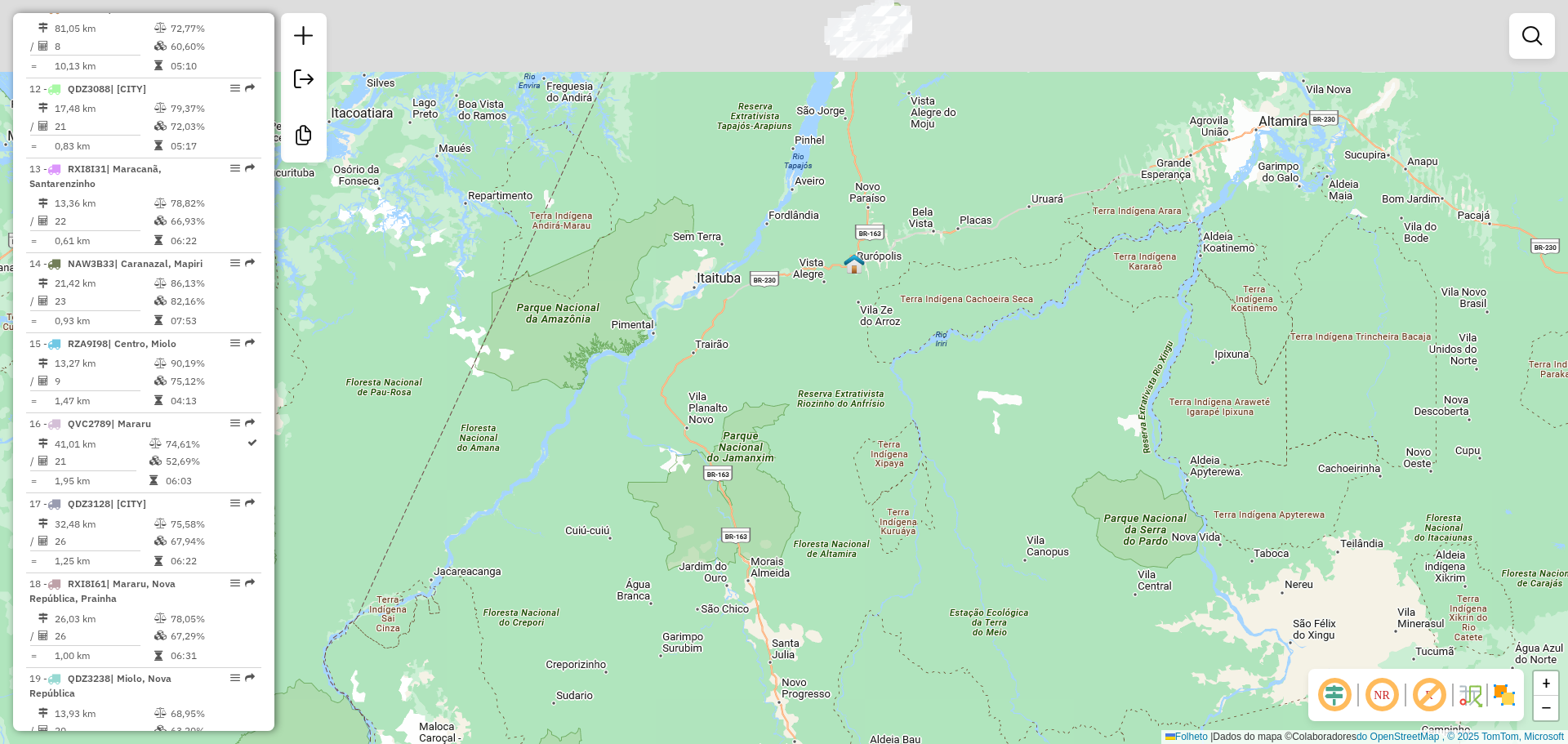 drag, startPoint x: 878, startPoint y: 236, endPoint x: 850, endPoint y: 320, distance: 88.54377 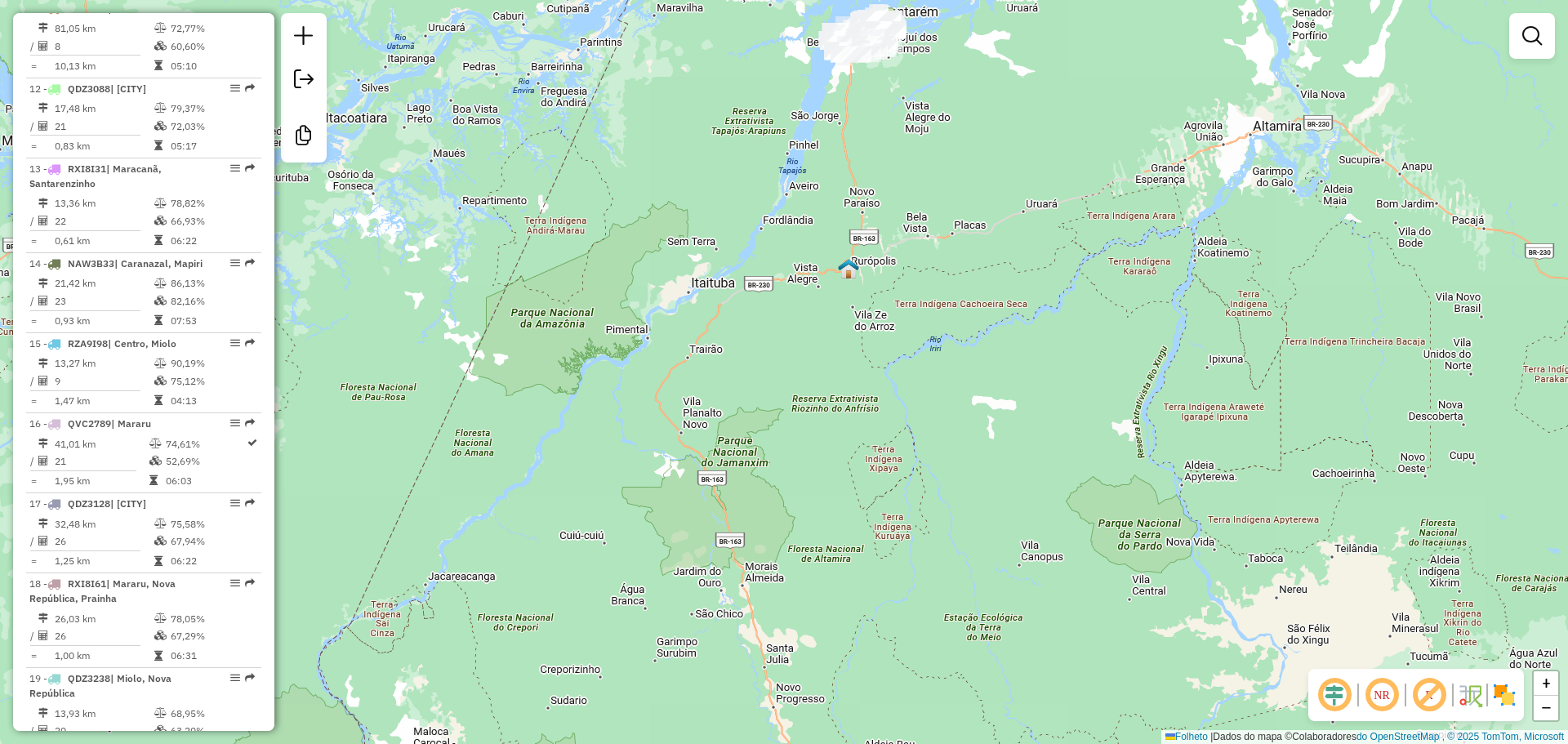 click on "Janela de atendimento Grade de atendimento Capacidade Transportadoras Veículos Cliente Pedidos  Rotas Selecione os dias de semana para filtrar as janelas de atendimento  Seg   Ter   Qua   Qui   Sex   Sáb   Dom  Informe o período da janela de atendimento: De: Até:  Filtrar exatamente a janela do cliente  Considerar janela de atendimento padrão  Selecione os dias de semana para filtrar as grades de atendimento  Seg   Ter   Qua   Qui   Sex   Sáb   Dom   Considerar clientes sem dia de atendimento cadastrado  Clientes fora do dia de atendimento selecionado Filtrar as atividades entre os valores definidos abaixo:  Peso mínimo:   Peso máximo:   Cubagem mínima:   Cubagem máxima:   De:   Até:  Filtrar as atividades entre o tempo de atendimento definido abaixo:  De:   Até:   Considerar capacidade total dos clientes não roteirizados Transportadora: Selecione um ou mais itens Tipo de veículo: Selecione um ou mais itens Veículo: Selecione um ou mais itens Motorista: Selecione um ou mais itens Nome: Rótulo:" 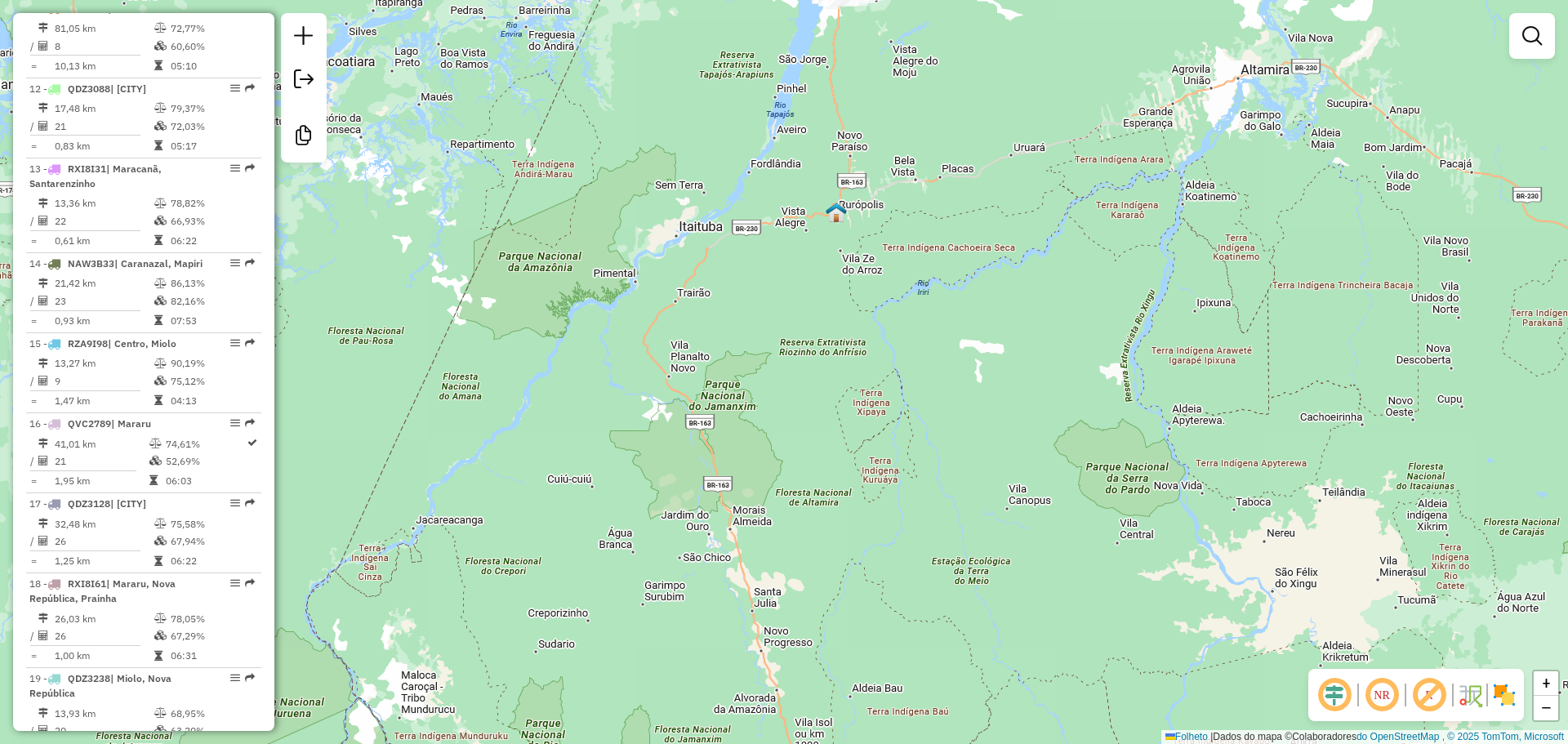drag, startPoint x: 860, startPoint y: 484, endPoint x: 848, endPoint y: 426, distance: 59.22837 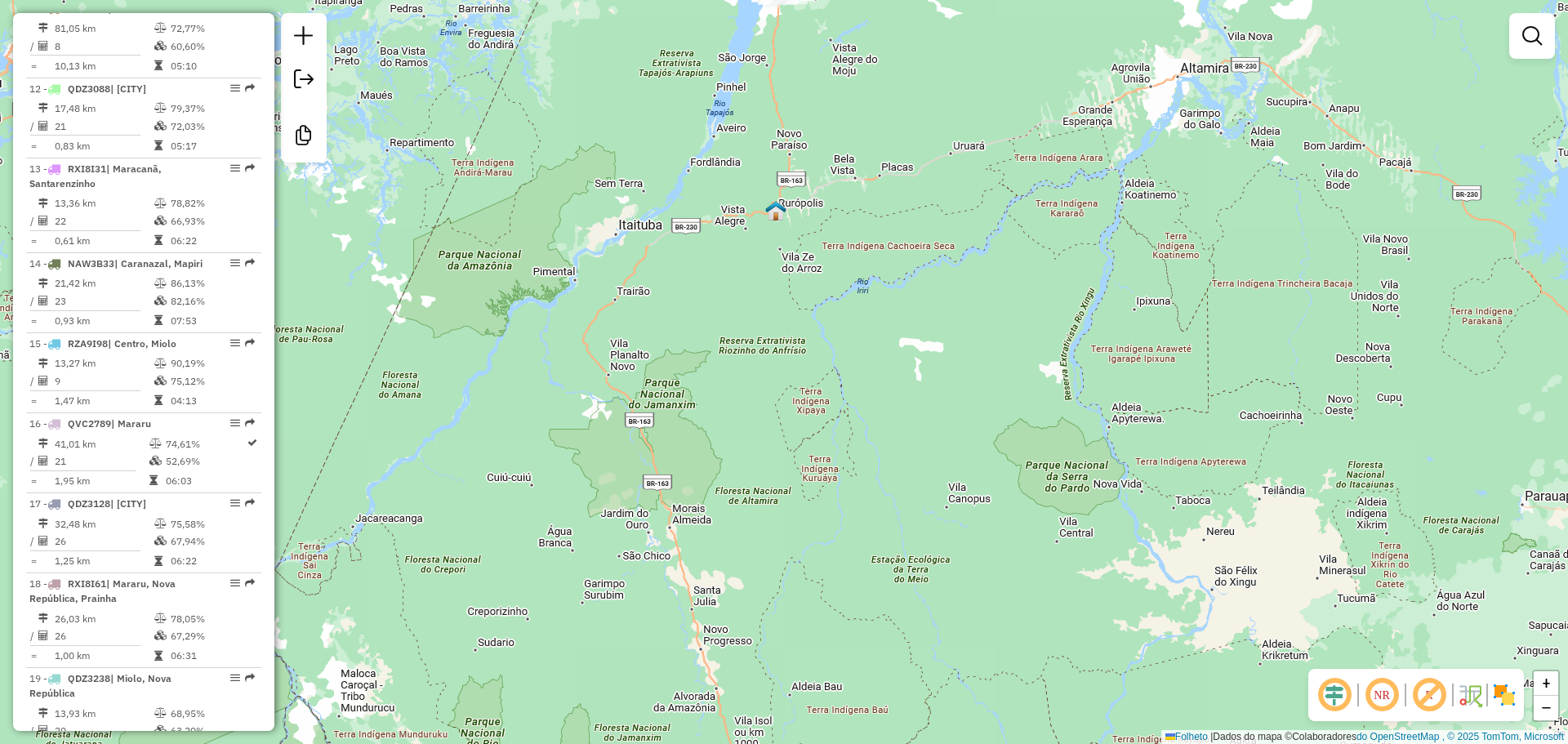 drag, startPoint x: 853, startPoint y: 427, endPoint x: 792, endPoint y: 427, distance: 61 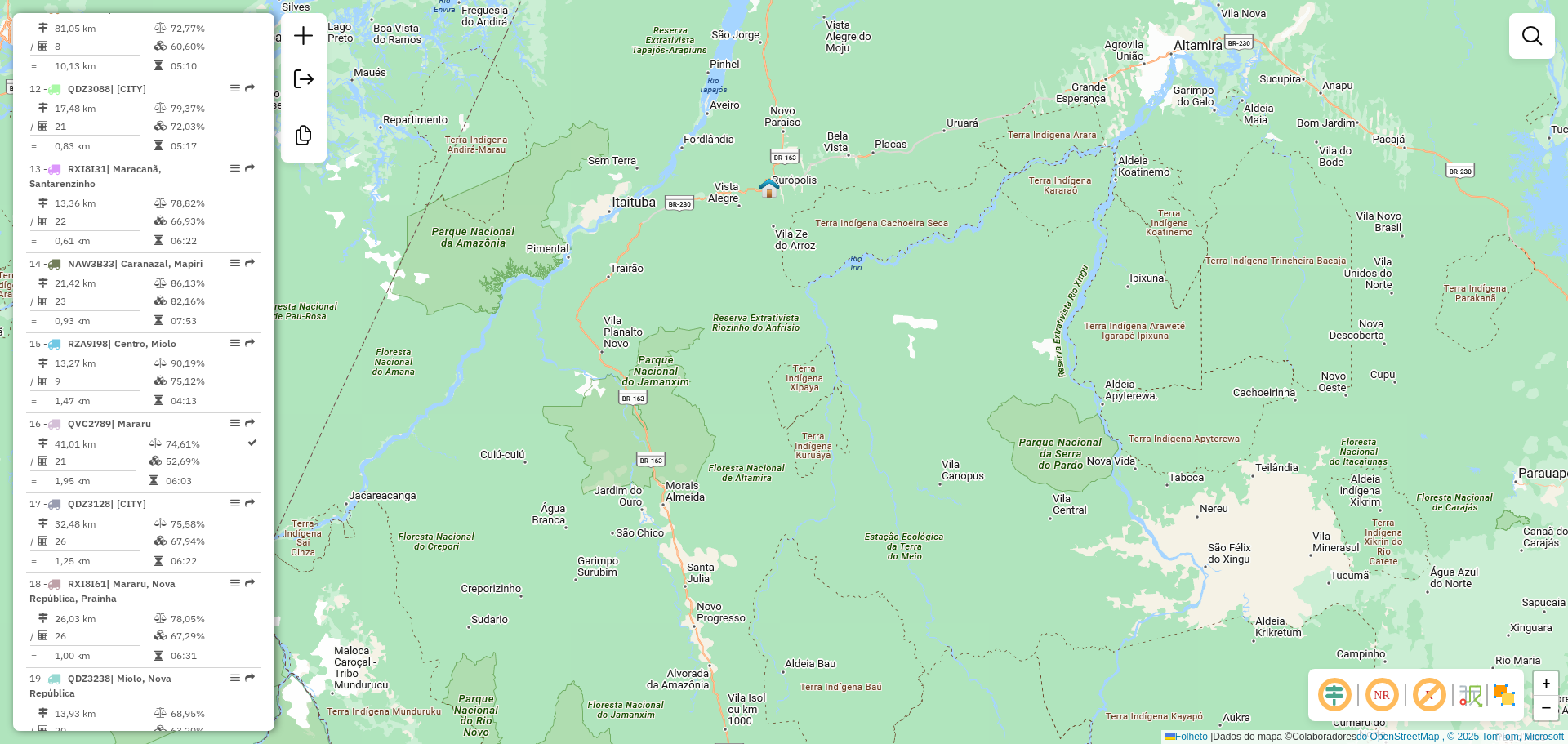 drag, startPoint x: 730, startPoint y: 377, endPoint x: 723, endPoint y: 353, distance: 25 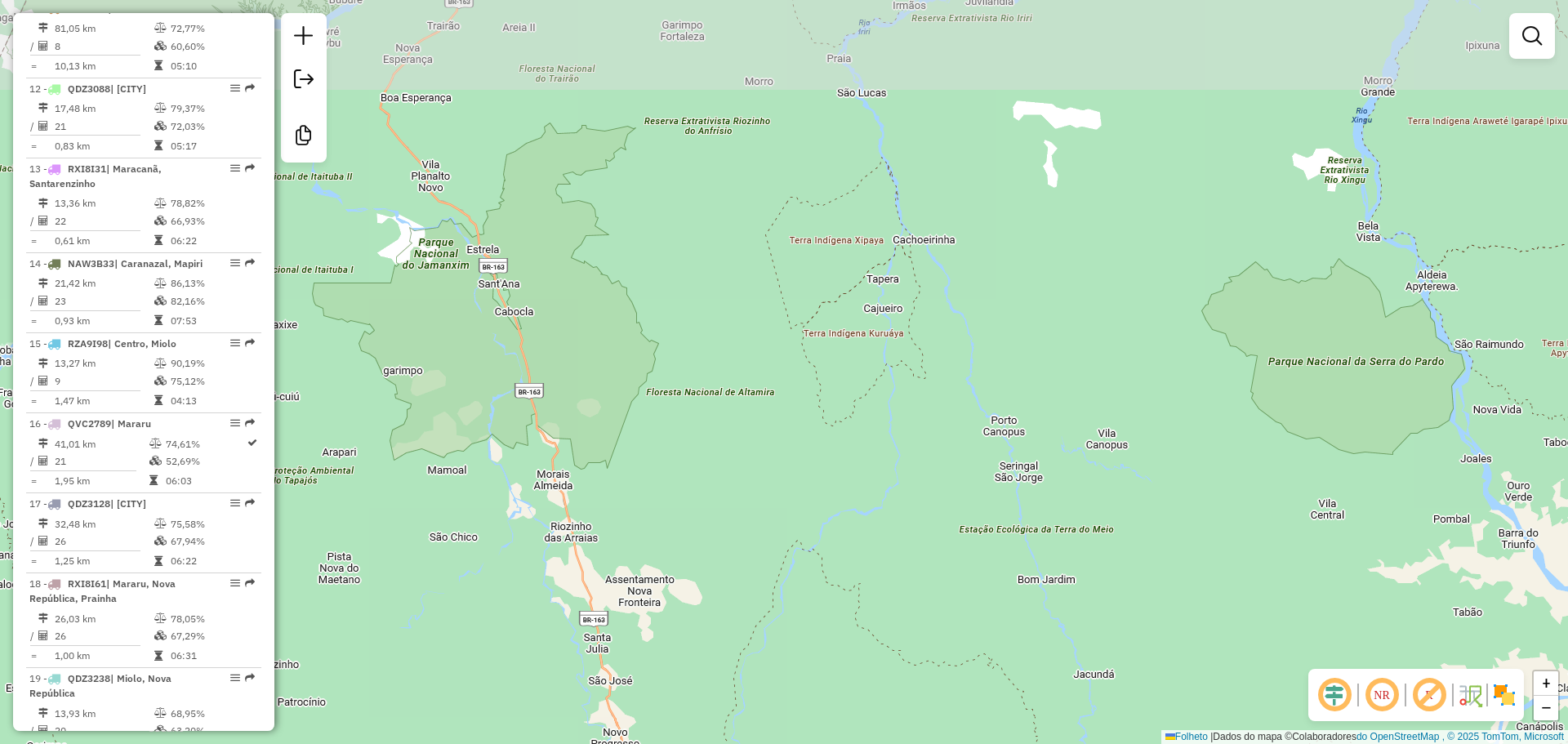 click on "Janela de atendimento Grade de atendimento Capacidade Transportadoras Veículos Cliente Pedidos  Rotas Selecione os dias de semana para filtrar as janelas de atendimento  Seg   Ter   Qua   Qui   Sex   Sáb   Dom  Informe o período da janela de atendimento: De: Até:  Filtrar exatamente a janela do cliente  Considerar janela de atendimento padrão  Selecione os dias de semana para filtrar as grades de atendimento  Seg   Ter   Qua   Qui   Sex   Sáb   Dom   Considerar clientes sem dia de atendimento cadastrado  Clientes fora do dia de atendimento selecionado Filtrar as atividades entre os valores definidos abaixo:  Peso mínimo:   Peso máximo:   Cubagem mínima:   Cubagem máxima:   De:   Até:  Filtrar as atividades entre o tempo de atendimento definido abaixo:  De:   Até:   Considerar capacidade total dos clientes não roteirizados Transportadora: Selecione um ou mais itens Tipo de veículo: Selecione um ou mais itens Veículo: Selecione um ou mais itens Motorista: Selecione um ou mais itens Nome: Rótulo:" 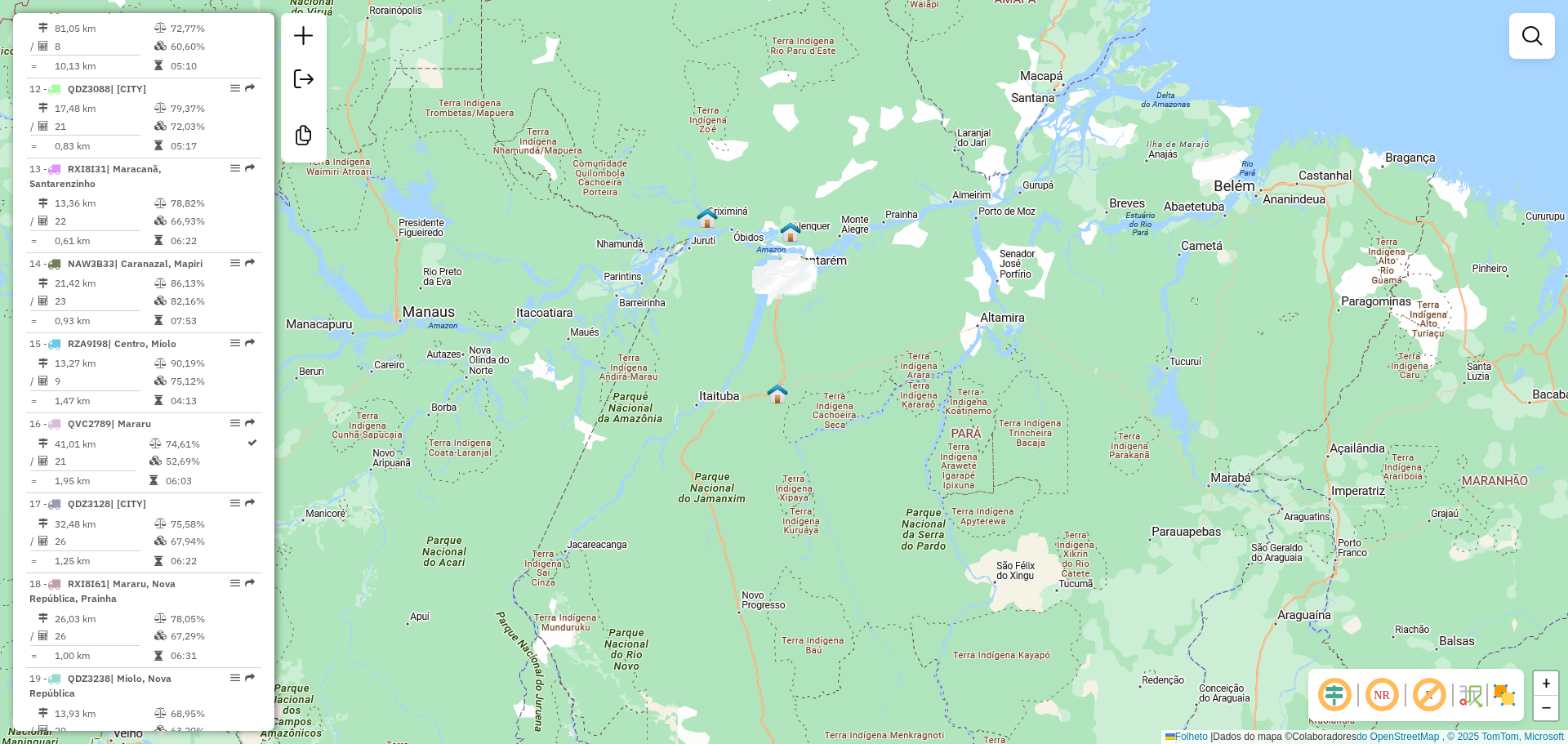drag, startPoint x: 757, startPoint y: 312, endPoint x: 746, endPoint y: 352, distance: 41.484937 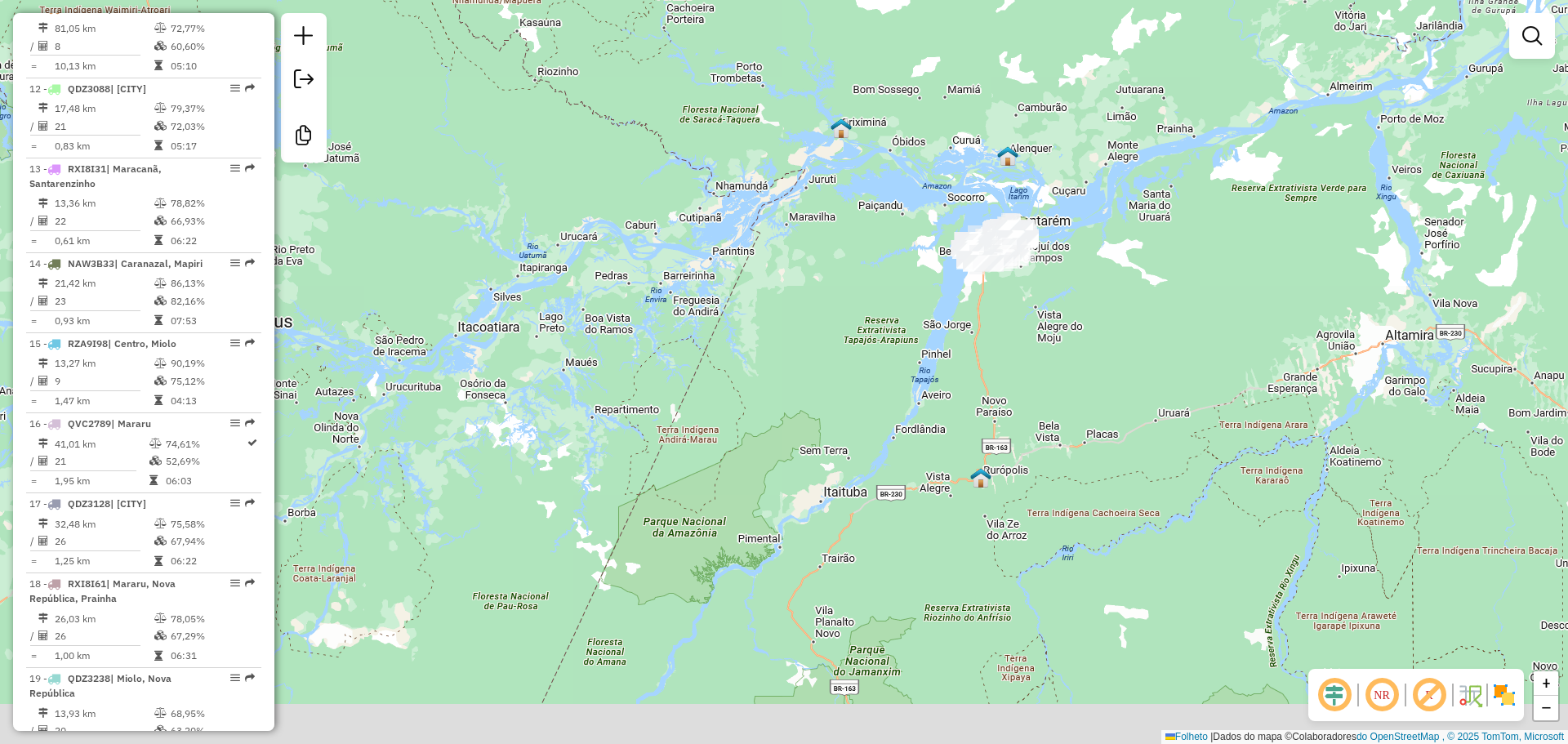 drag, startPoint x: 978, startPoint y: 564, endPoint x: 968, endPoint y: 295, distance: 269.1858 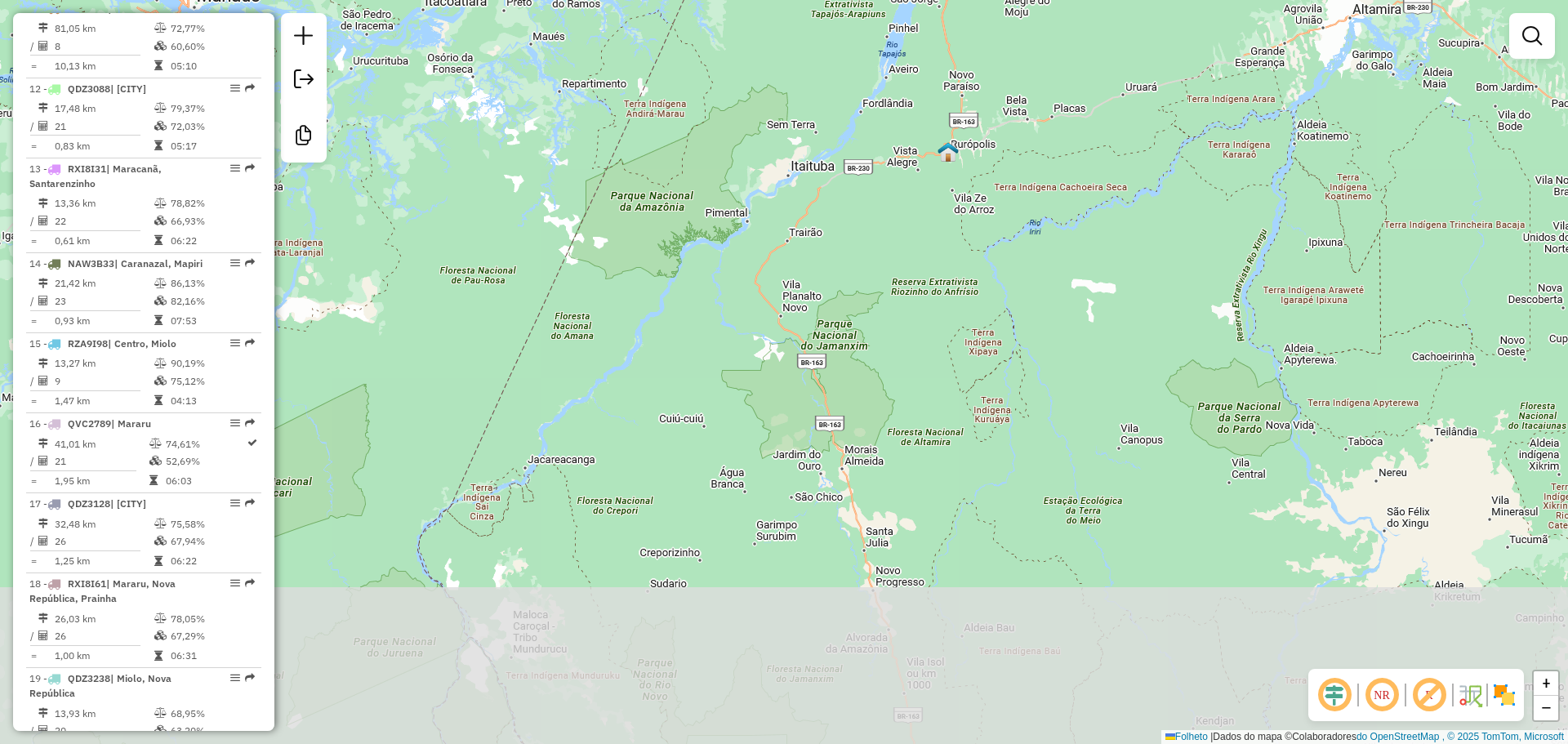 drag, startPoint x: 934, startPoint y: 496, endPoint x: 922, endPoint y: 341, distance: 155.4638 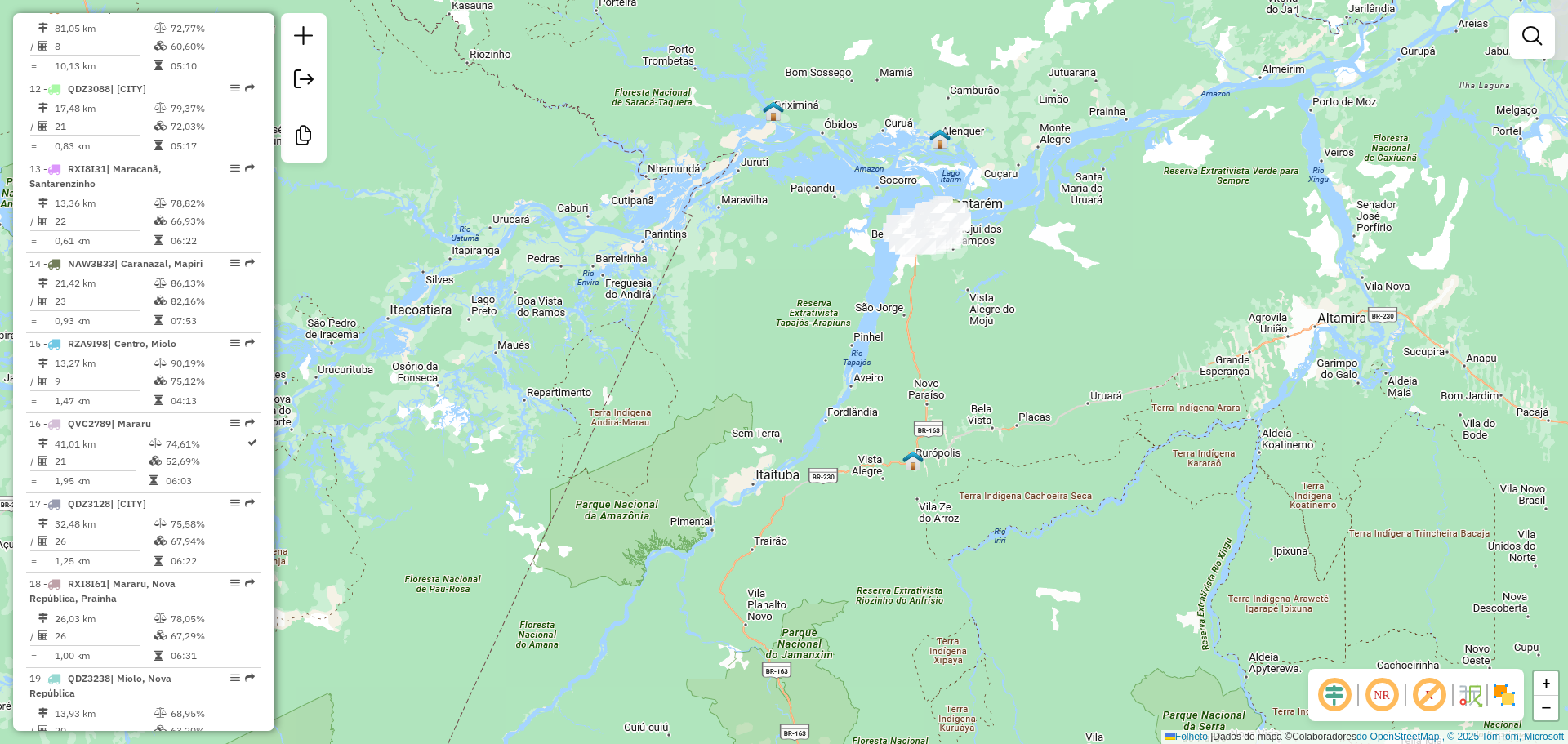 drag, startPoint x: 1013, startPoint y: 243, endPoint x: 979, endPoint y: 553, distance: 311.859 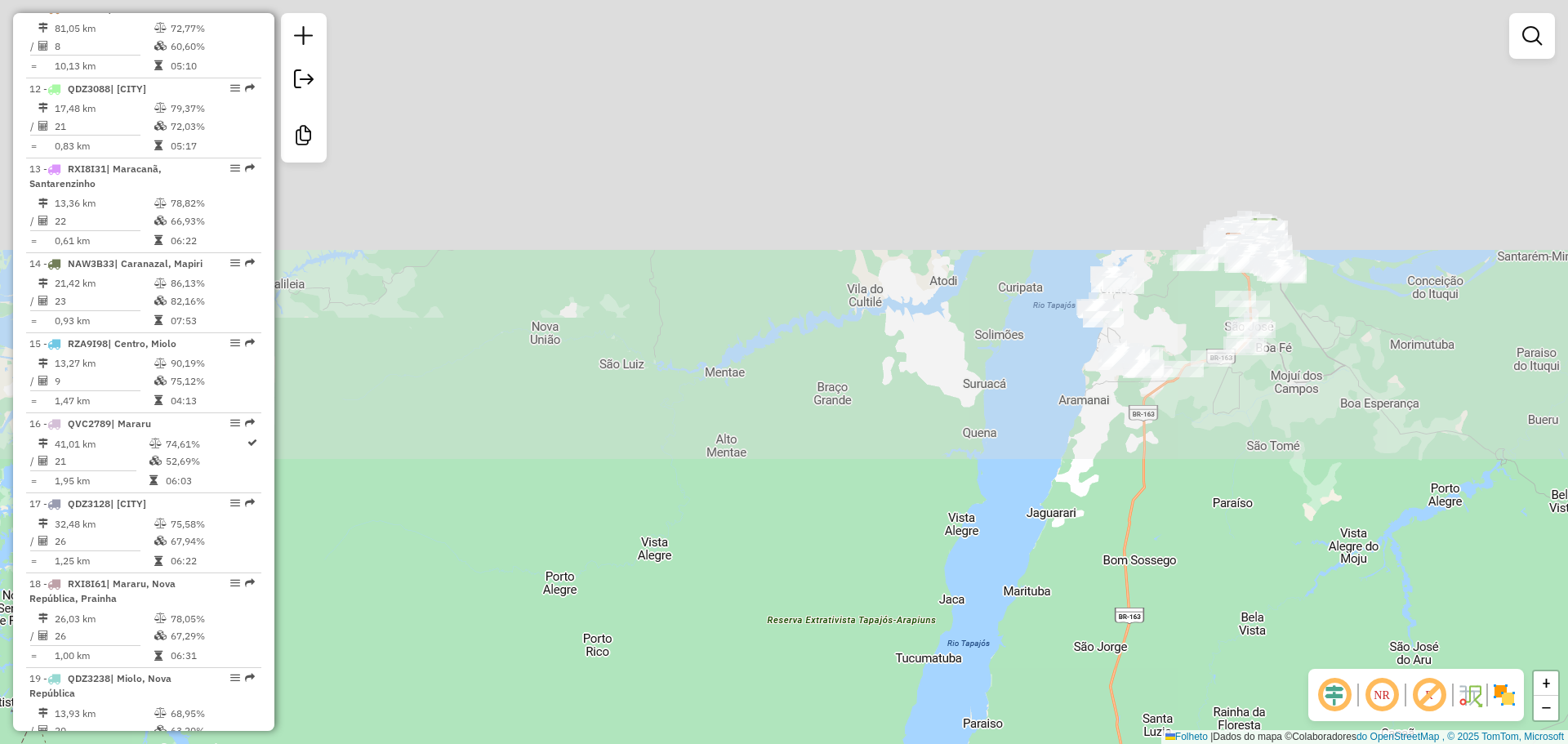 drag, startPoint x: 1044, startPoint y: 250, endPoint x: 1040, endPoint y: 742, distance: 492.01626 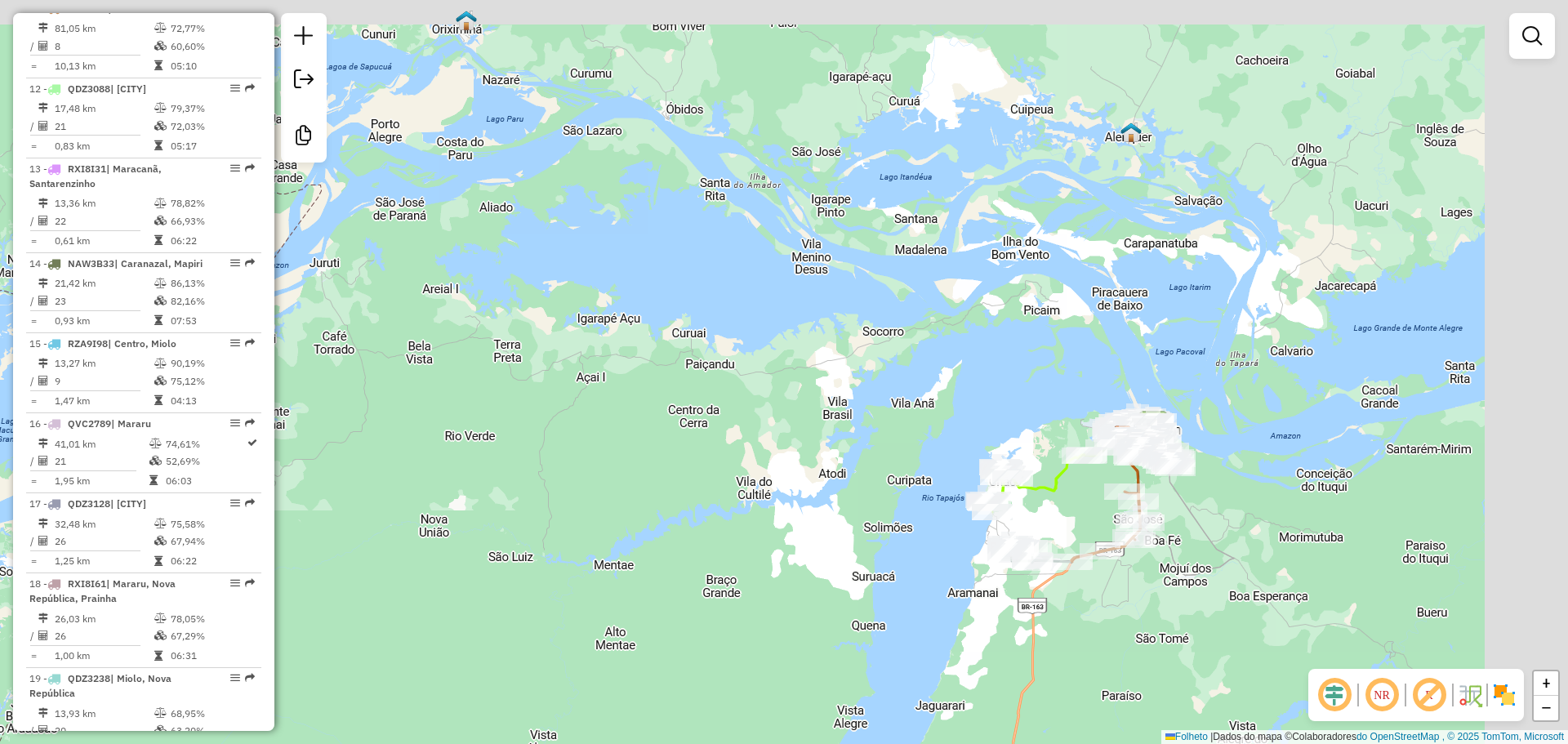 drag, startPoint x: 1130, startPoint y: 483, endPoint x: 973, endPoint y: 736, distance: 297.75493 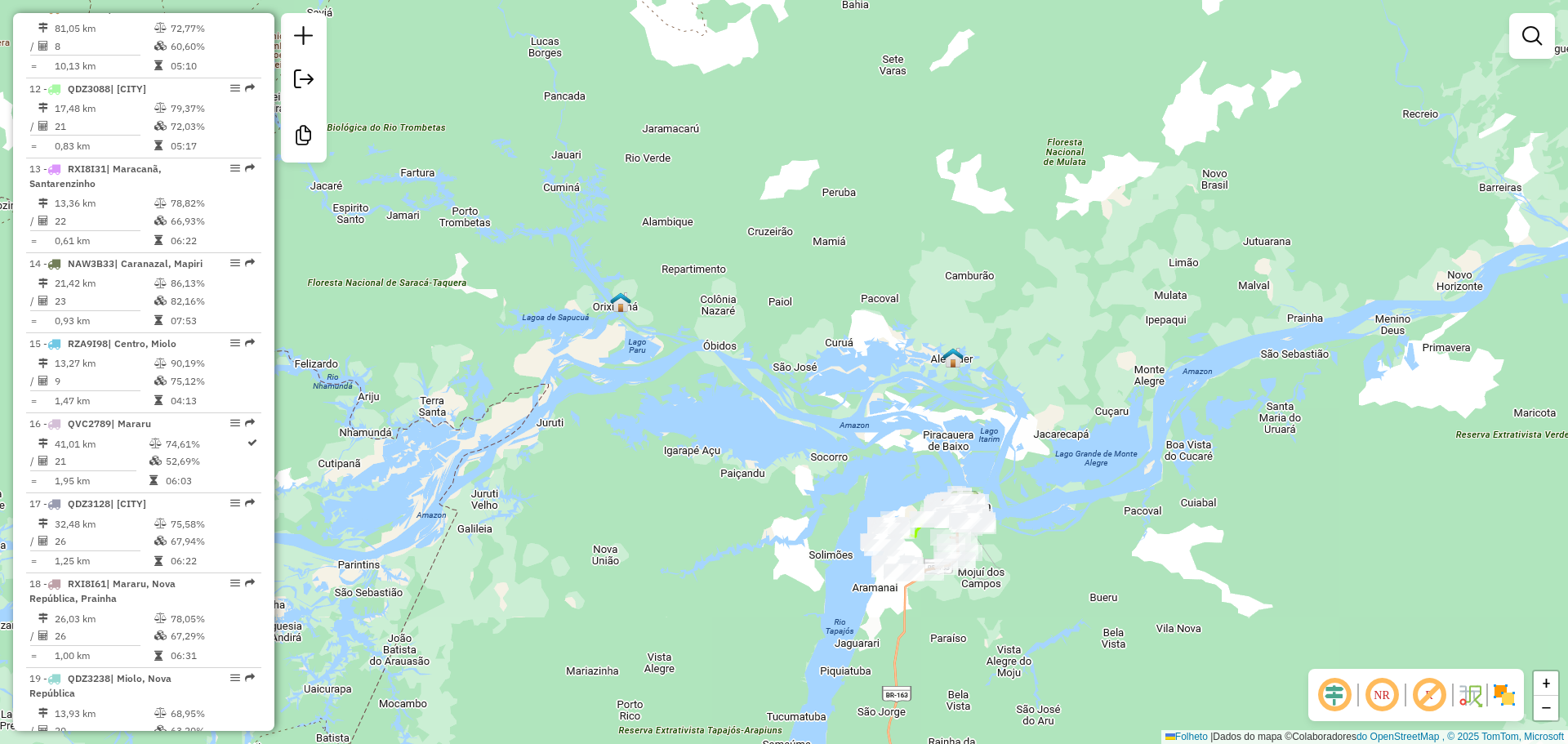 drag, startPoint x: 1311, startPoint y: 546, endPoint x: 1130, endPoint y: 552, distance: 181.09942 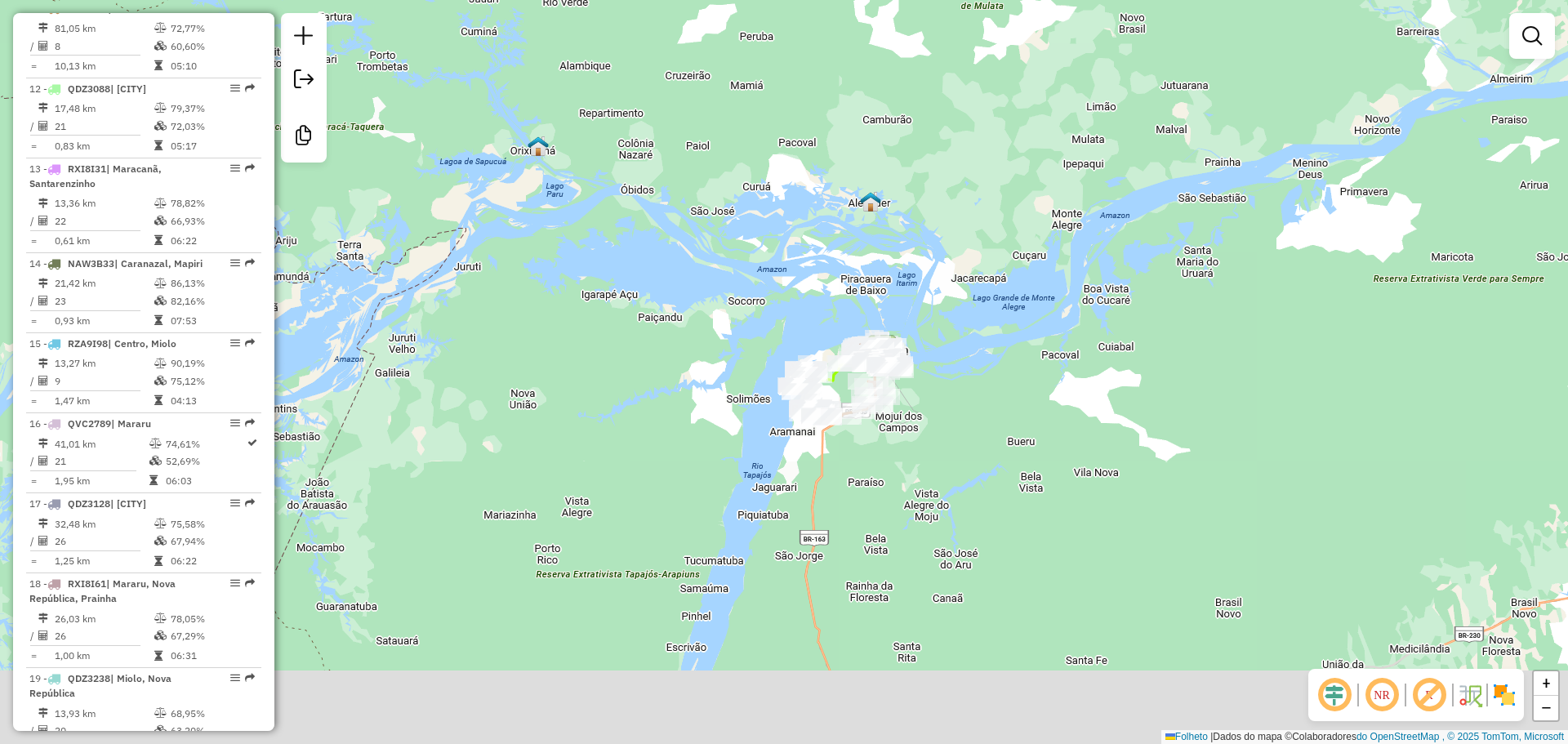 drag, startPoint x: 1045, startPoint y: 519, endPoint x: 963, endPoint y: 363, distance: 176.23847 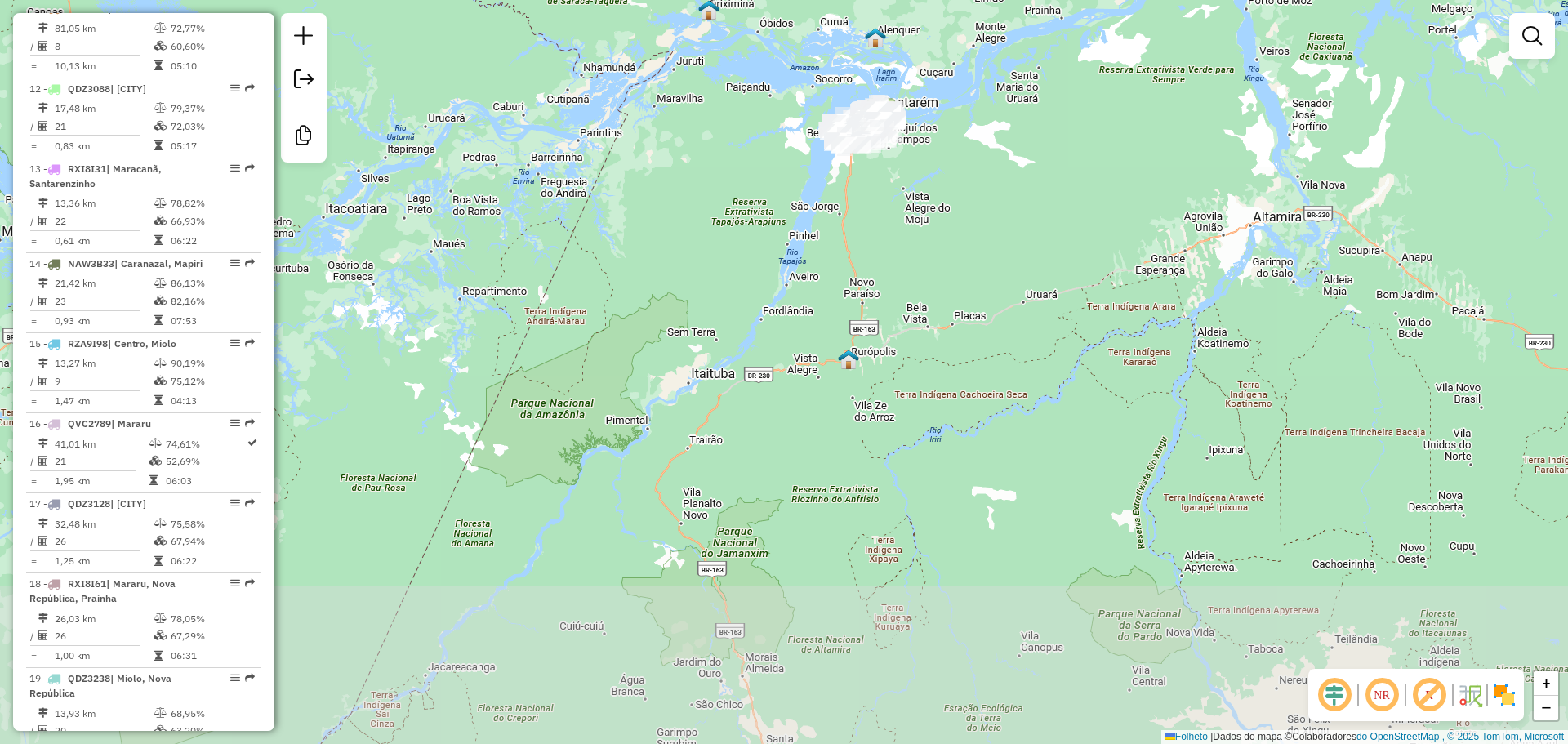 drag, startPoint x: 937, startPoint y: 617, endPoint x: 913, endPoint y: 320, distance: 297.96812 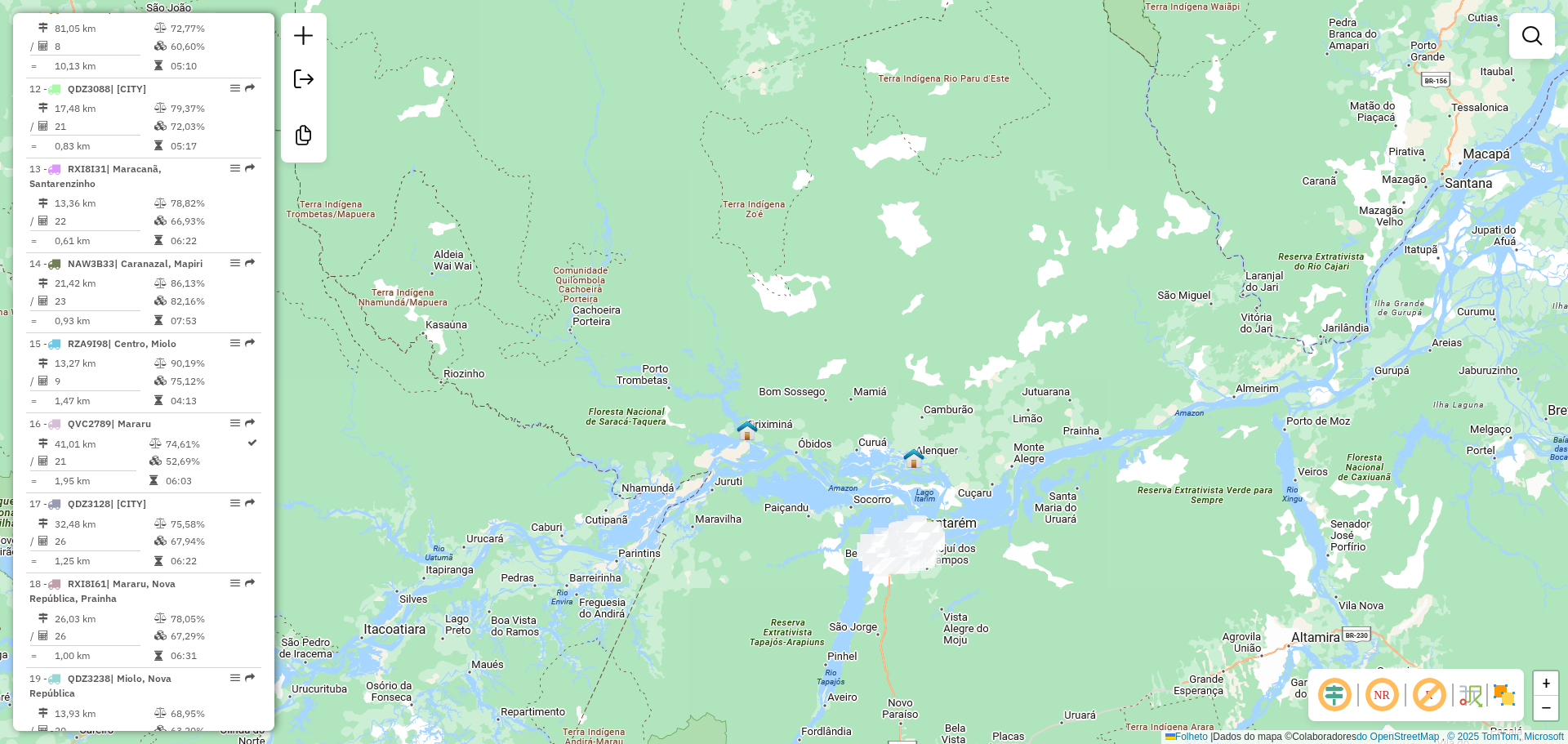 drag, startPoint x: 867, startPoint y: 234, endPoint x: 903, endPoint y: 585, distance: 352.84132 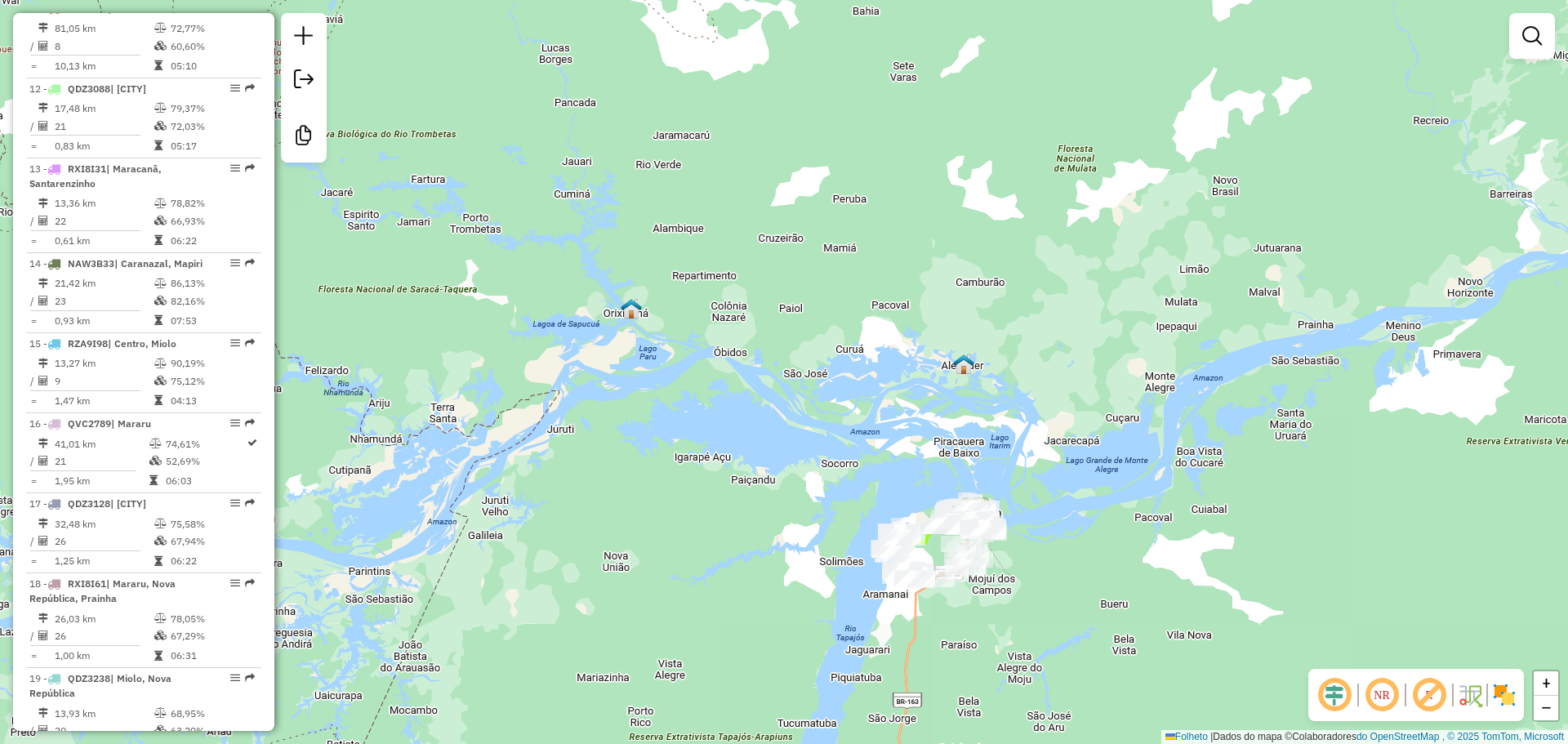 drag, startPoint x: 917, startPoint y: 526, endPoint x: 959, endPoint y: 422, distance: 112.1606 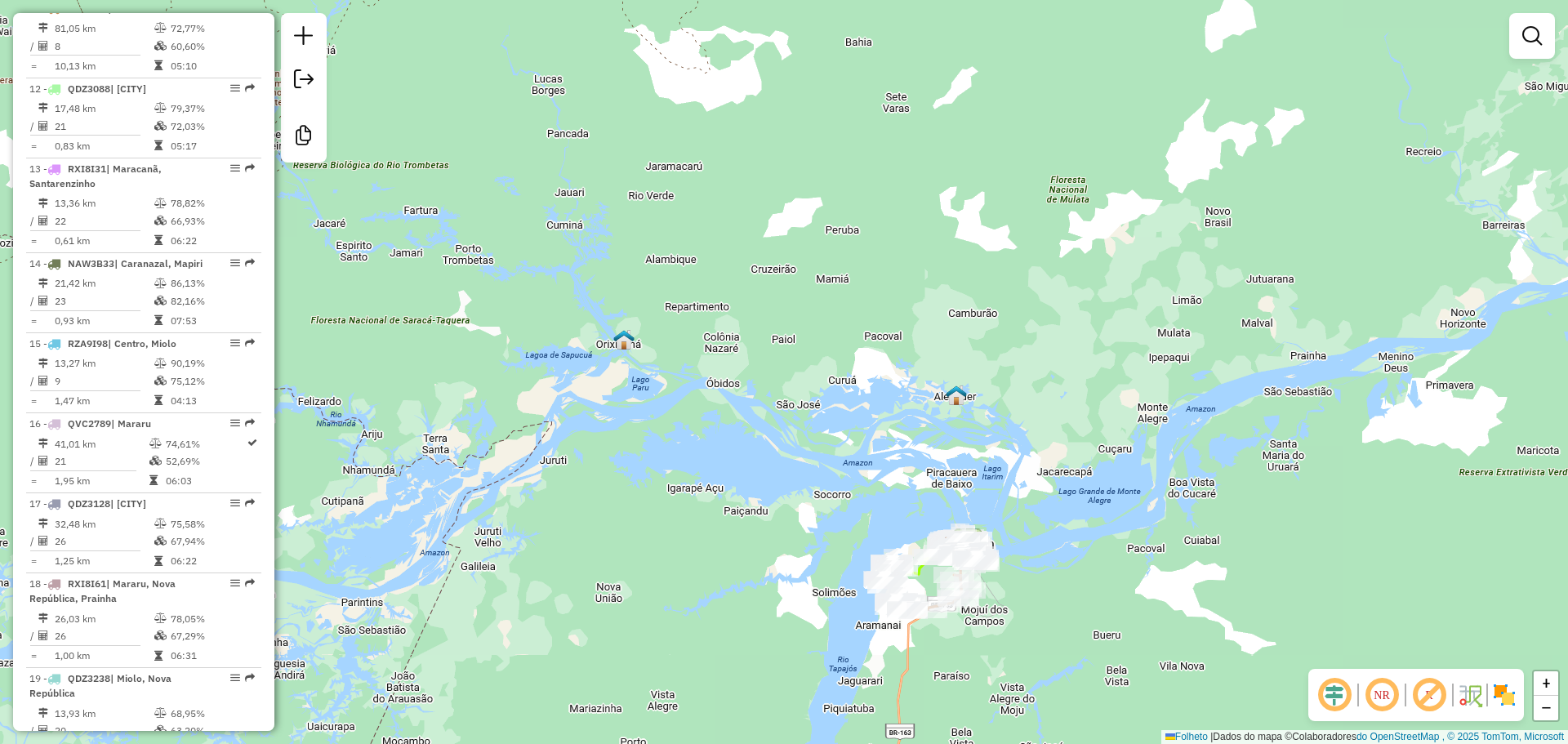 drag, startPoint x: 1019, startPoint y: 370, endPoint x: 1012, endPoint y: 401, distance: 31.780497 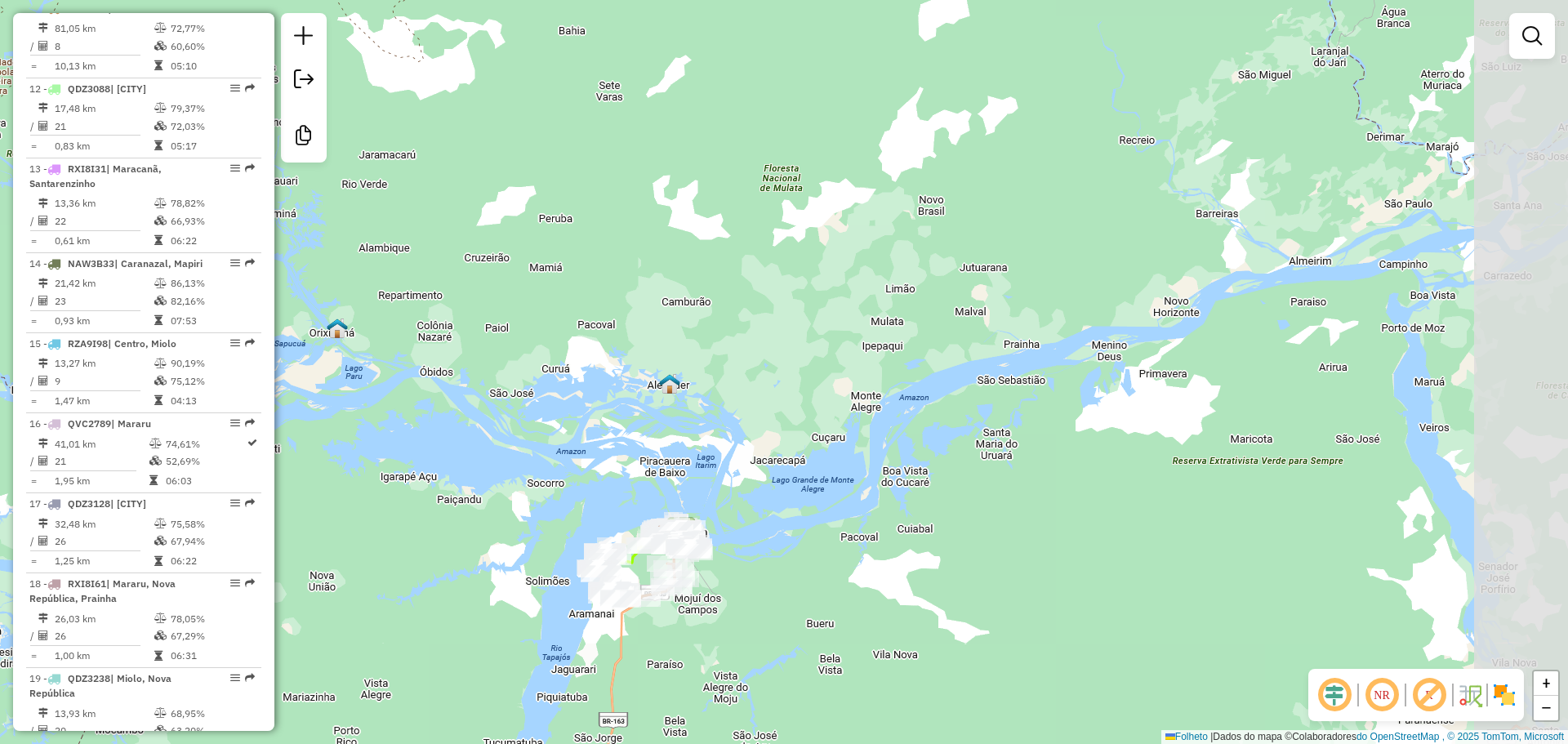 drag, startPoint x: 1408, startPoint y: 327, endPoint x: 1198, endPoint y: 309, distance: 210.77 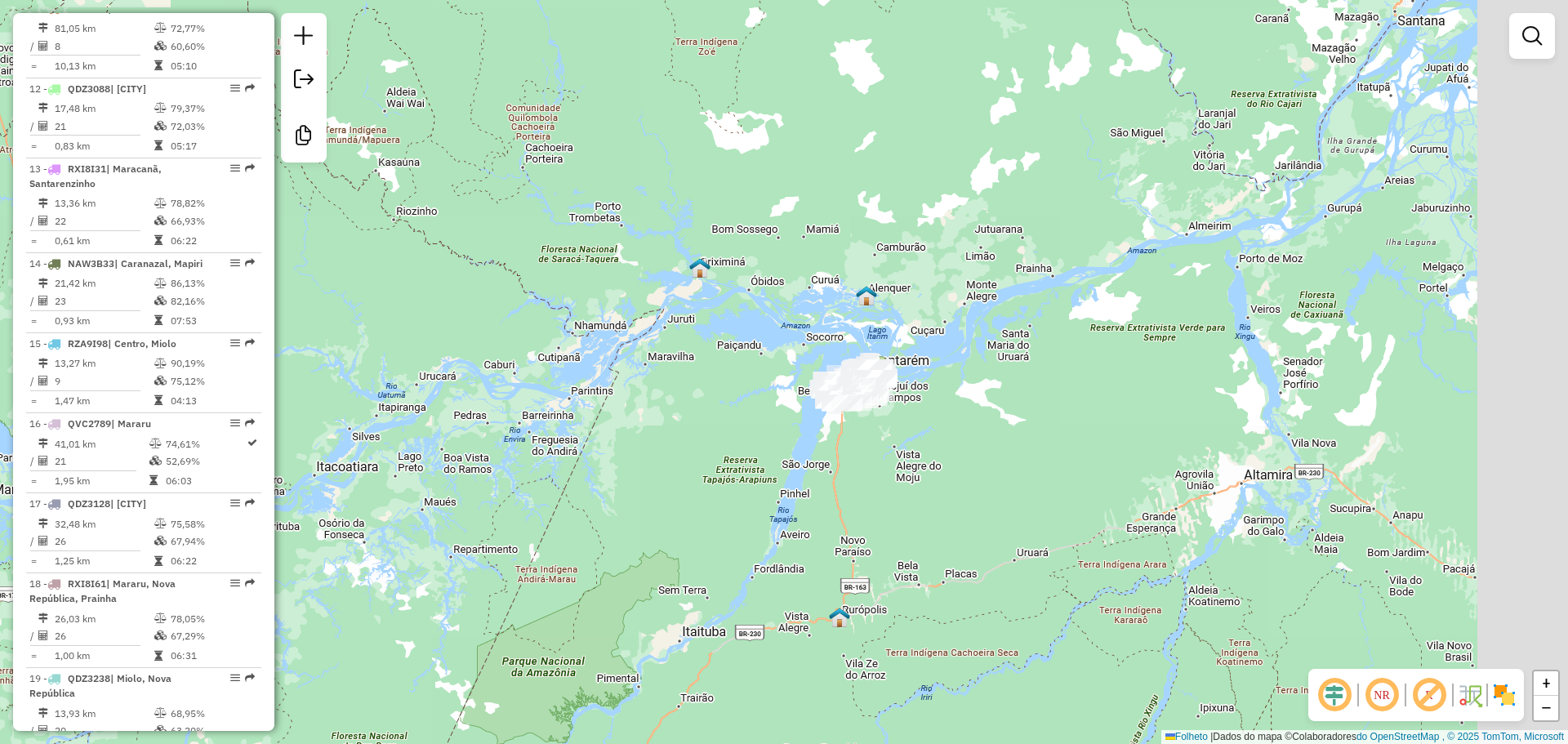 drag, startPoint x: 1354, startPoint y: 304, endPoint x: 1218, endPoint y: 284, distance: 137.46272 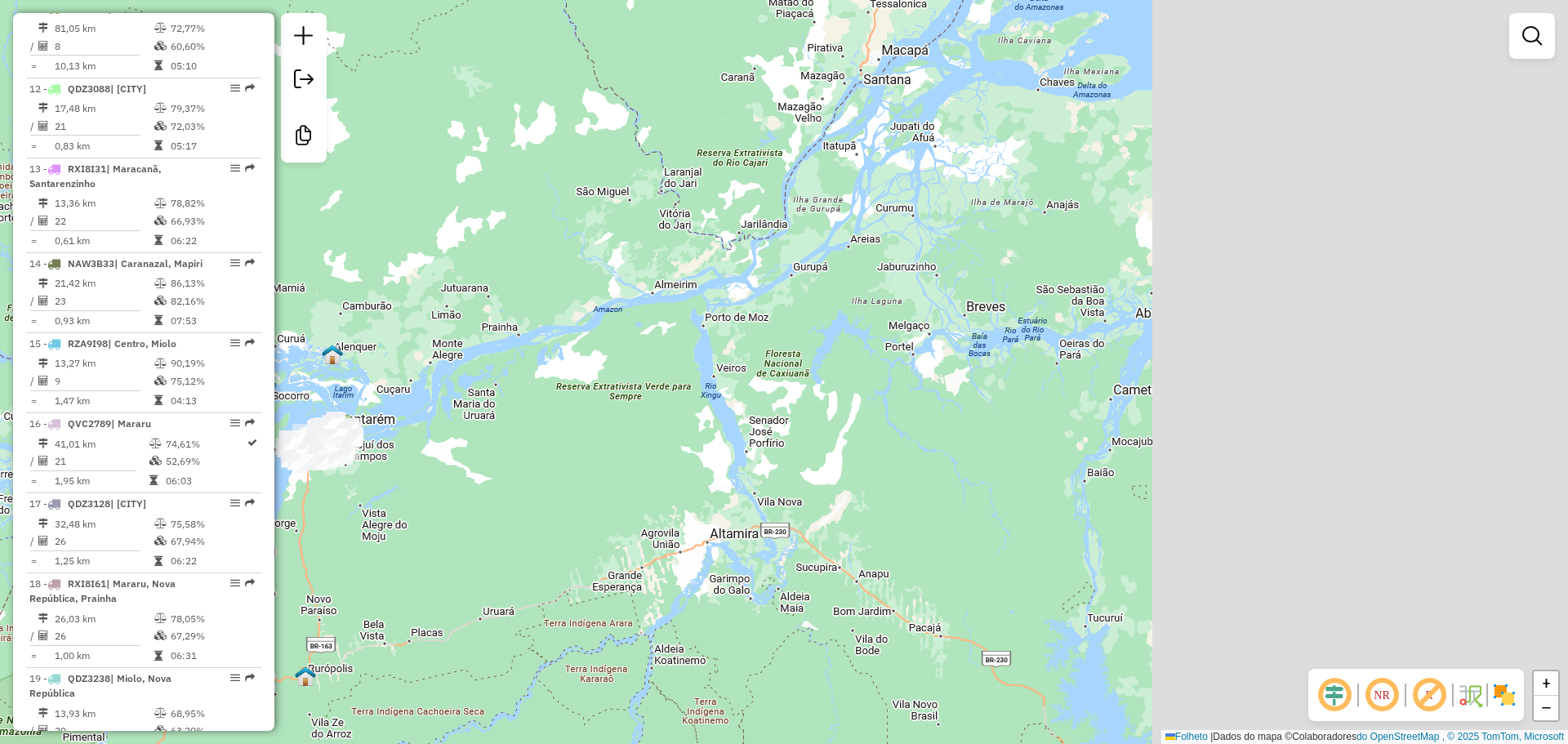 drag, startPoint x: 1028, startPoint y: 226, endPoint x: 835, endPoint y: 238, distance: 193.3727 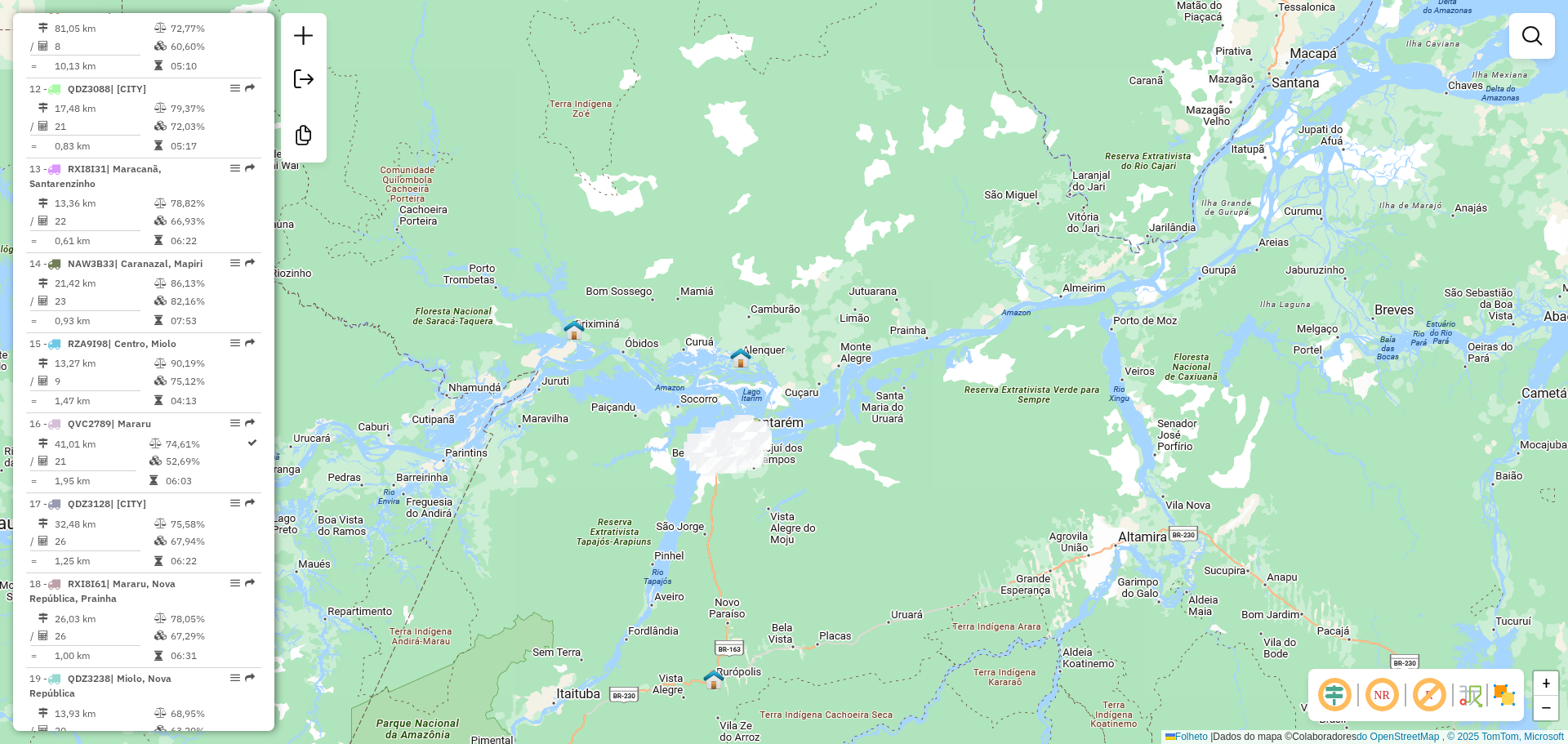 drag, startPoint x: 905, startPoint y: 406, endPoint x: 1359, endPoint y: 398, distance: 454.0705 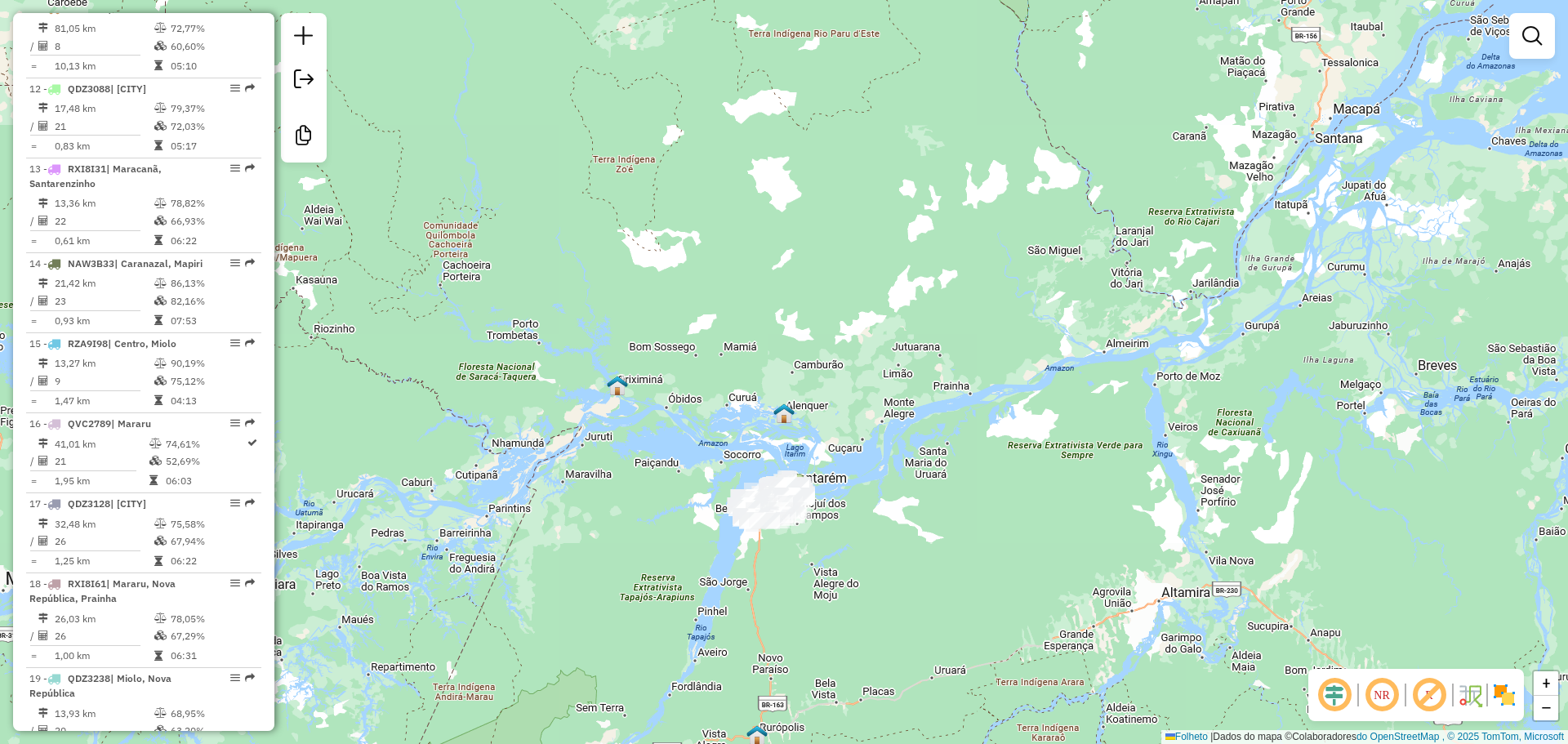 drag, startPoint x: 1214, startPoint y: 341, endPoint x: 1249, endPoint y: 385, distance: 56.22277 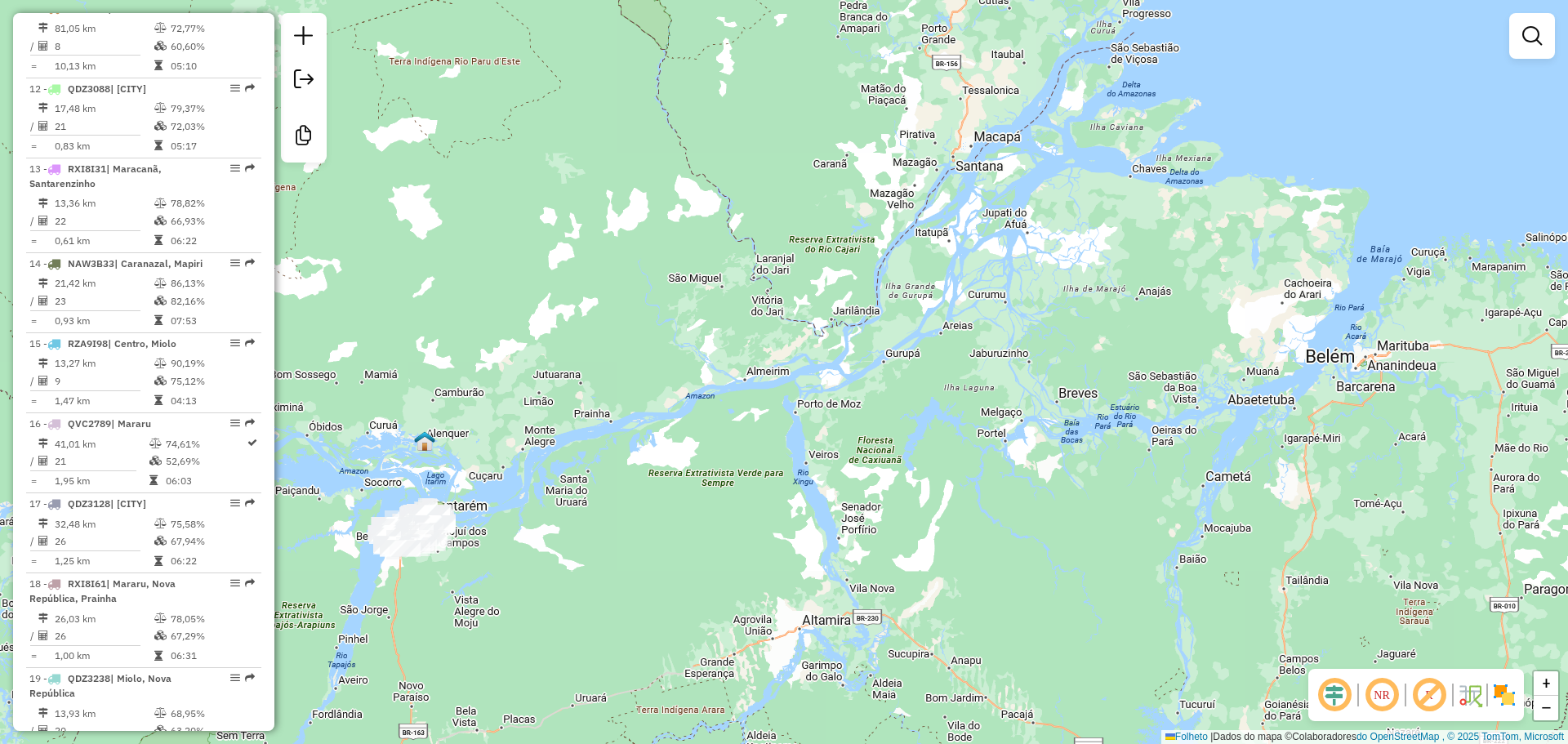 drag, startPoint x: 1398, startPoint y: 430, endPoint x: 1040, endPoint y: 438, distance: 358.0894 